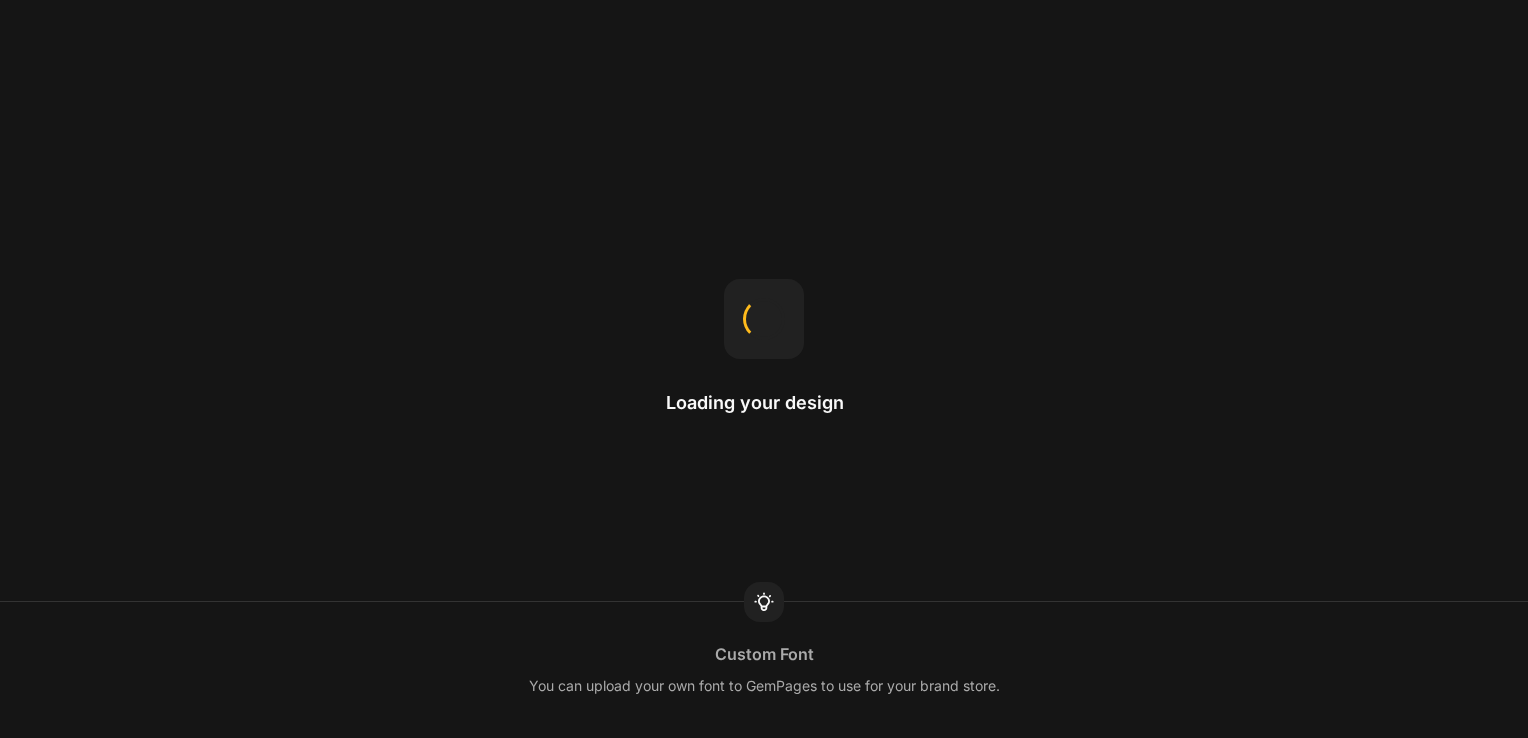 scroll, scrollTop: 0, scrollLeft: 0, axis: both 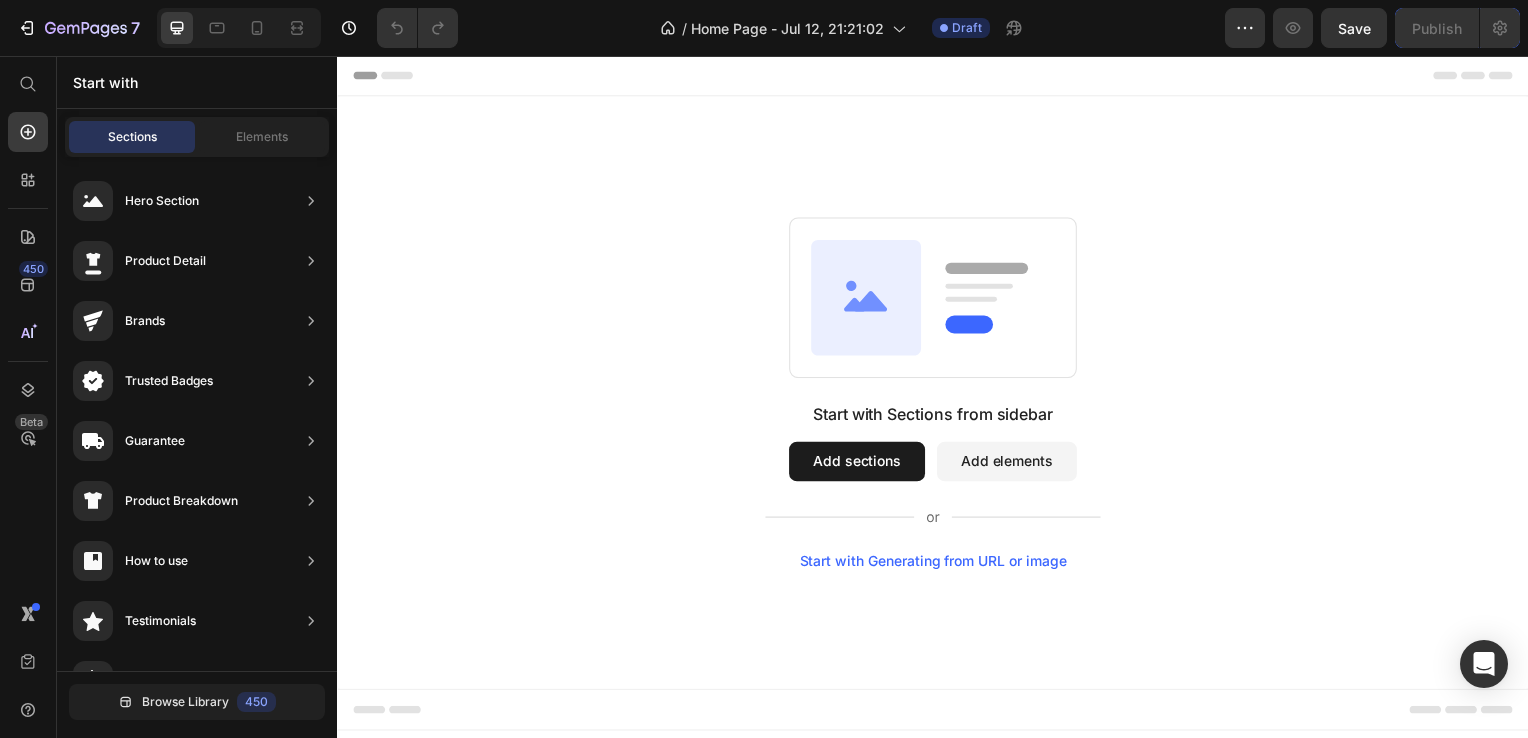 click on "Add sections" at bounding box center [860, 465] 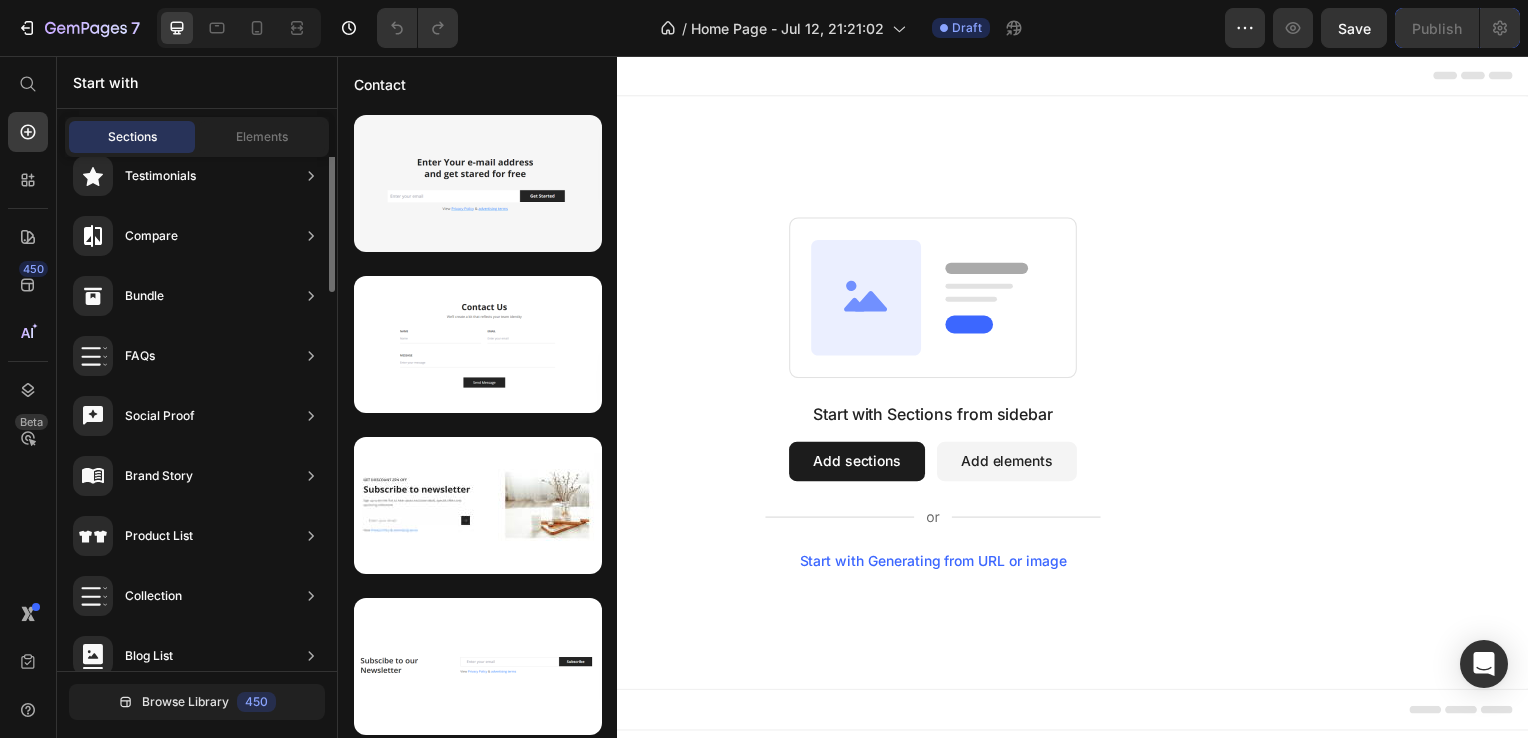 scroll, scrollTop: 245, scrollLeft: 0, axis: vertical 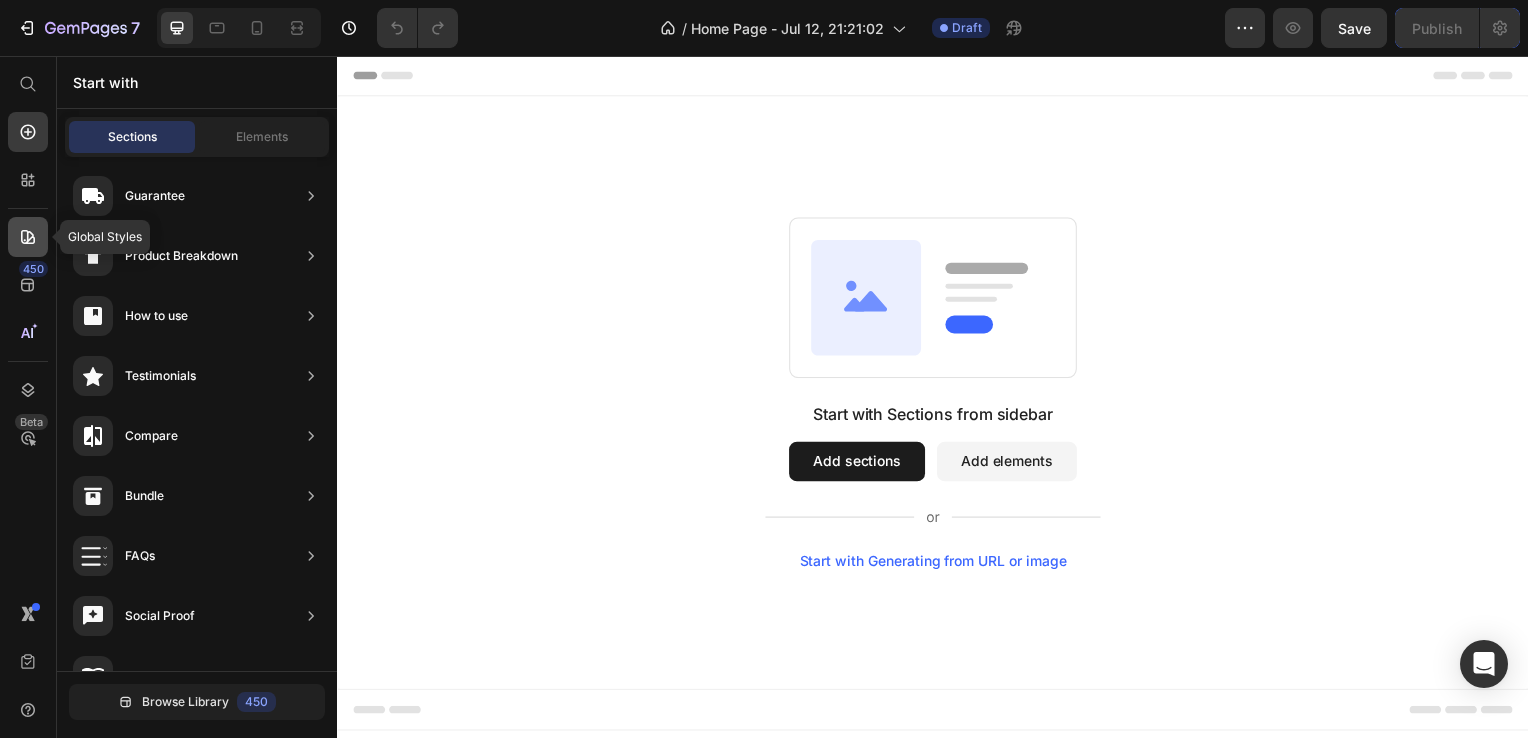click 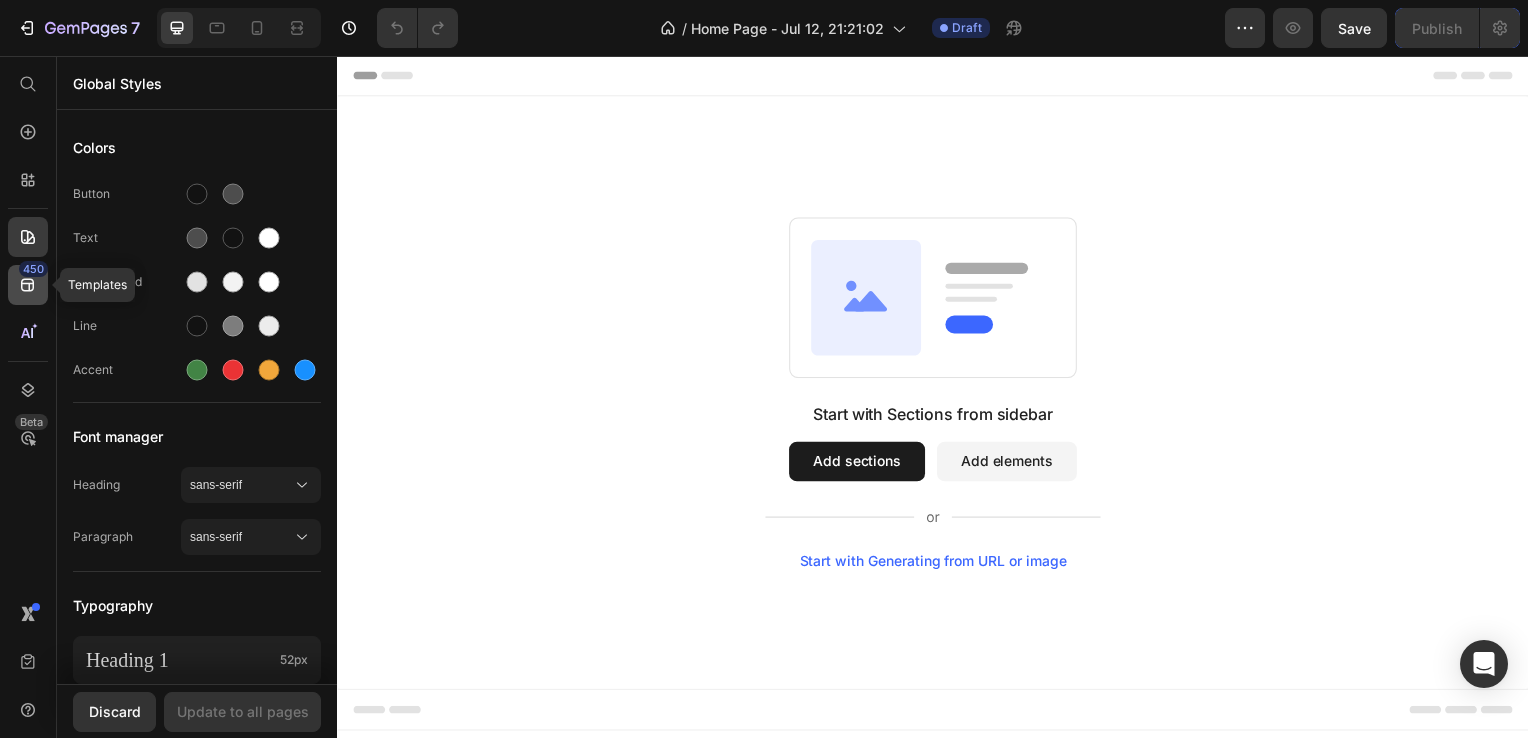 click on "450" at bounding box center [33, 269] 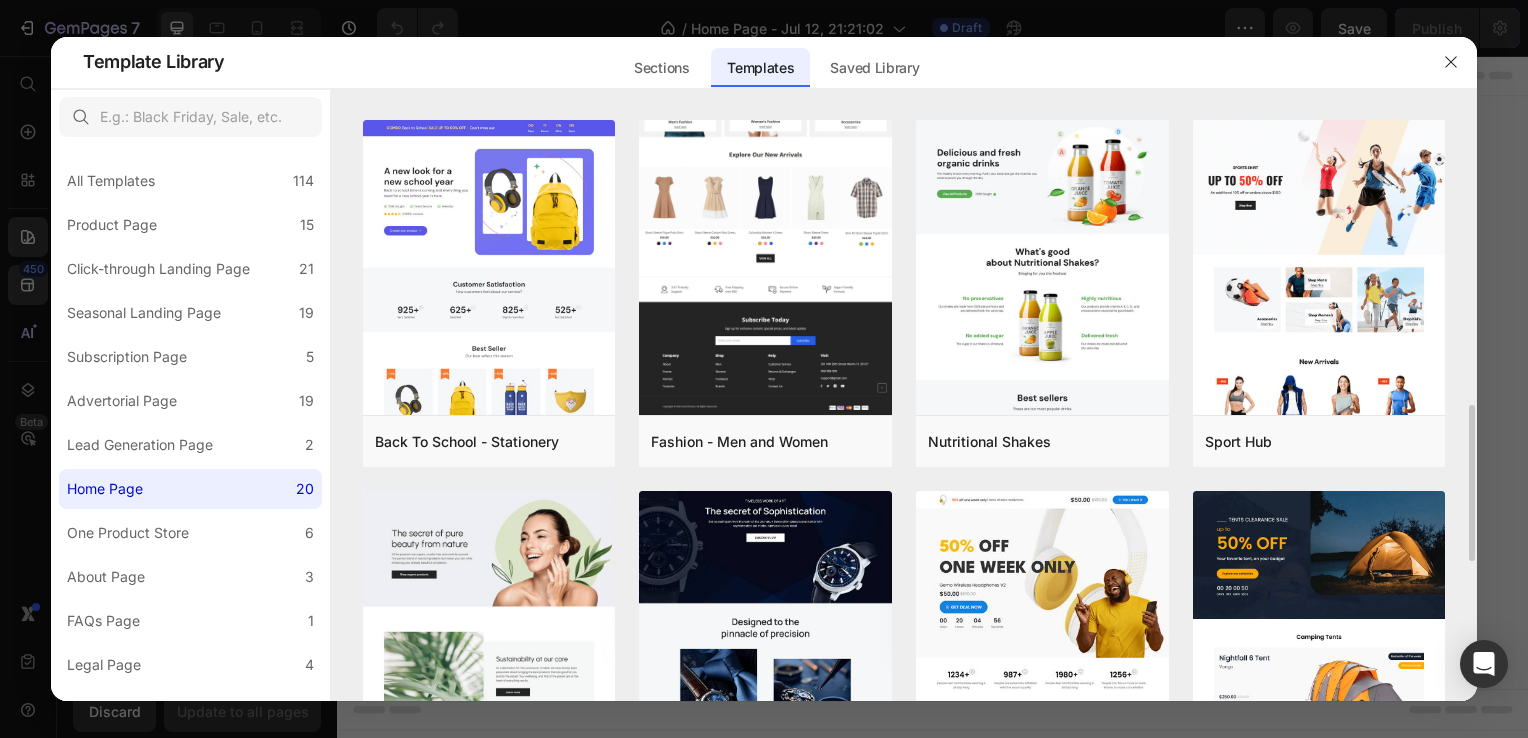 scroll, scrollTop: 1404, scrollLeft: 0, axis: vertical 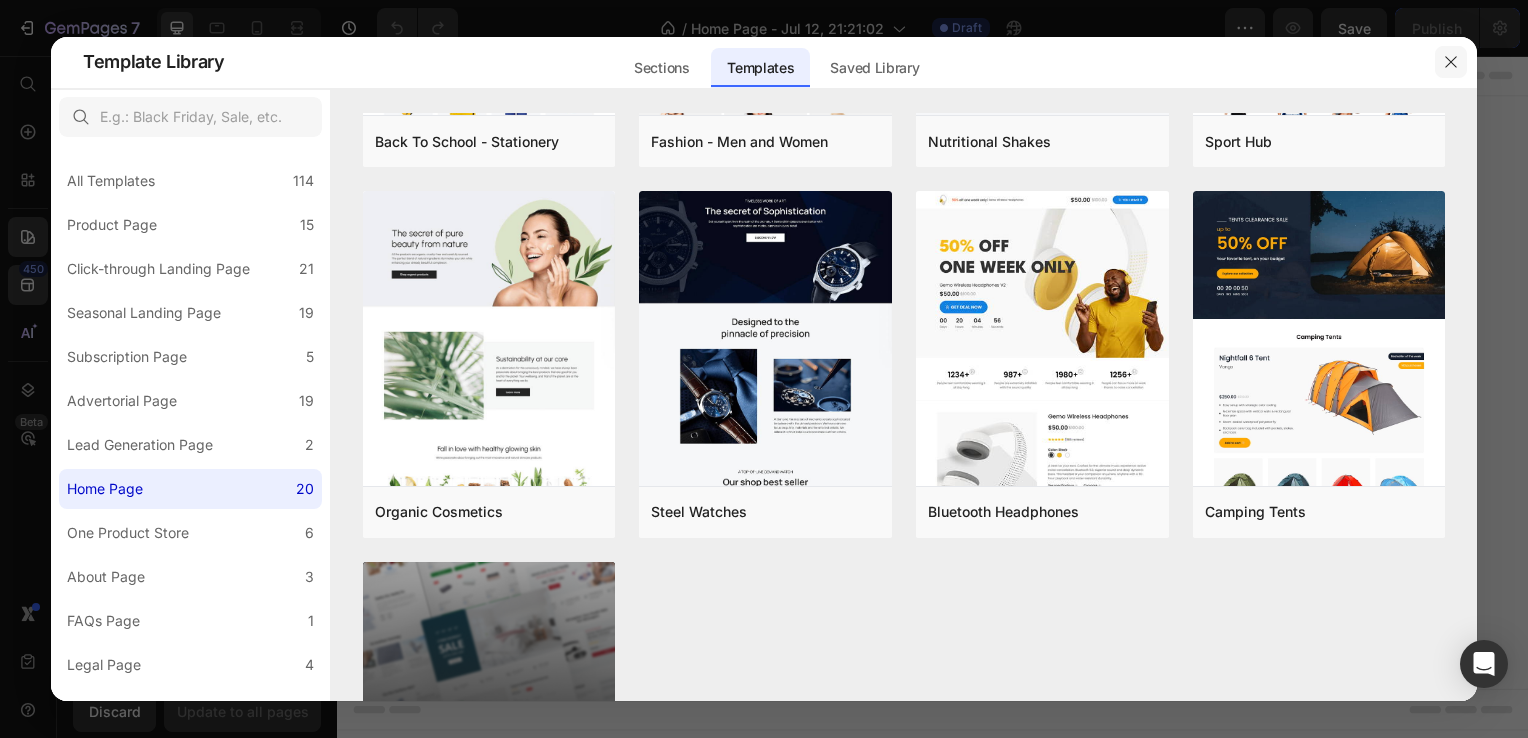 click at bounding box center [1451, 62] 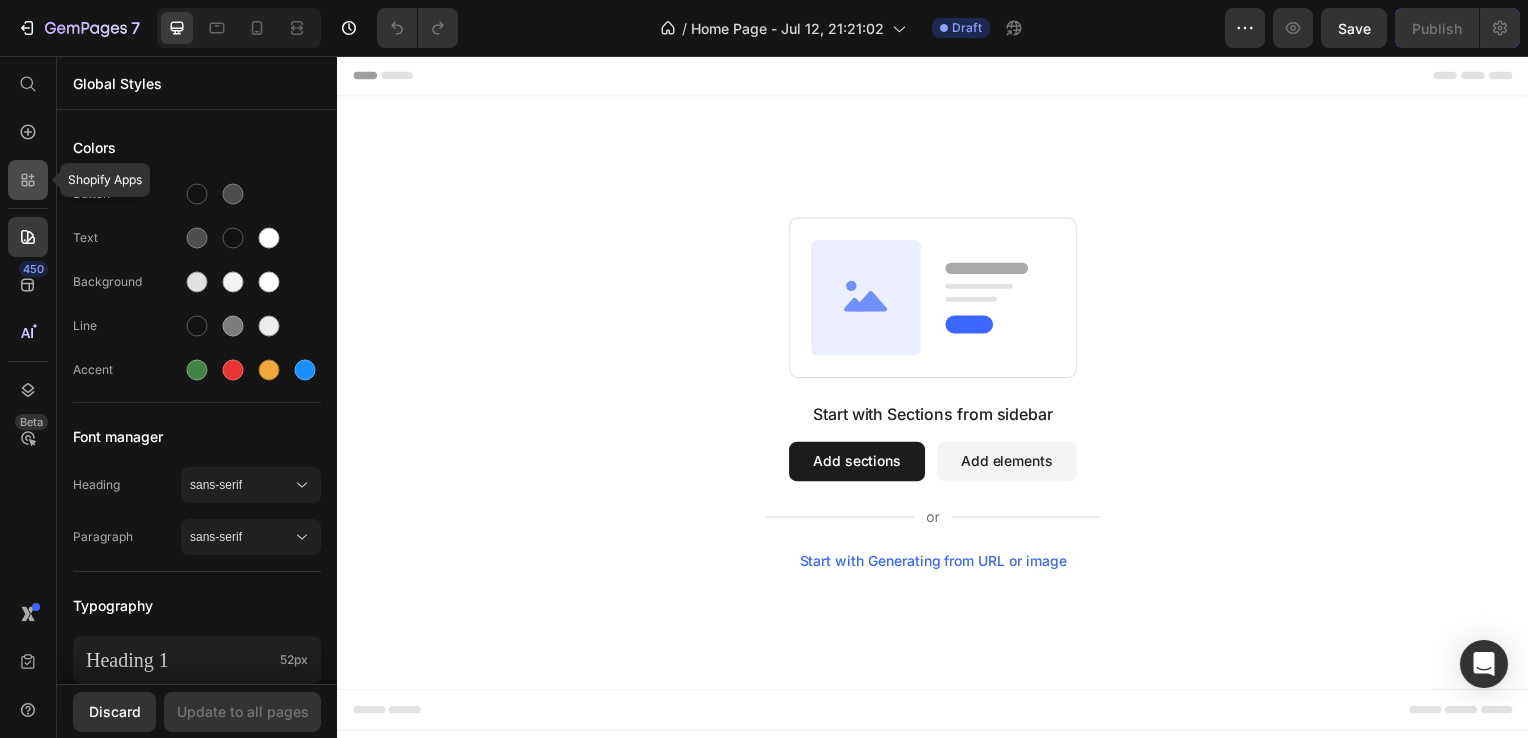 click 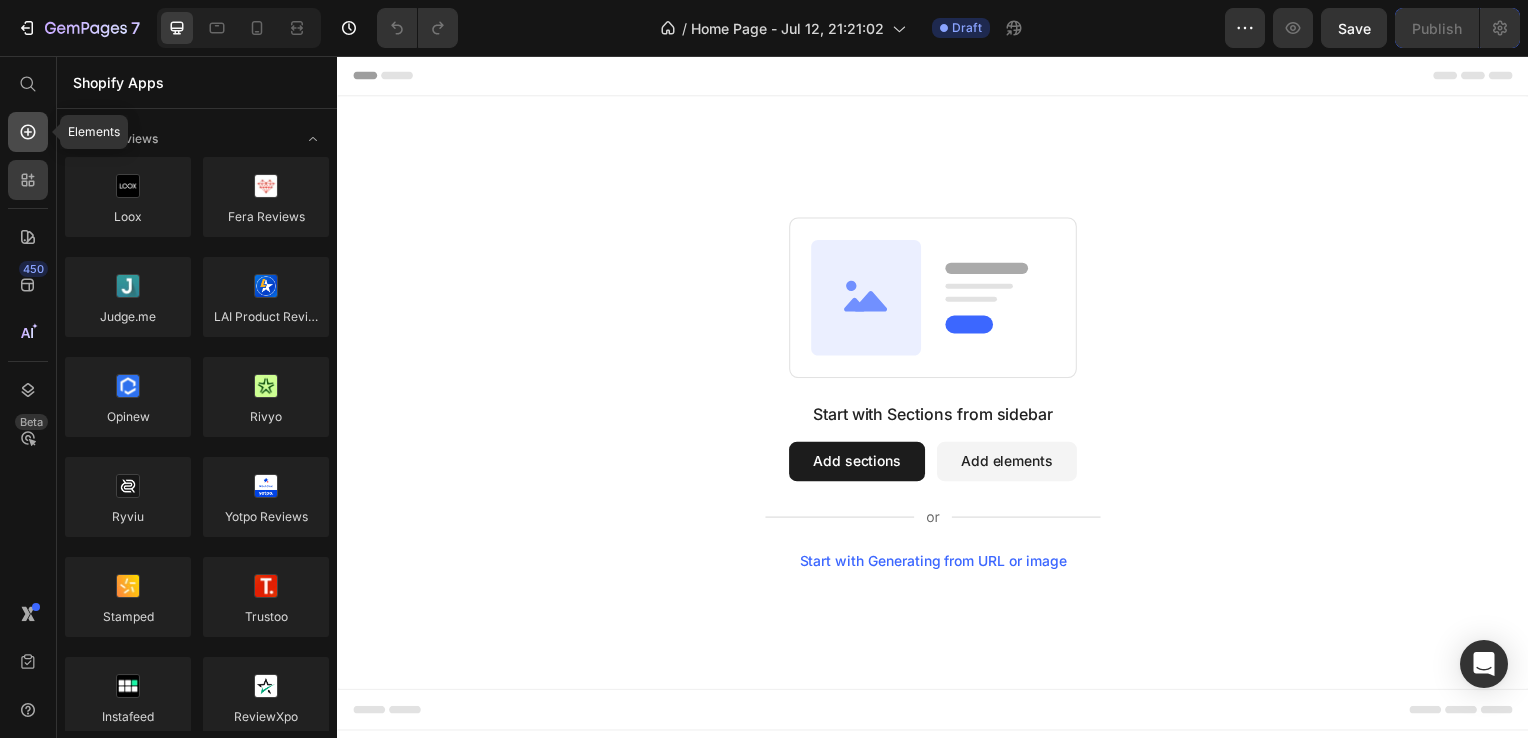 click 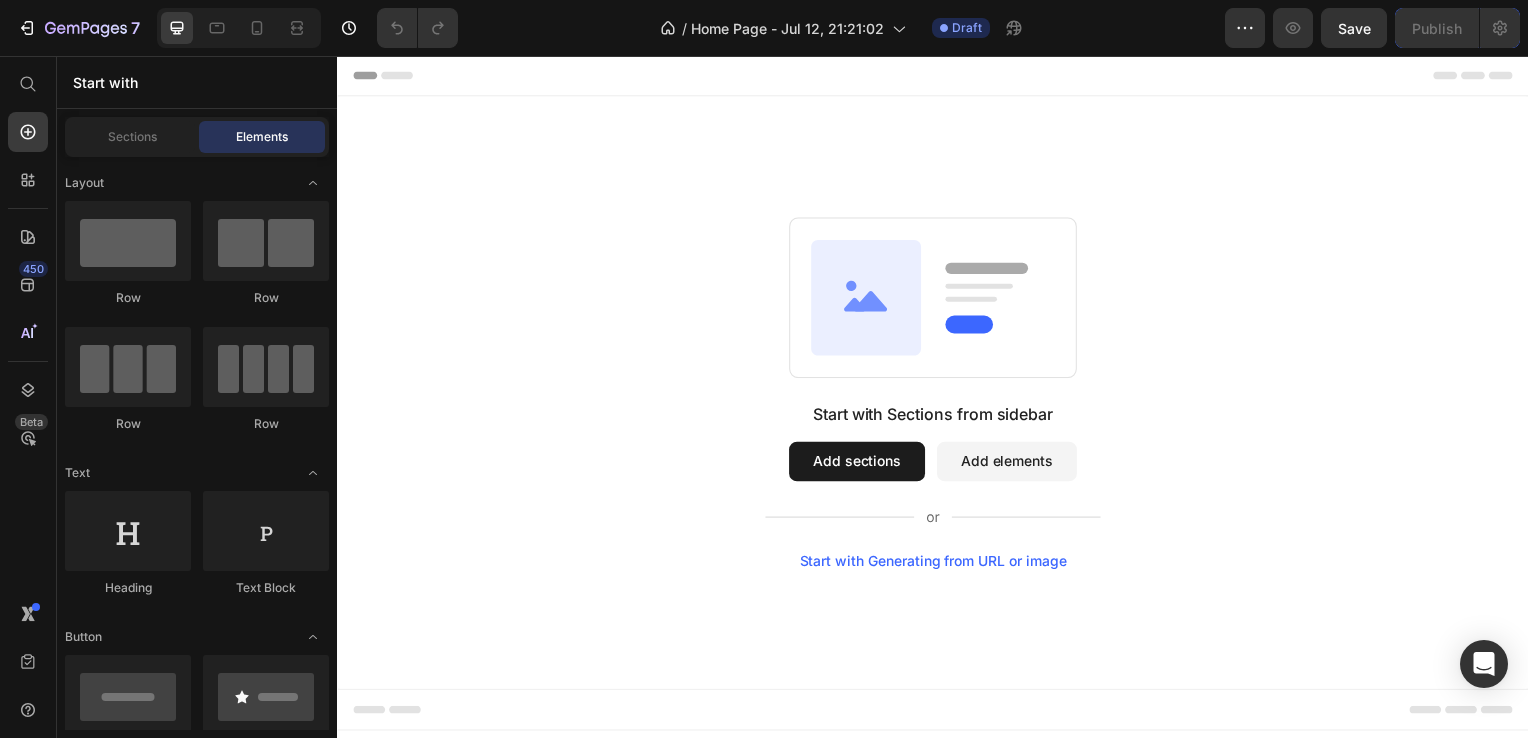 click on "Add sections" at bounding box center (860, 465) 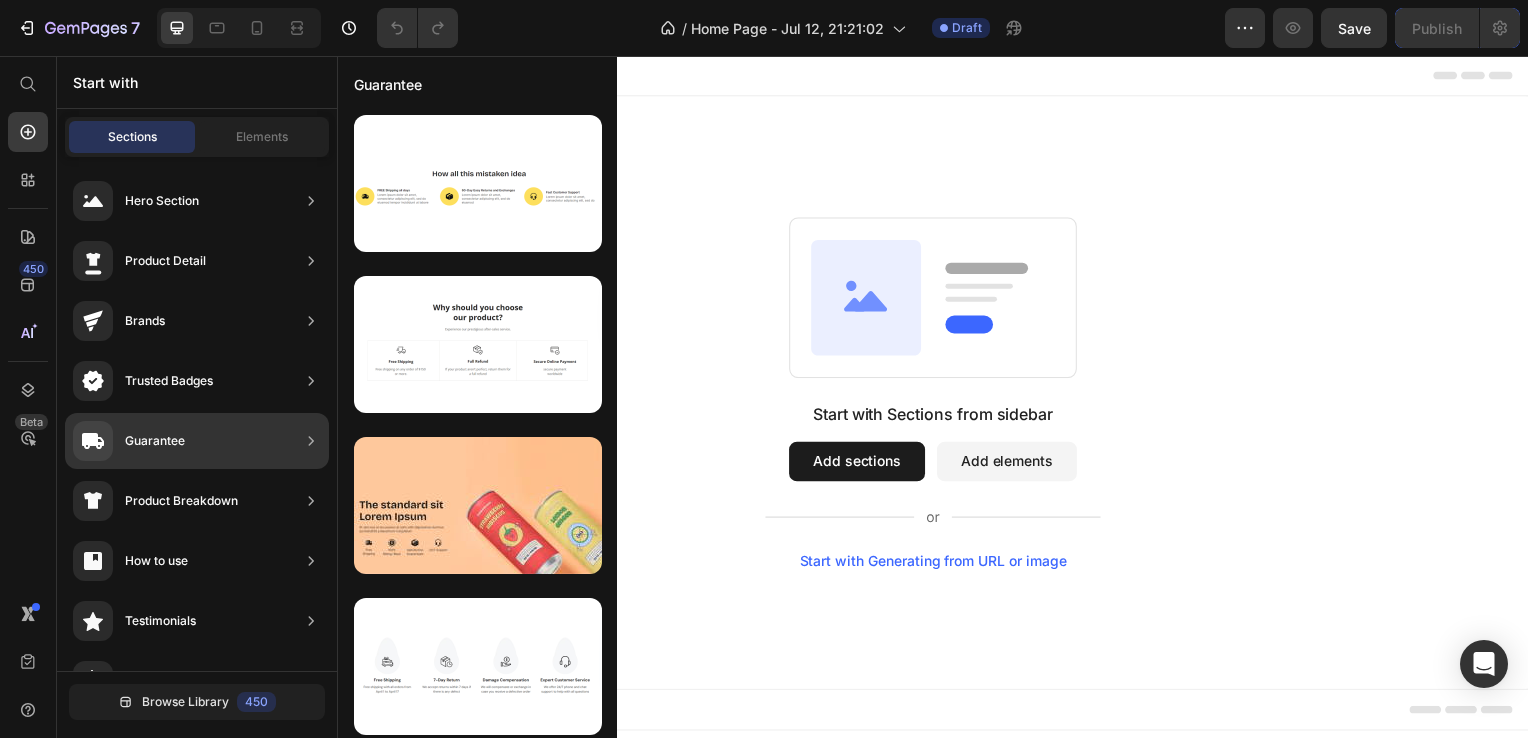 click on "Hero Section" 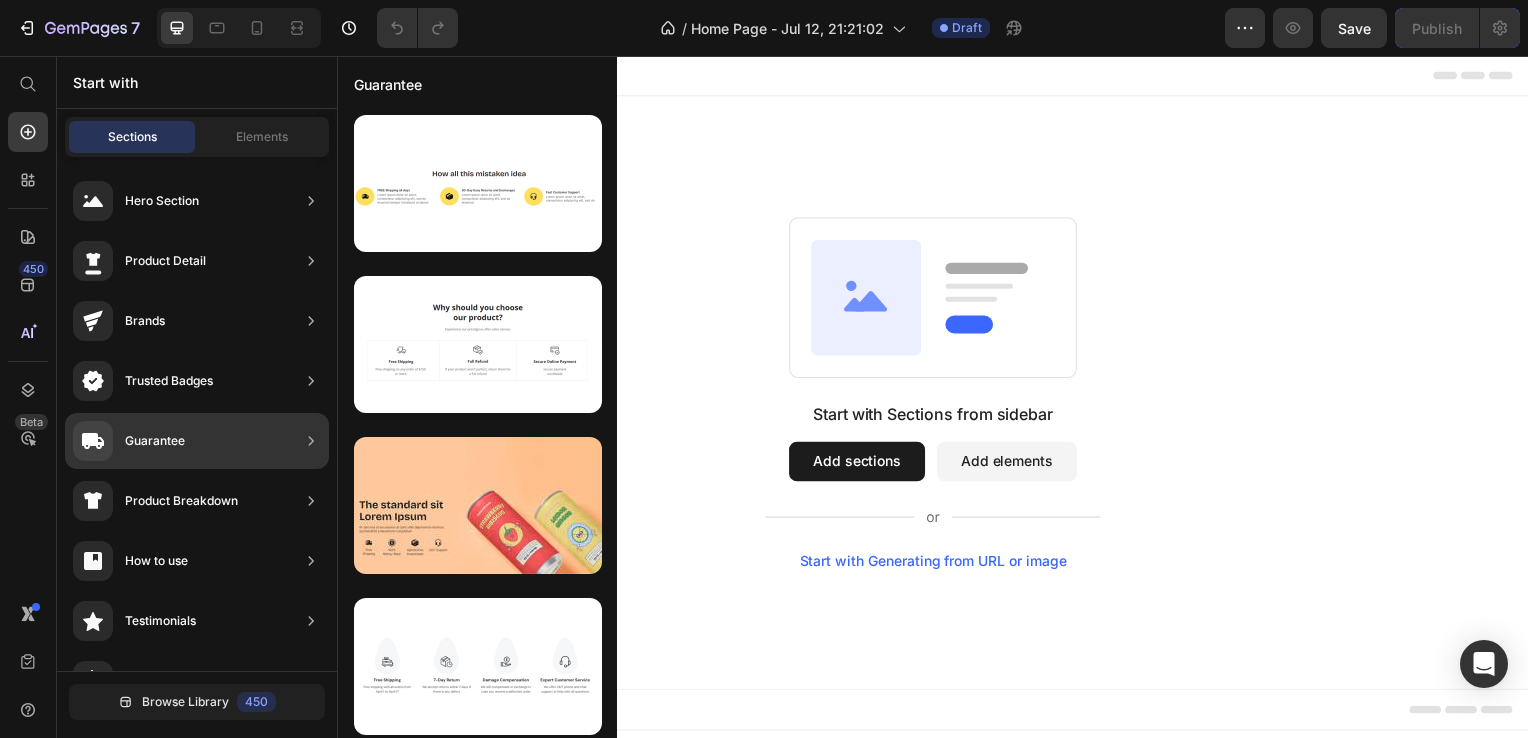 click on "Hero Section" 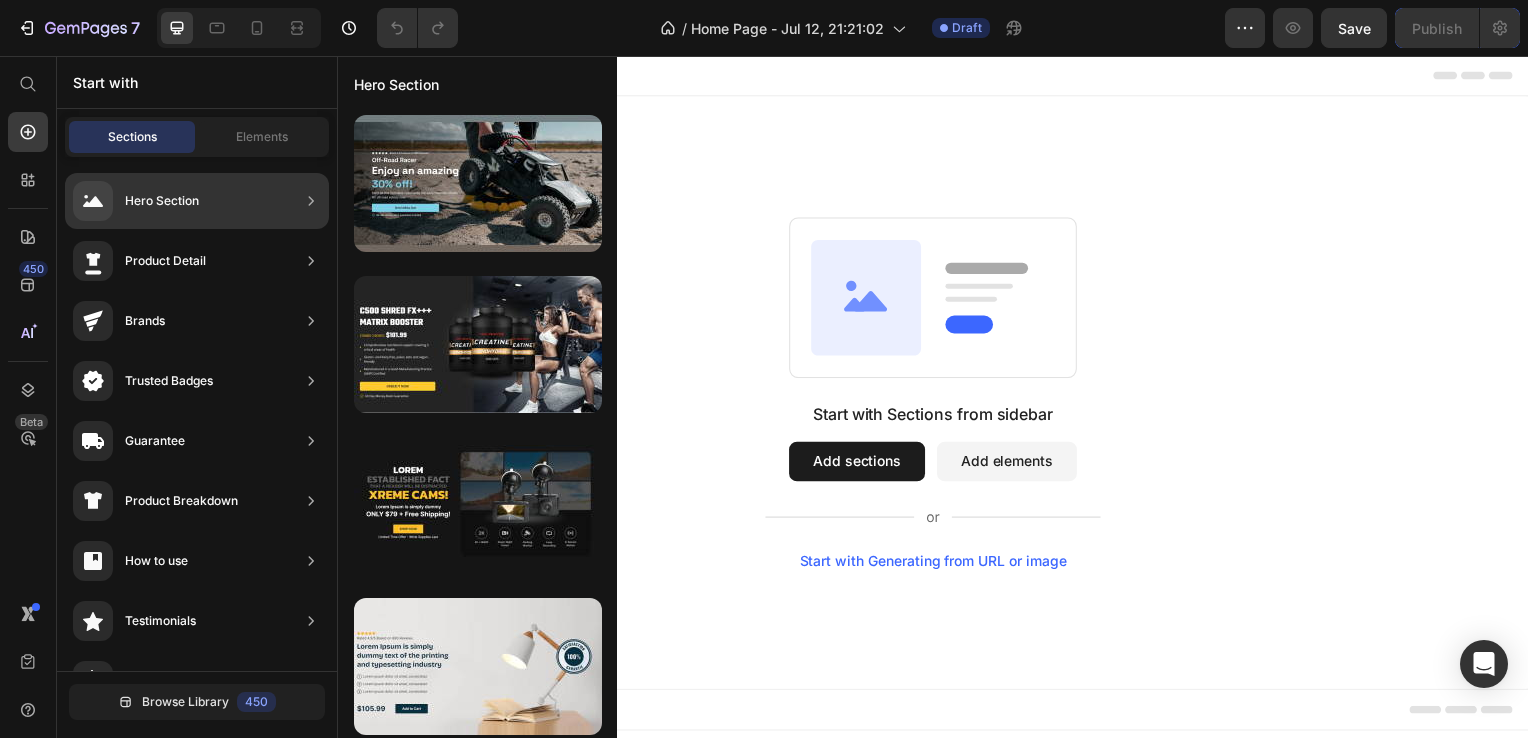 click on "Hero Section" 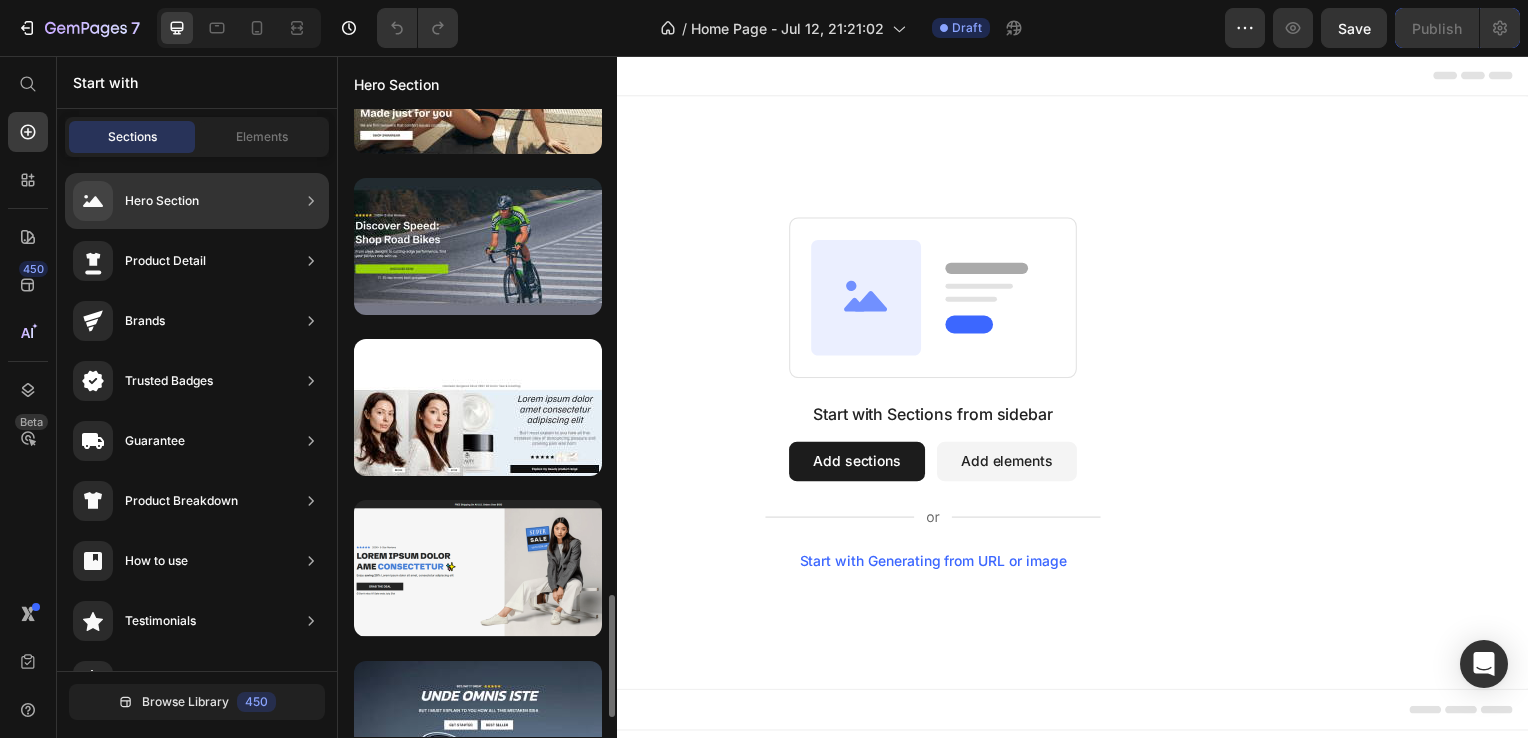 scroll, scrollTop: 2169, scrollLeft: 0, axis: vertical 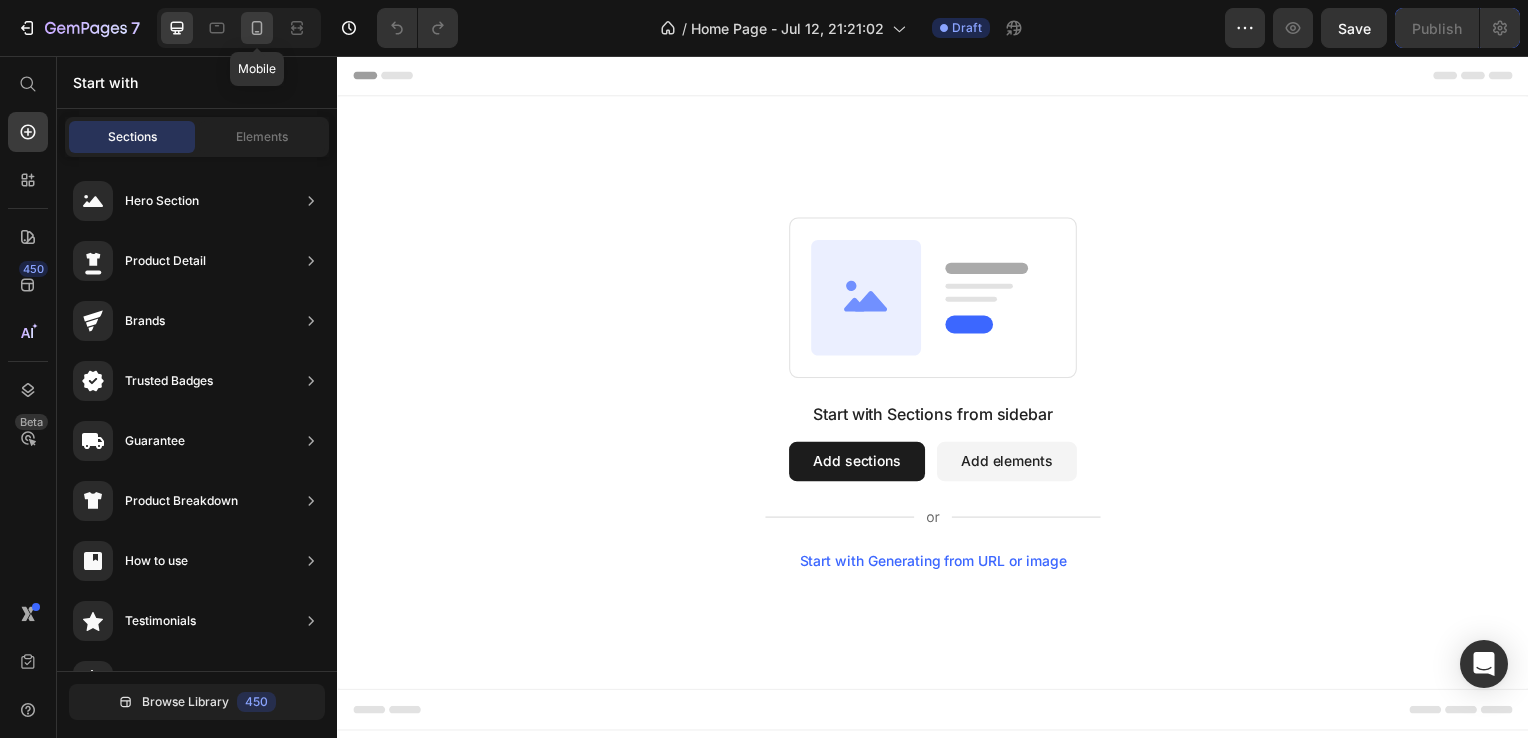 click 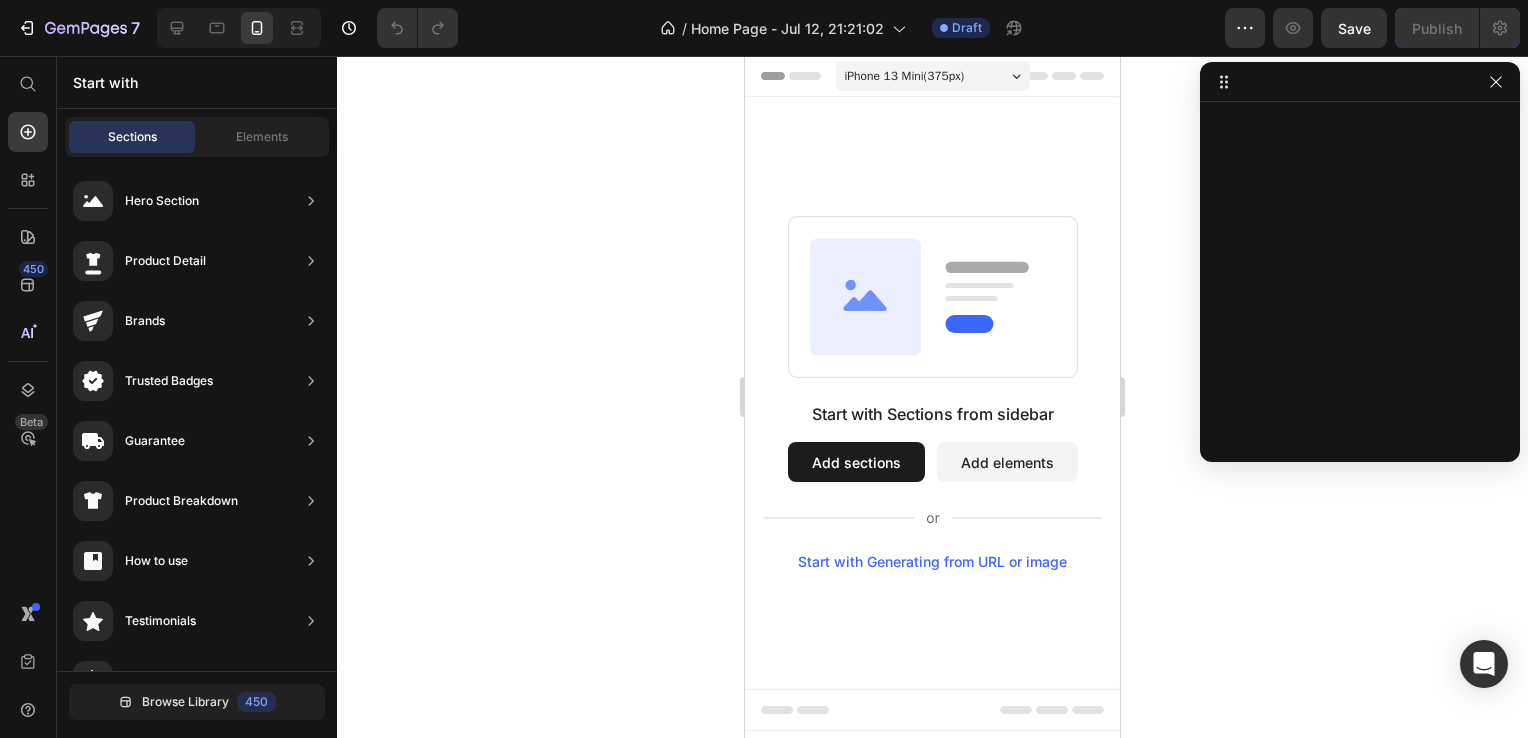 scroll, scrollTop: 969, scrollLeft: 0, axis: vertical 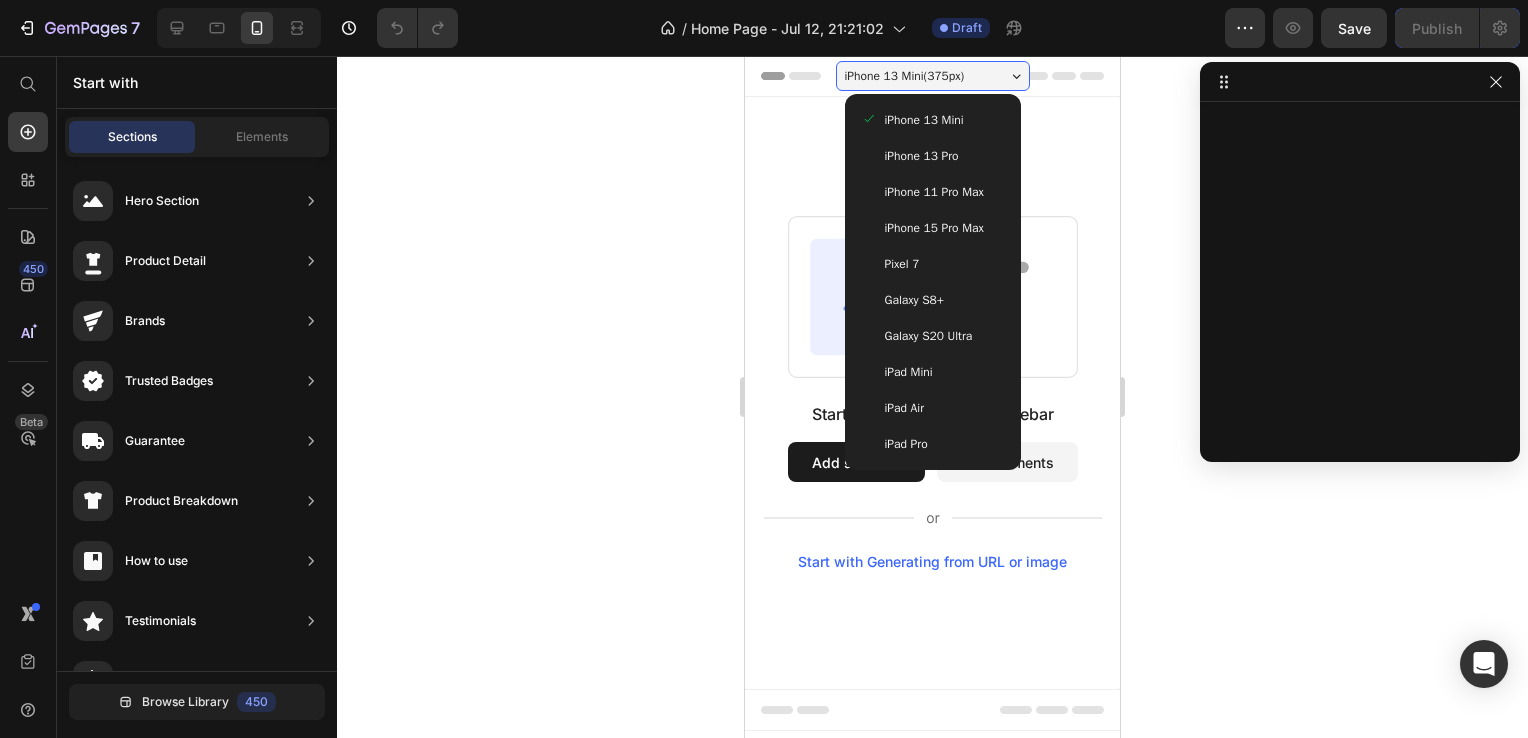 click on "Galaxy S20 Ultra" at bounding box center (933, 336) 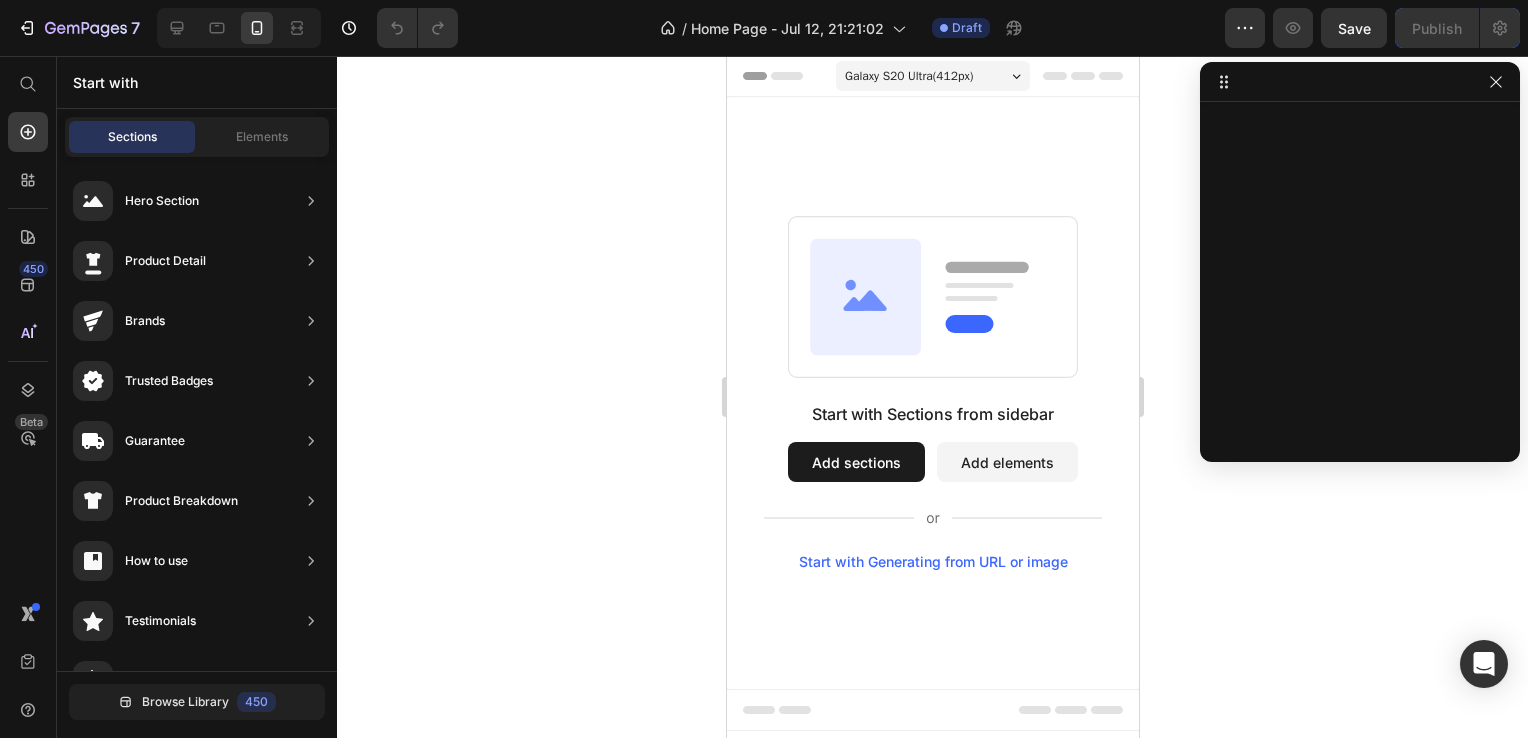 click on "Galaxy S20 Ultra  ( 412 px)" at bounding box center [908, 76] 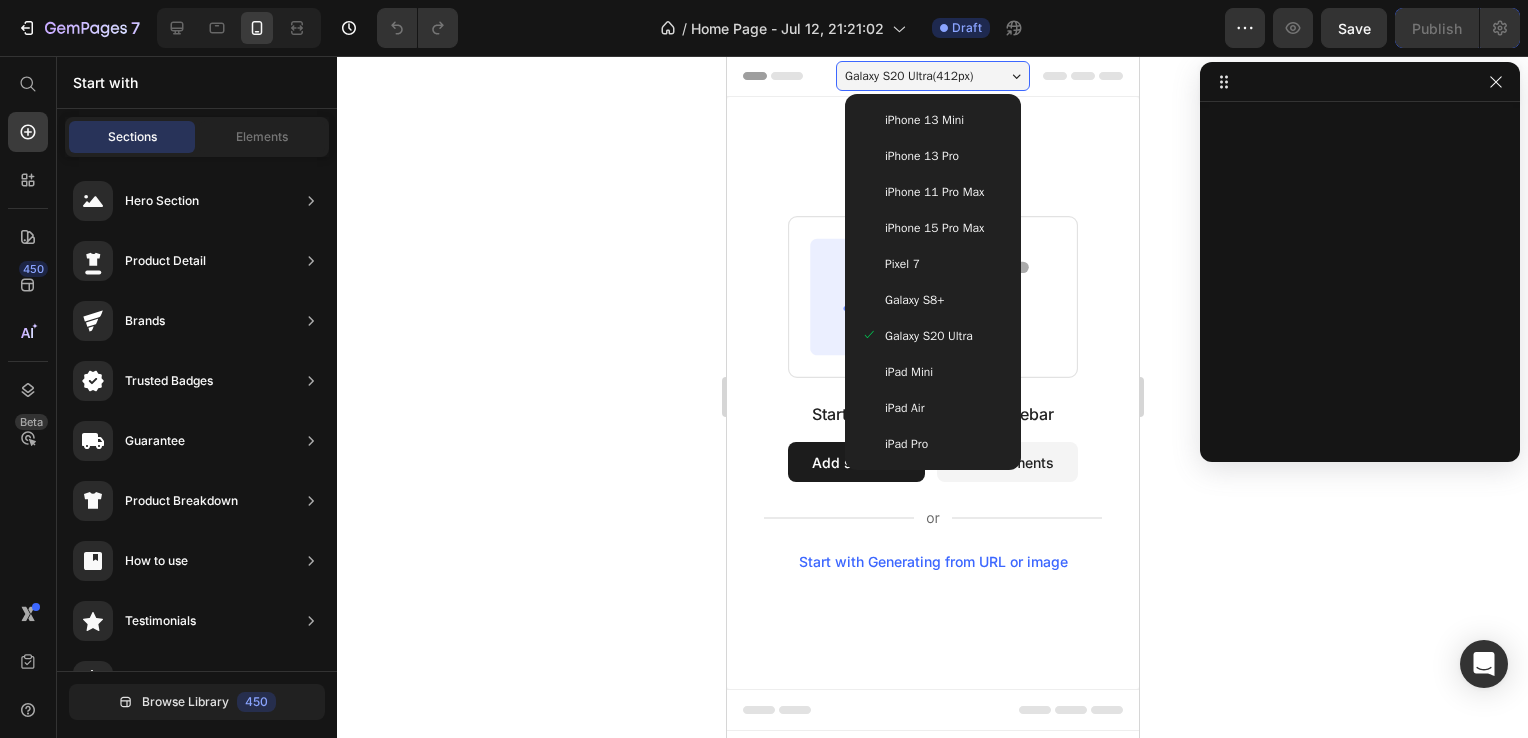 click on "iPhone 13 Mini" at bounding box center (932, 120) 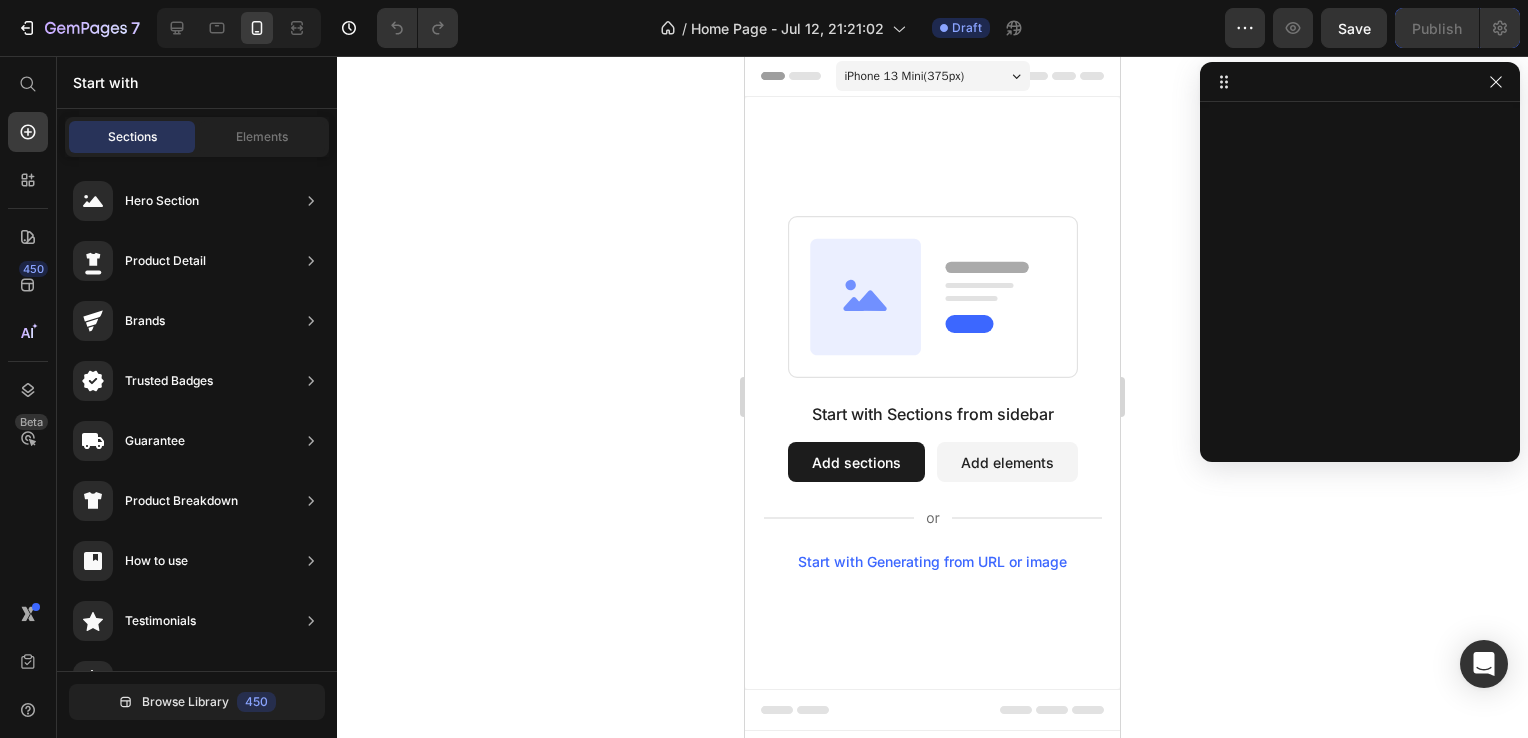 click on "iPhone 13 Mini  ( 375 px) iPhone 13 Mini iPhone 13 Pro iPhone 11 Pro Max iPhone 15 Pro Max Pixel 7 Galaxy S8+ Galaxy S20 Ultra iPad Mini iPad Air iPad Pro" at bounding box center (933, 78) 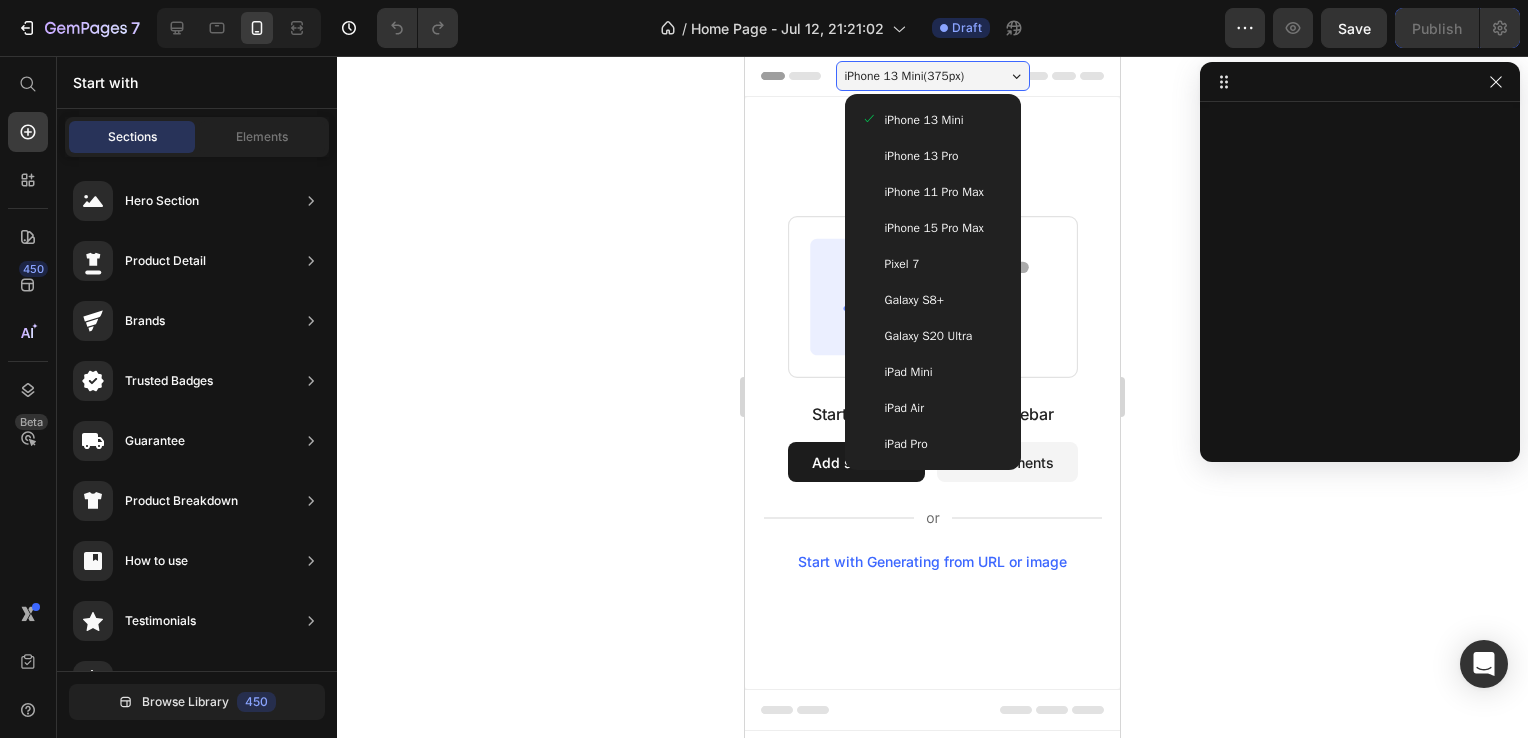 click on "iPhone 13 Pro" at bounding box center (933, 156) 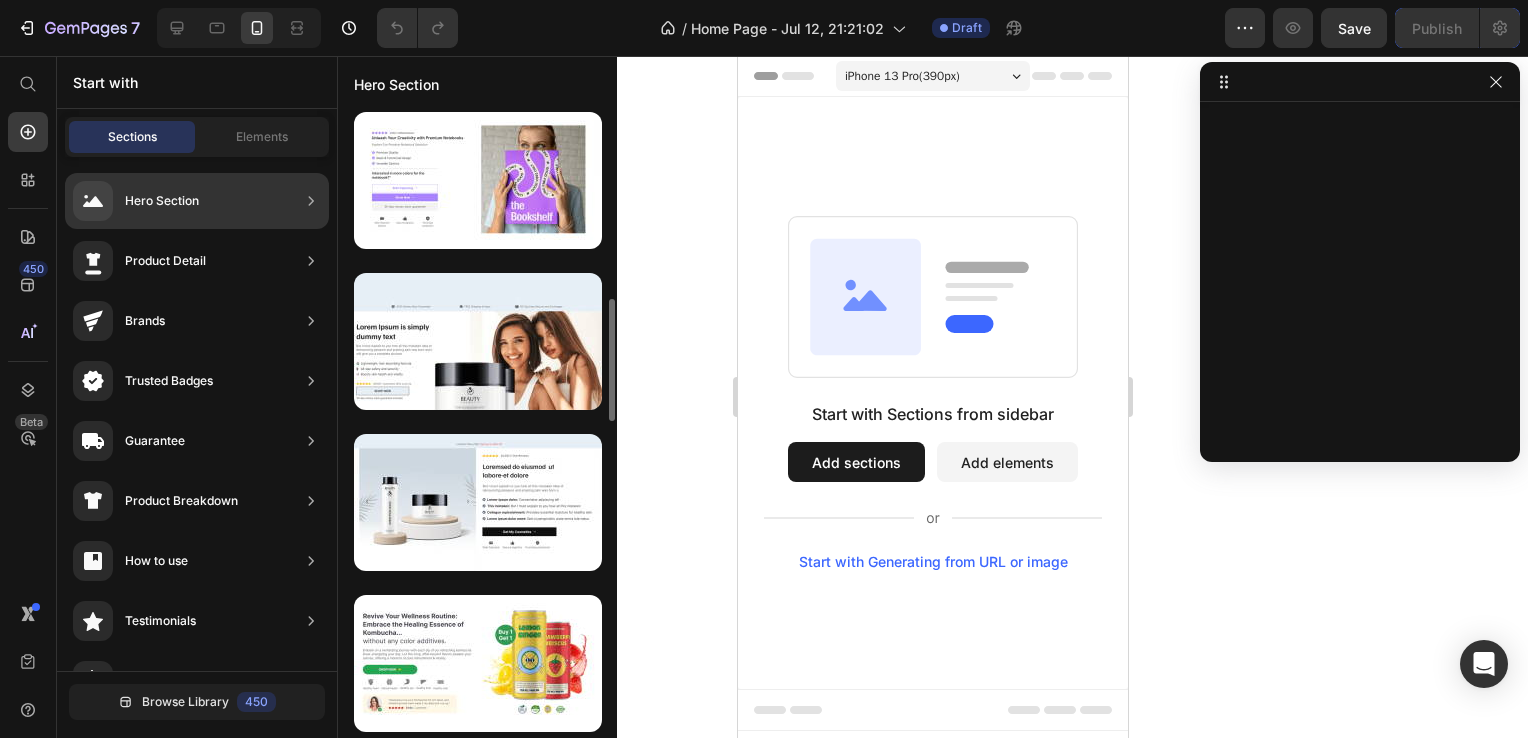 click on "Hero Section" 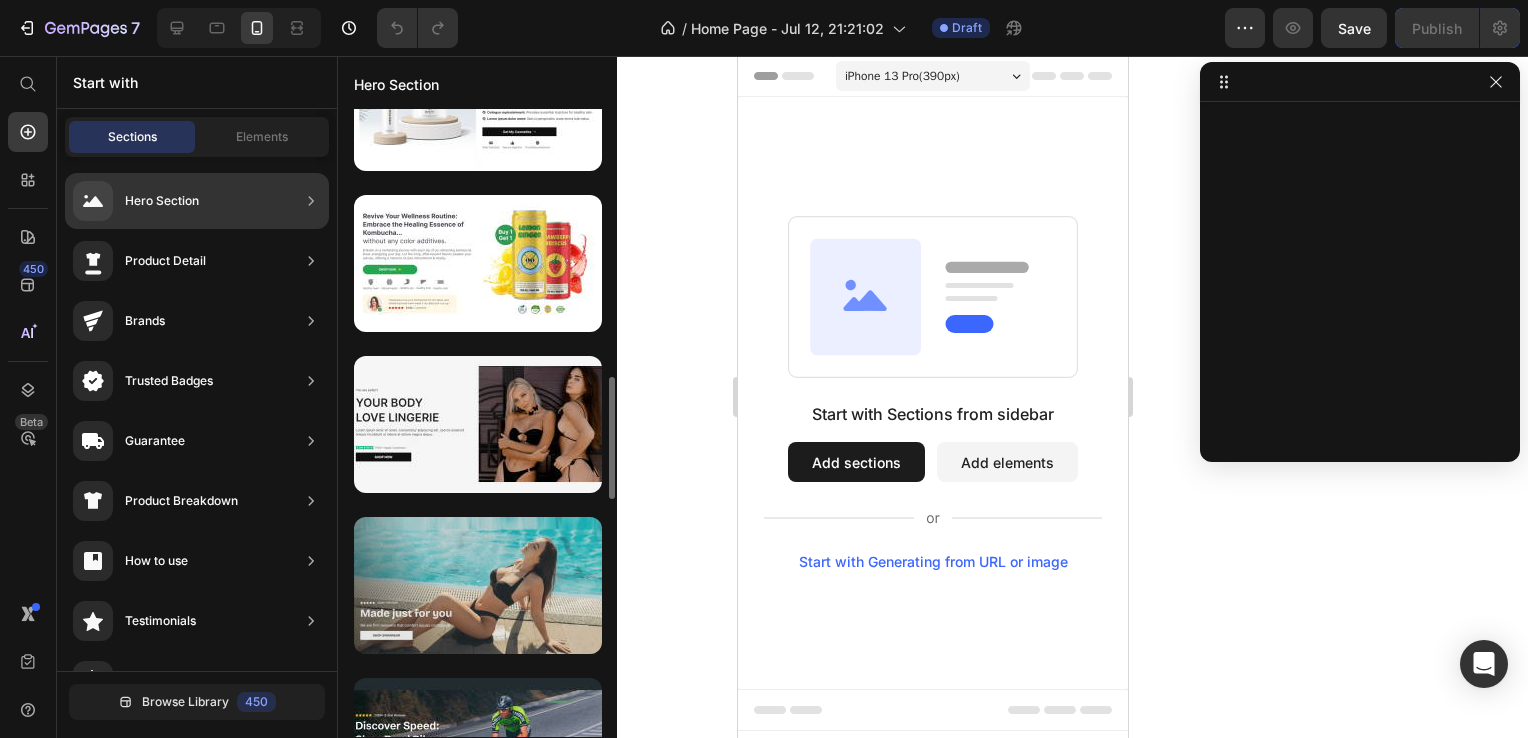scroll, scrollTop: 1869, scrollLeft: 0, axis: vertical 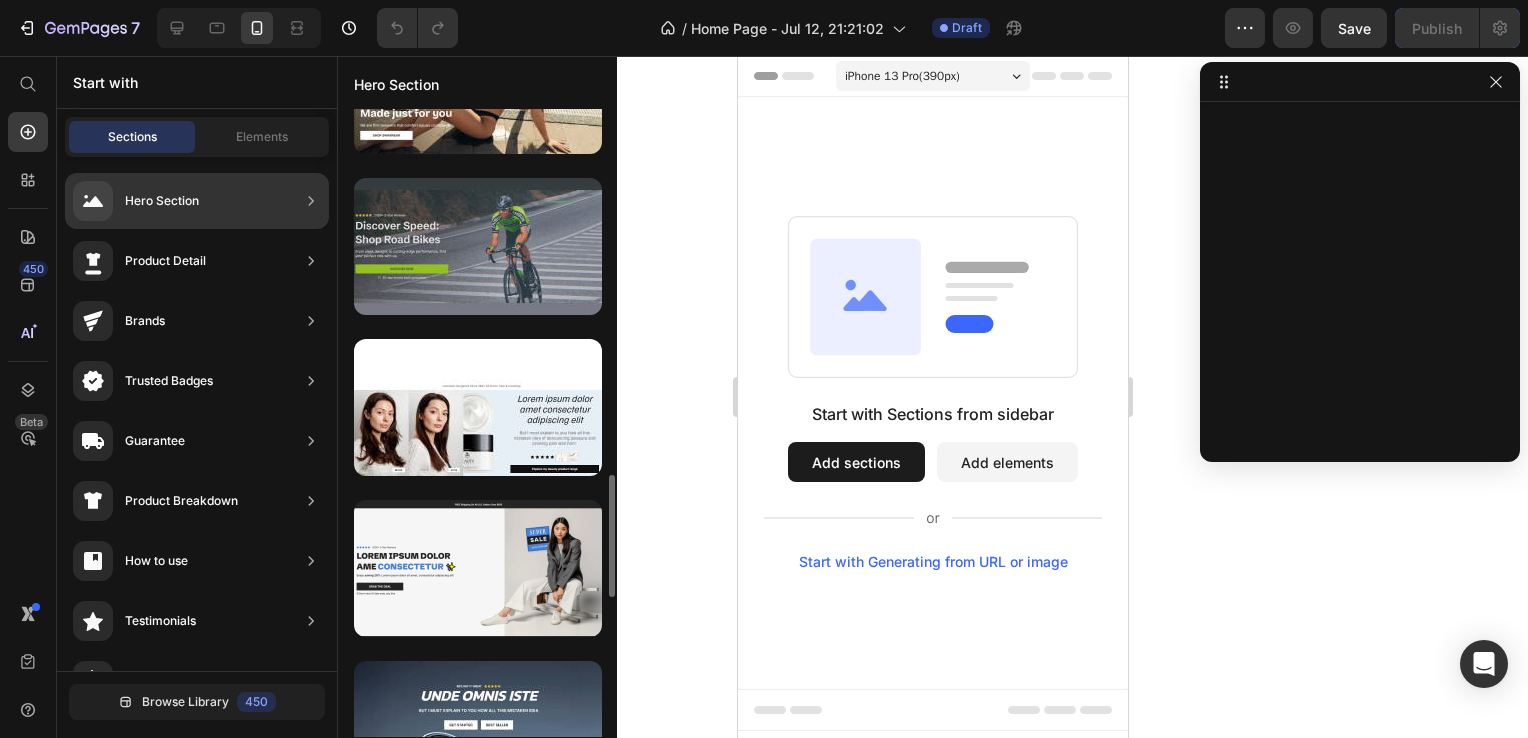 click at bounding box center [478, 246] 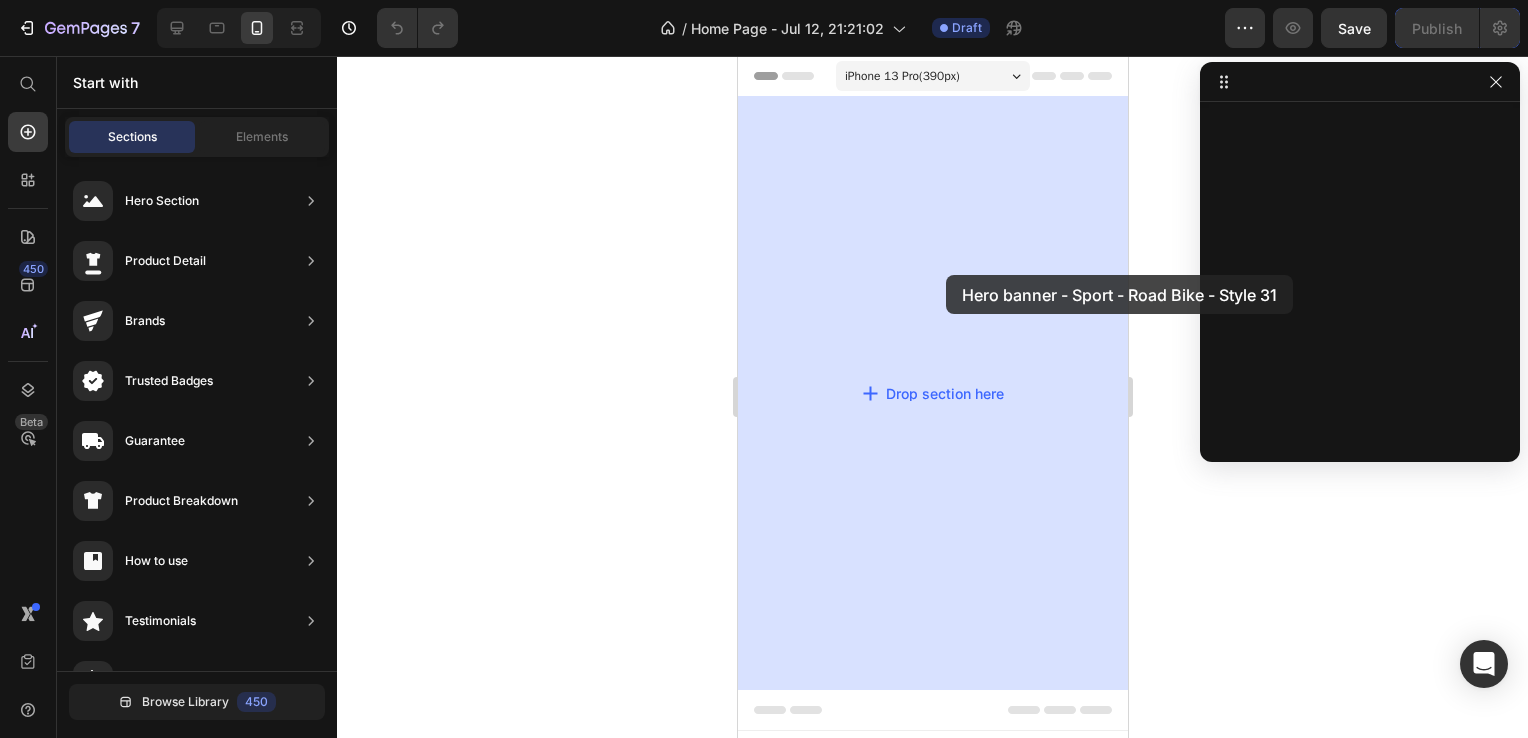 drag, startPoint x: 1308, startPoint y: 325, endPoint x: 941, endPoint y: 275, distance: 370.39032 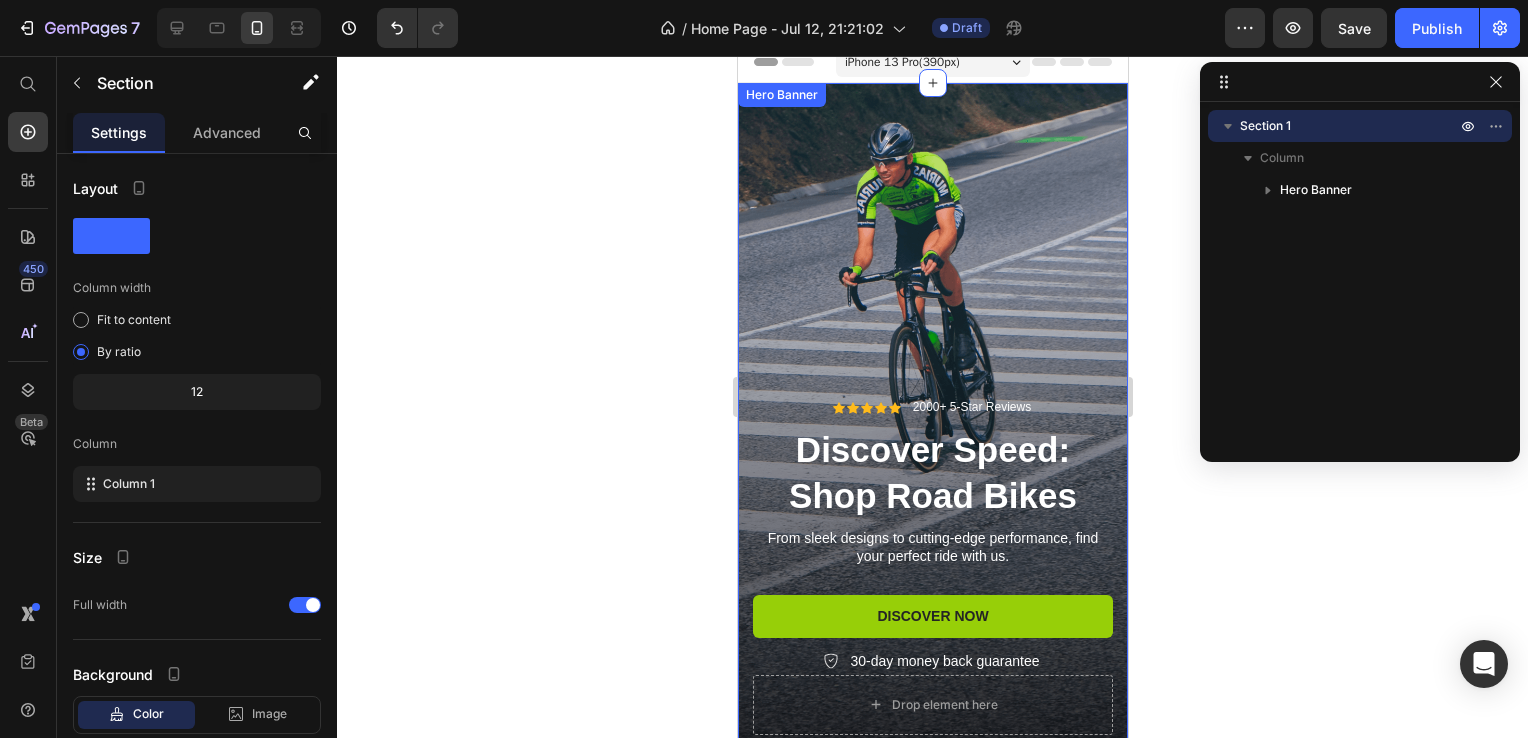scroll, scrollTop: 0, scrollLeft: 0, axis: both 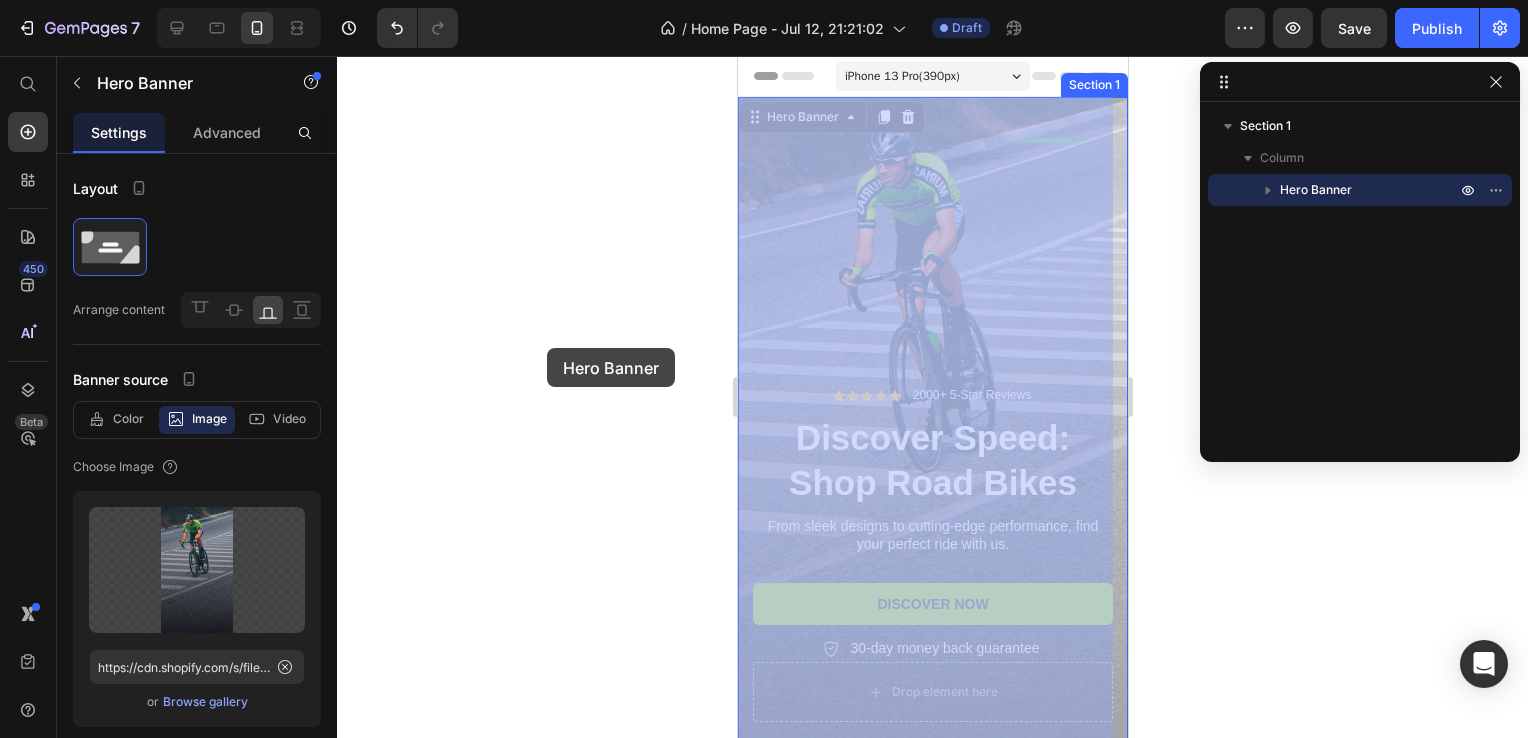 drag, startPoint x: 804, startPoint y: 356, endPoint x: 546, endPoint y: 348, distance: 258.124 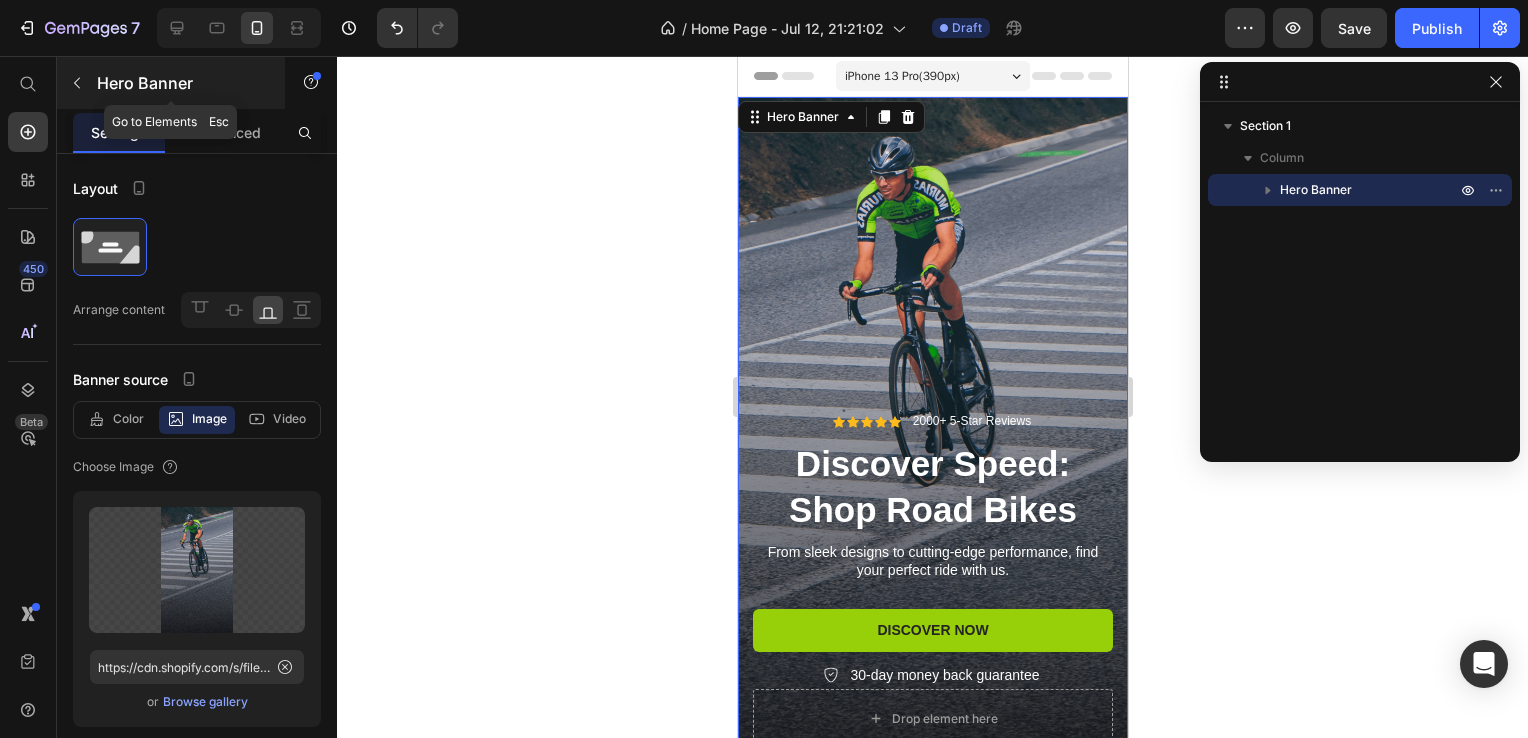 click 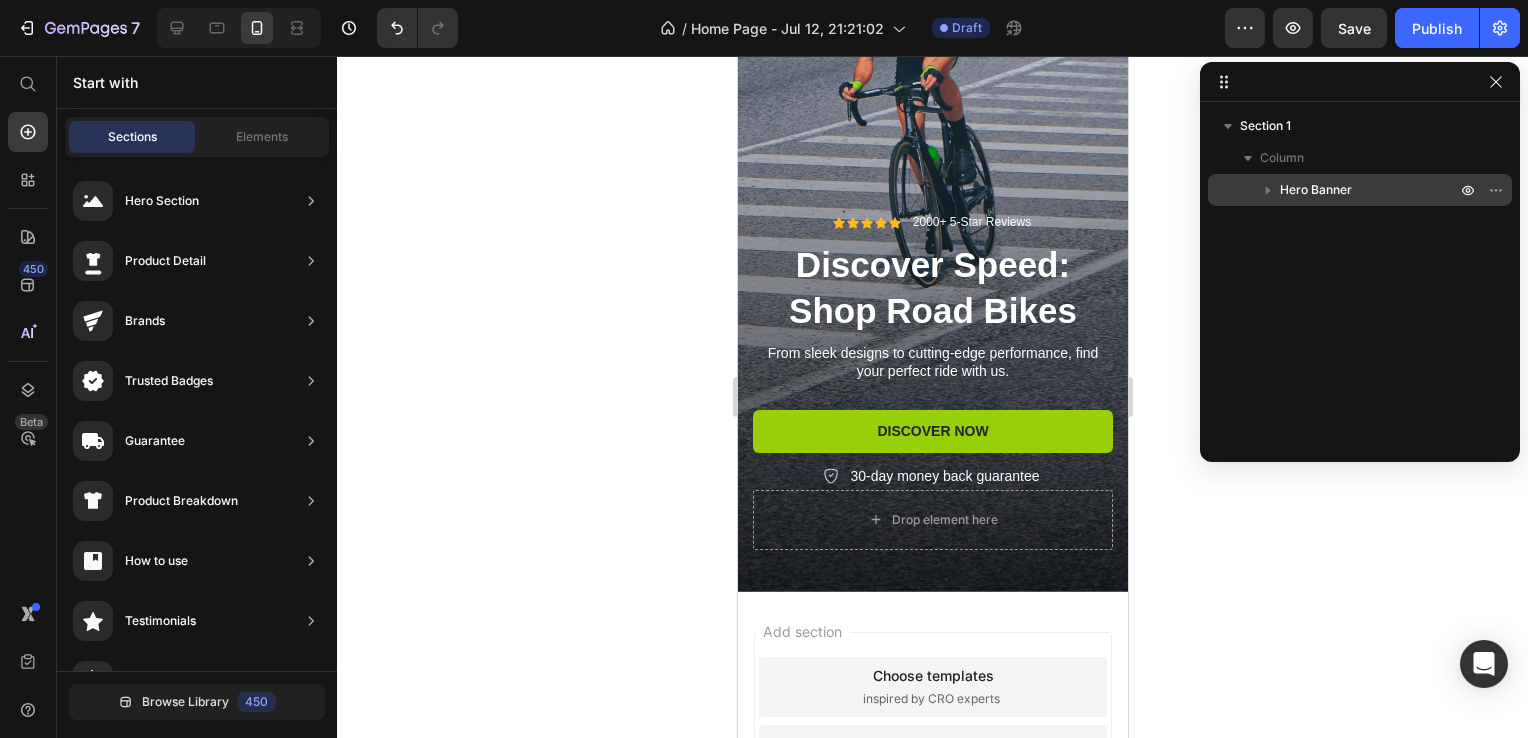 scroll, scrollTop: 200, scrollLeft: 0, axis: vertical 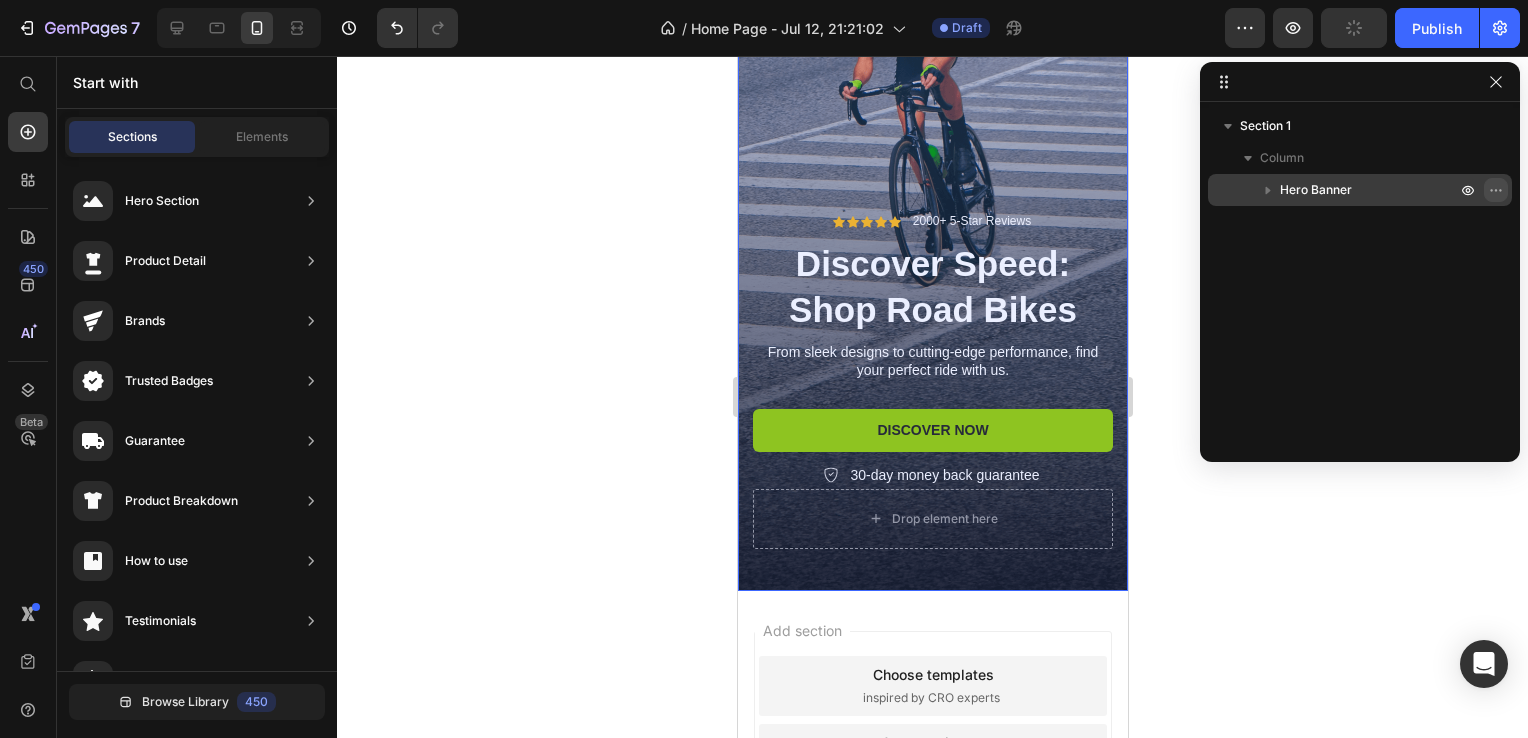 click at bounding box center (1496, 190) 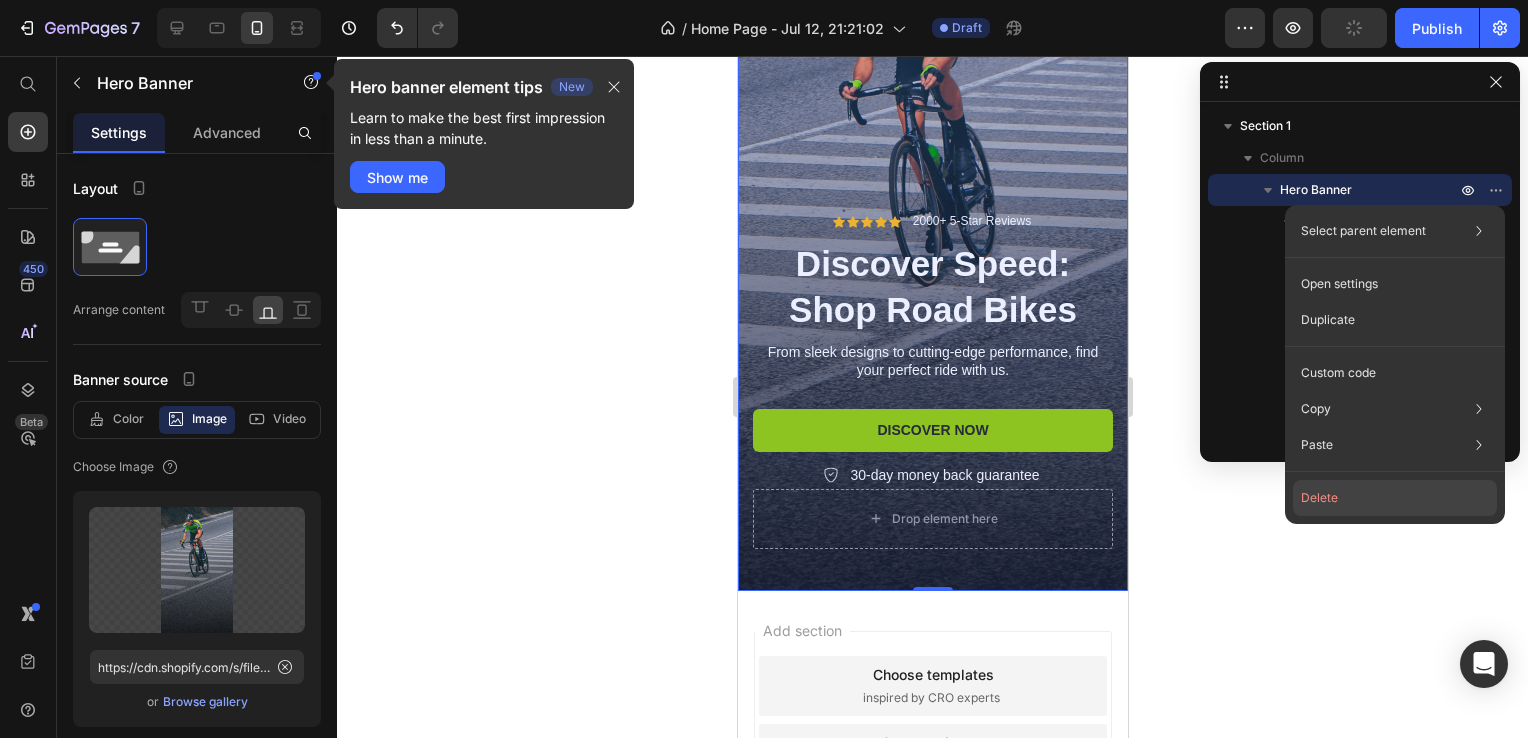click on "Delete" 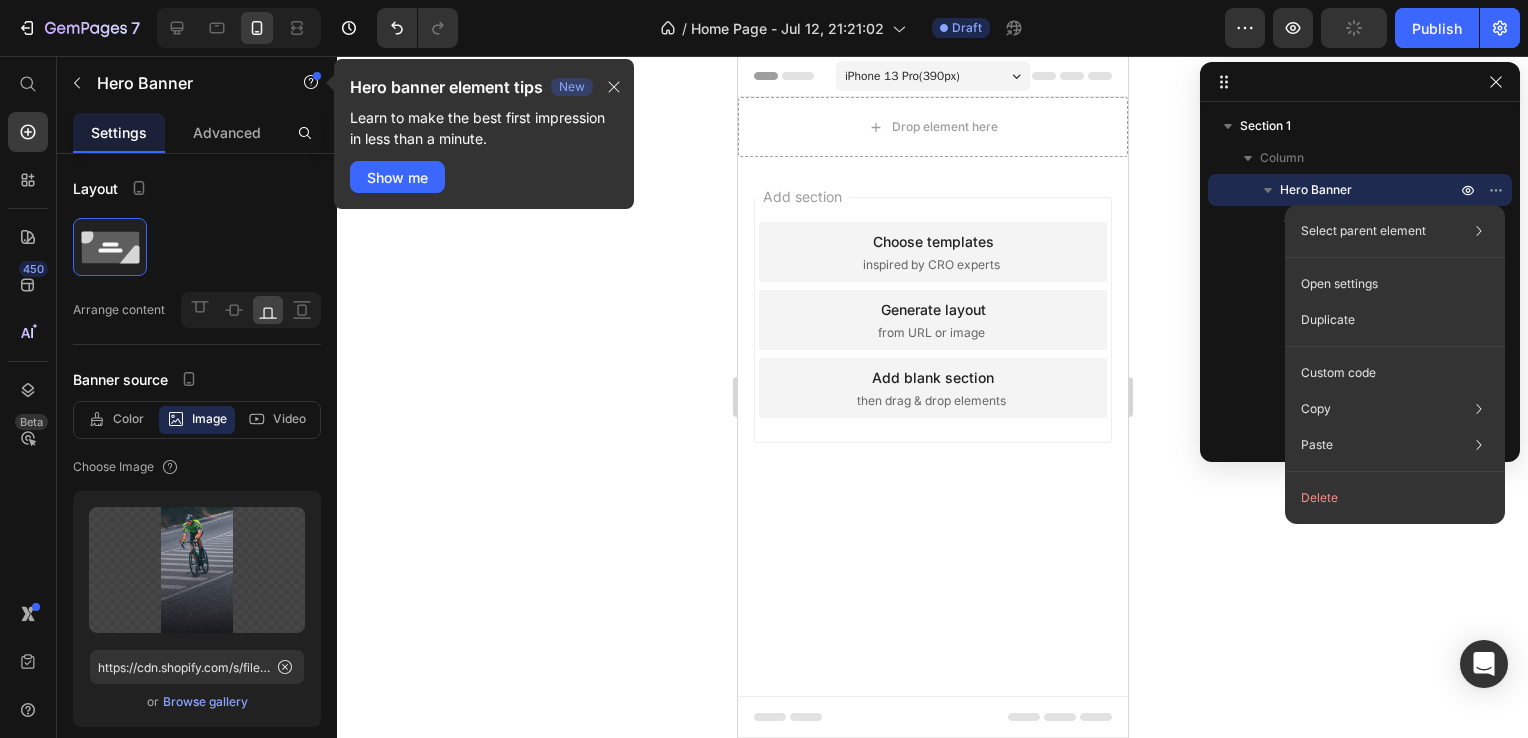 scroll, scrollTop: 0, scrollLeft: 0, axis: both 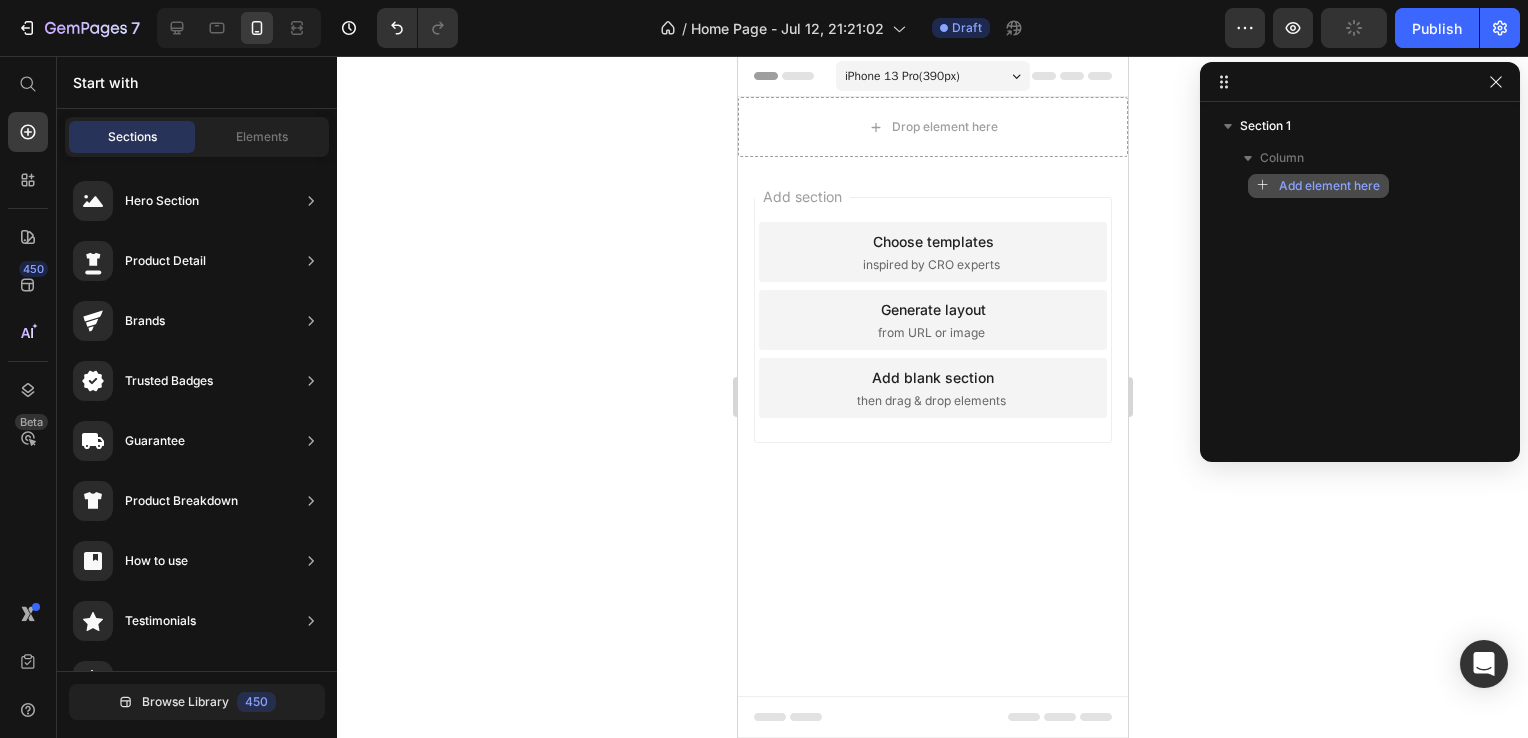 click on "Add element here" 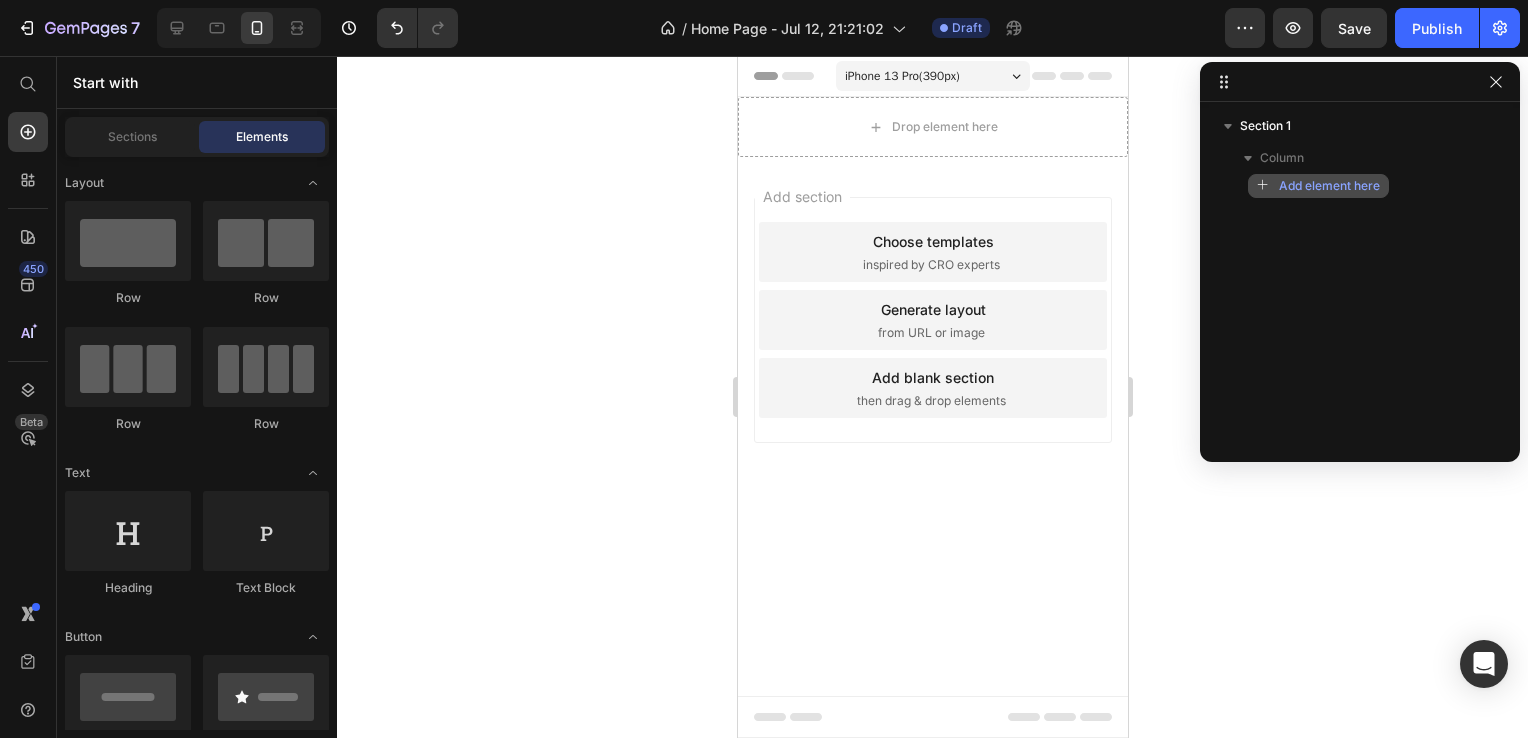 click on "Add element here" 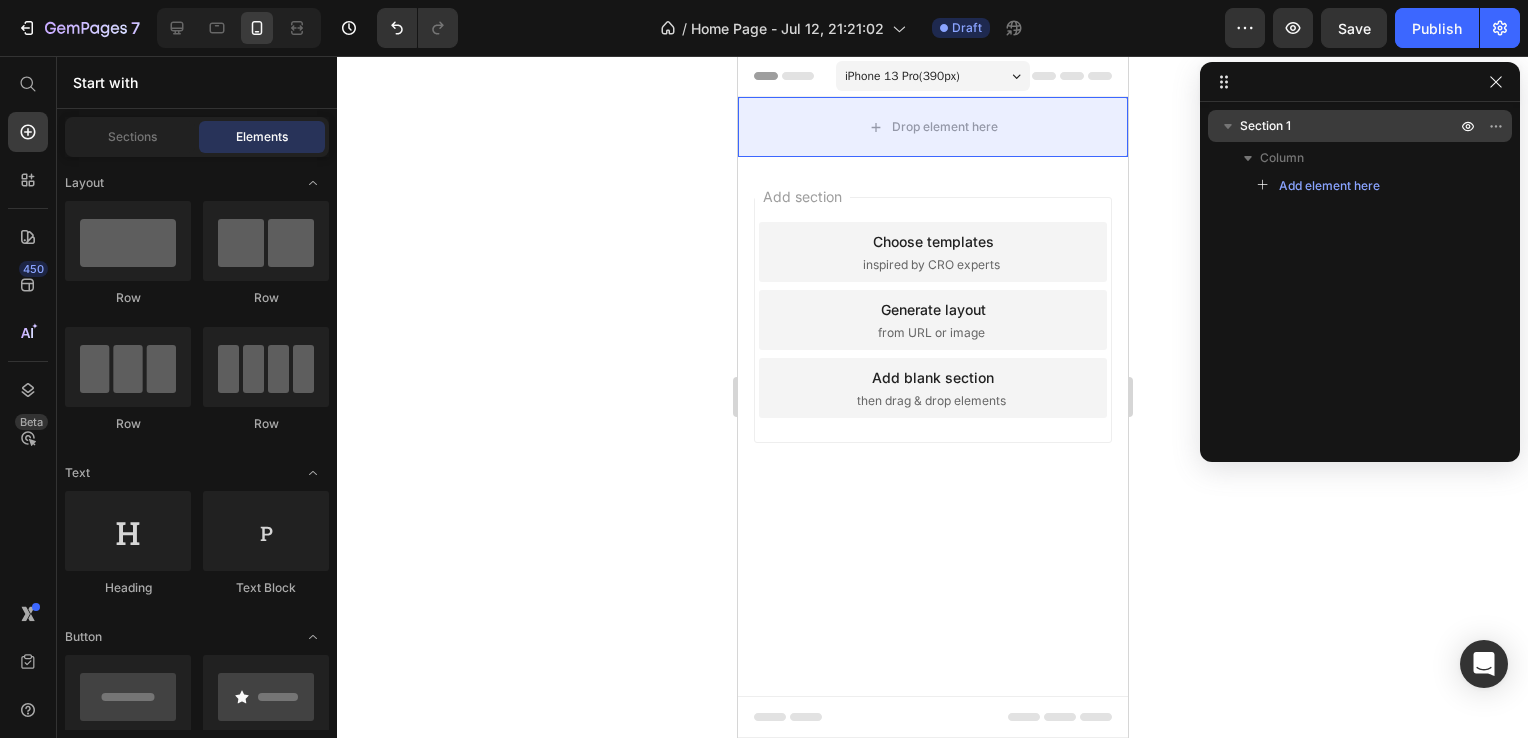 click on "Section 1" at bounding box center (1350, 126) 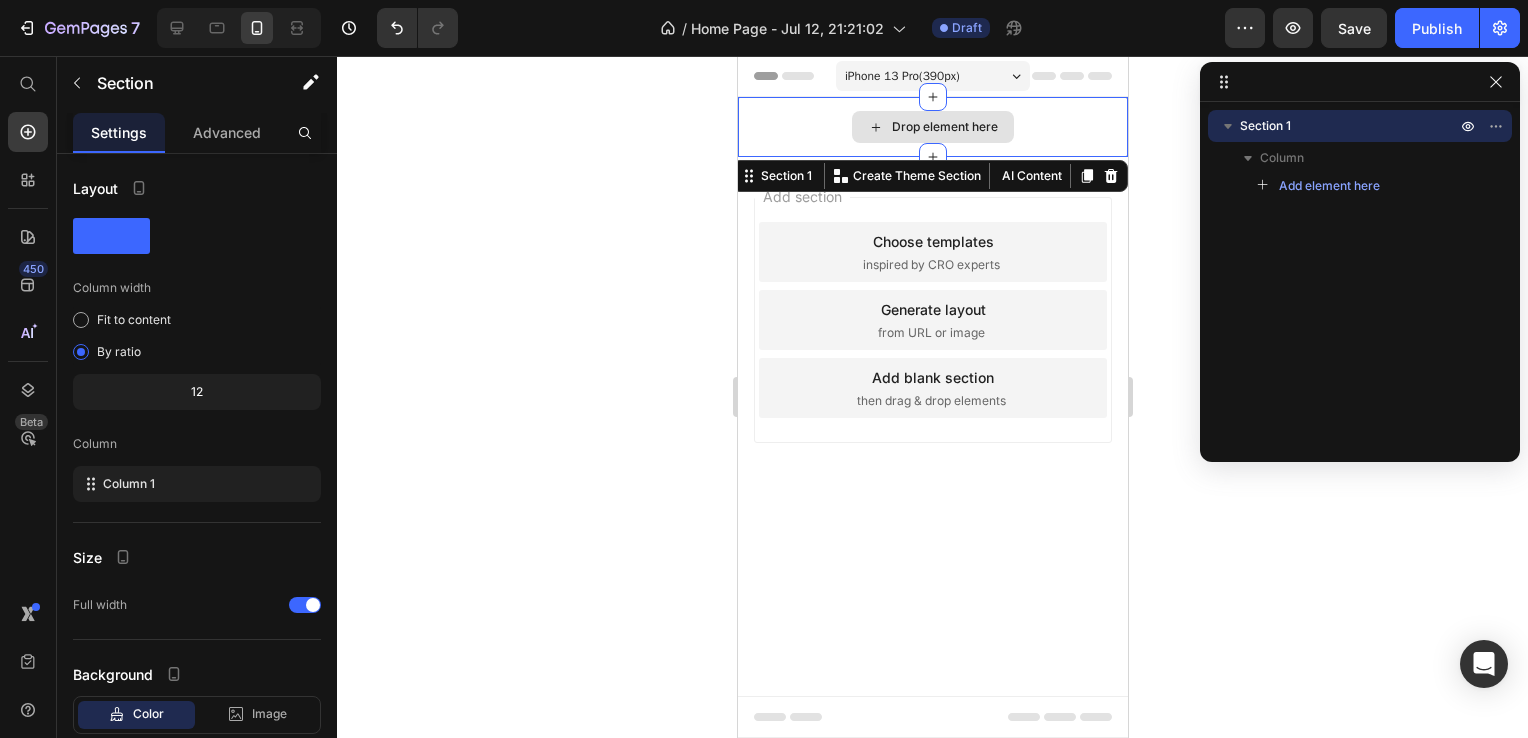 click on "Drop element here" at bounding box center [944, 127] 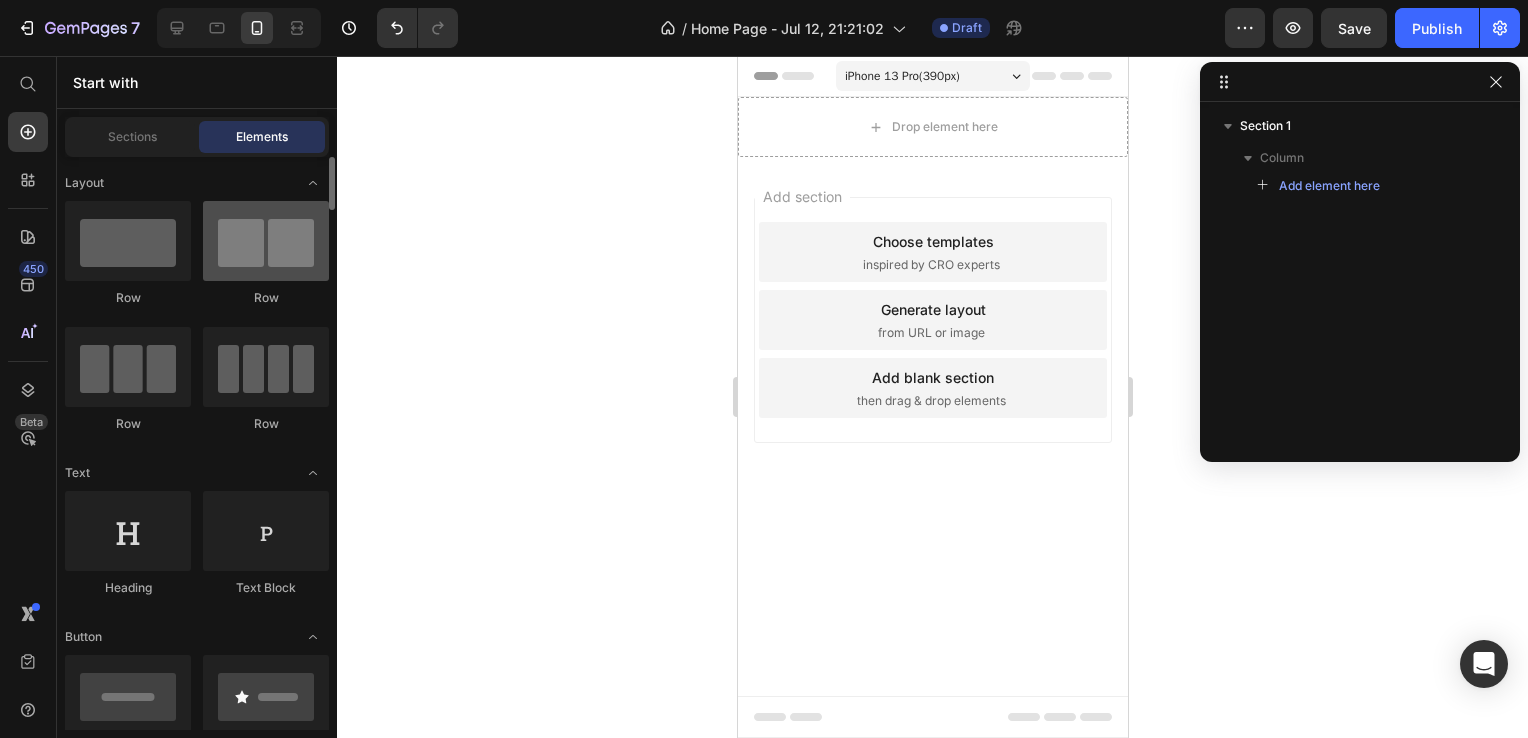 click at bounding box center (266, 241) 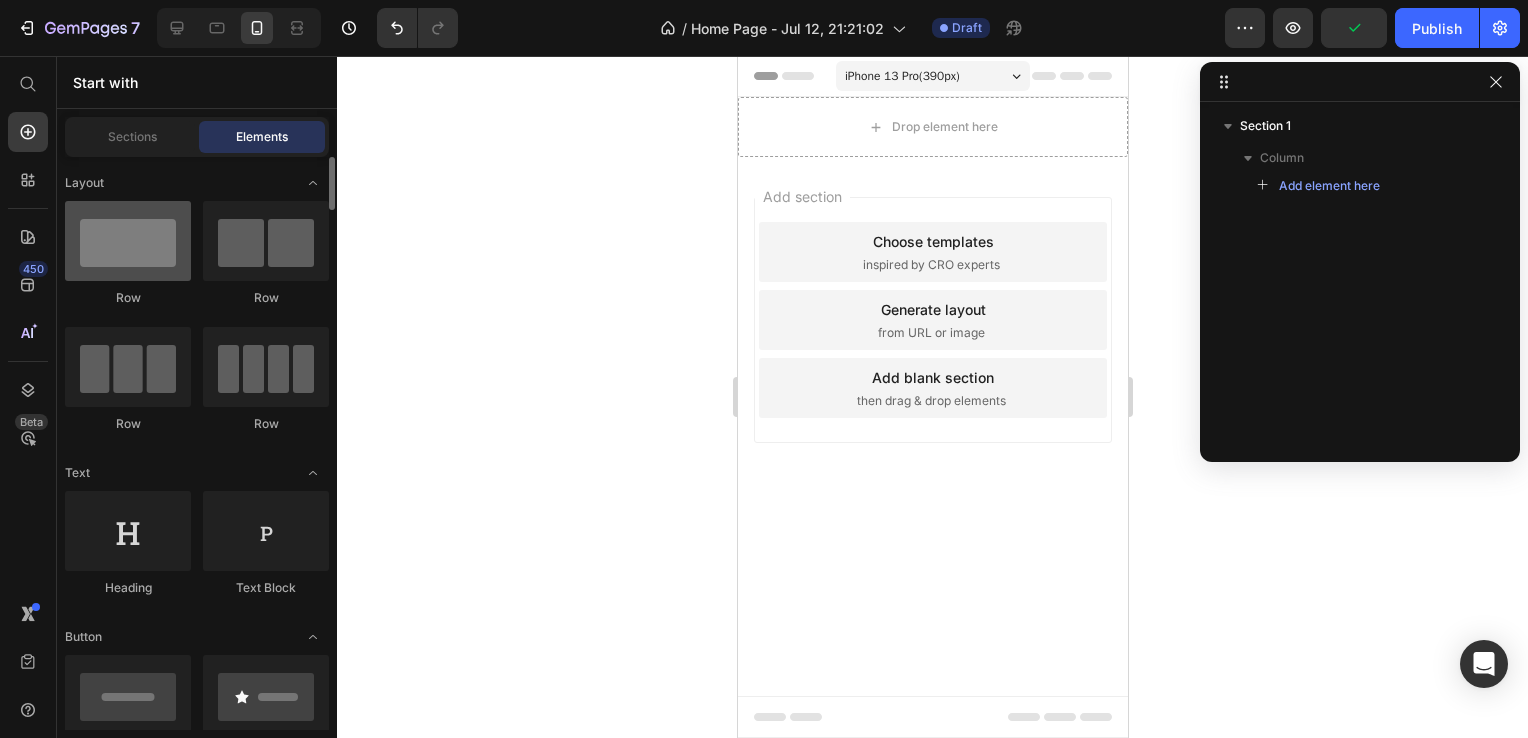 click at bounding box center (128, 241) 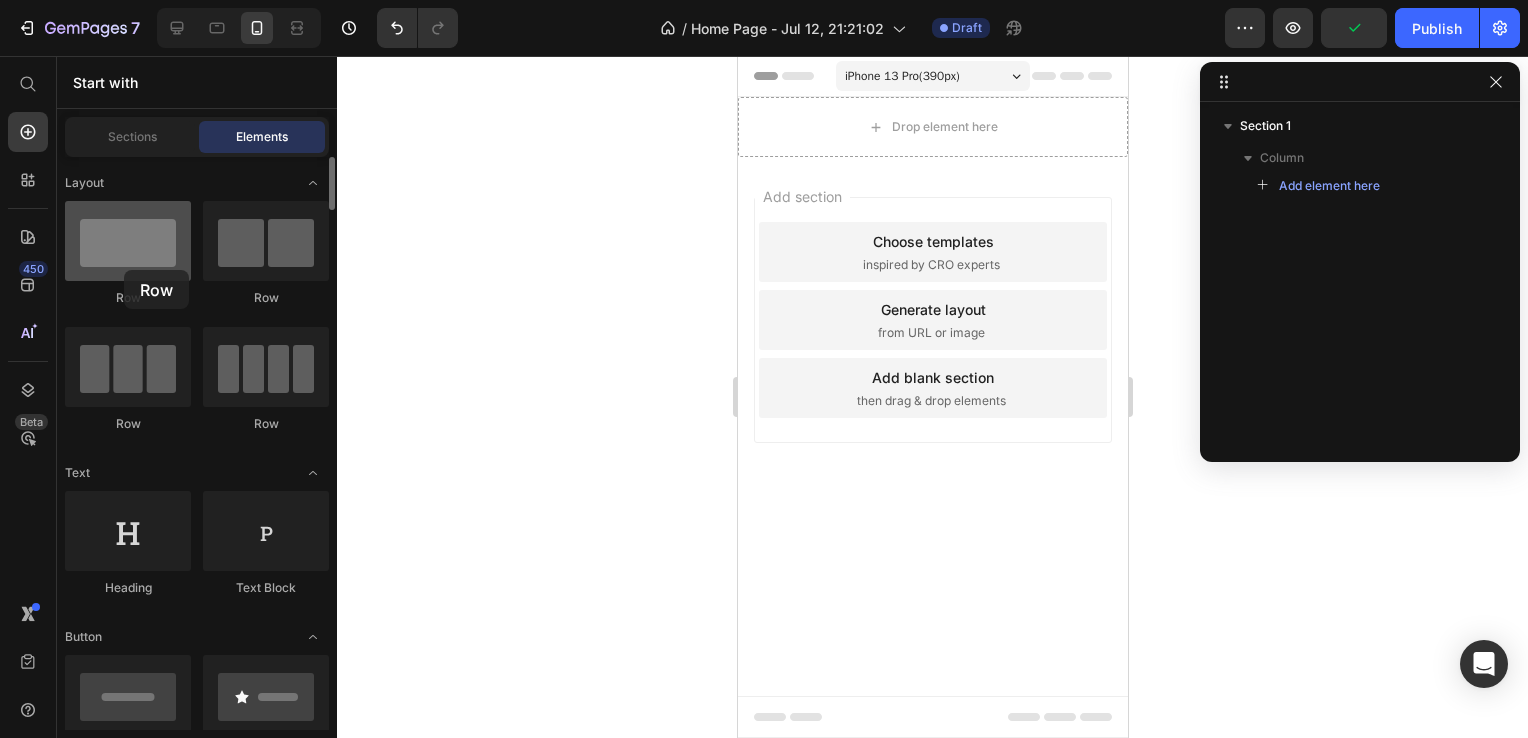 click at bounding box center [128, 241] 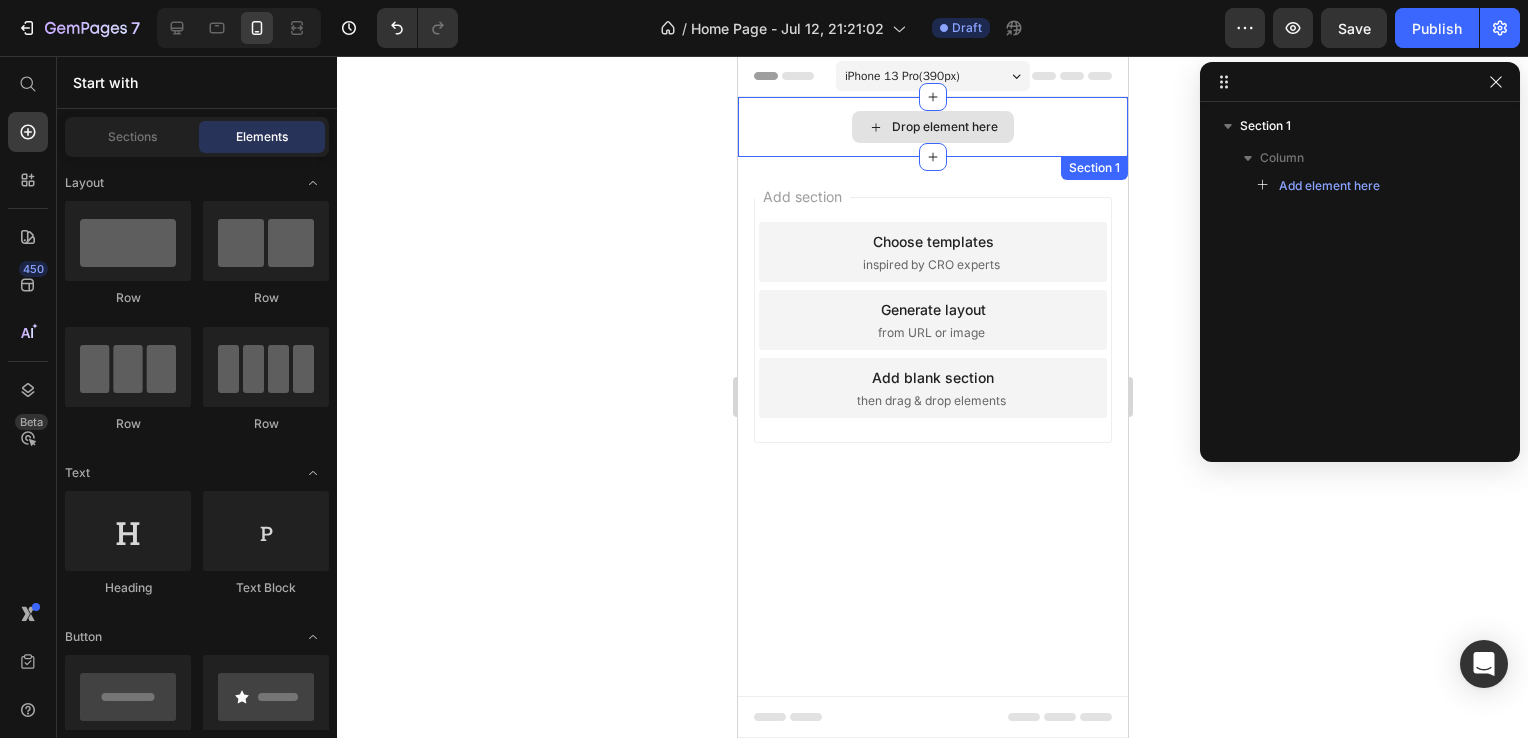 click on "Drop element here" at bounding box center (932, 127) 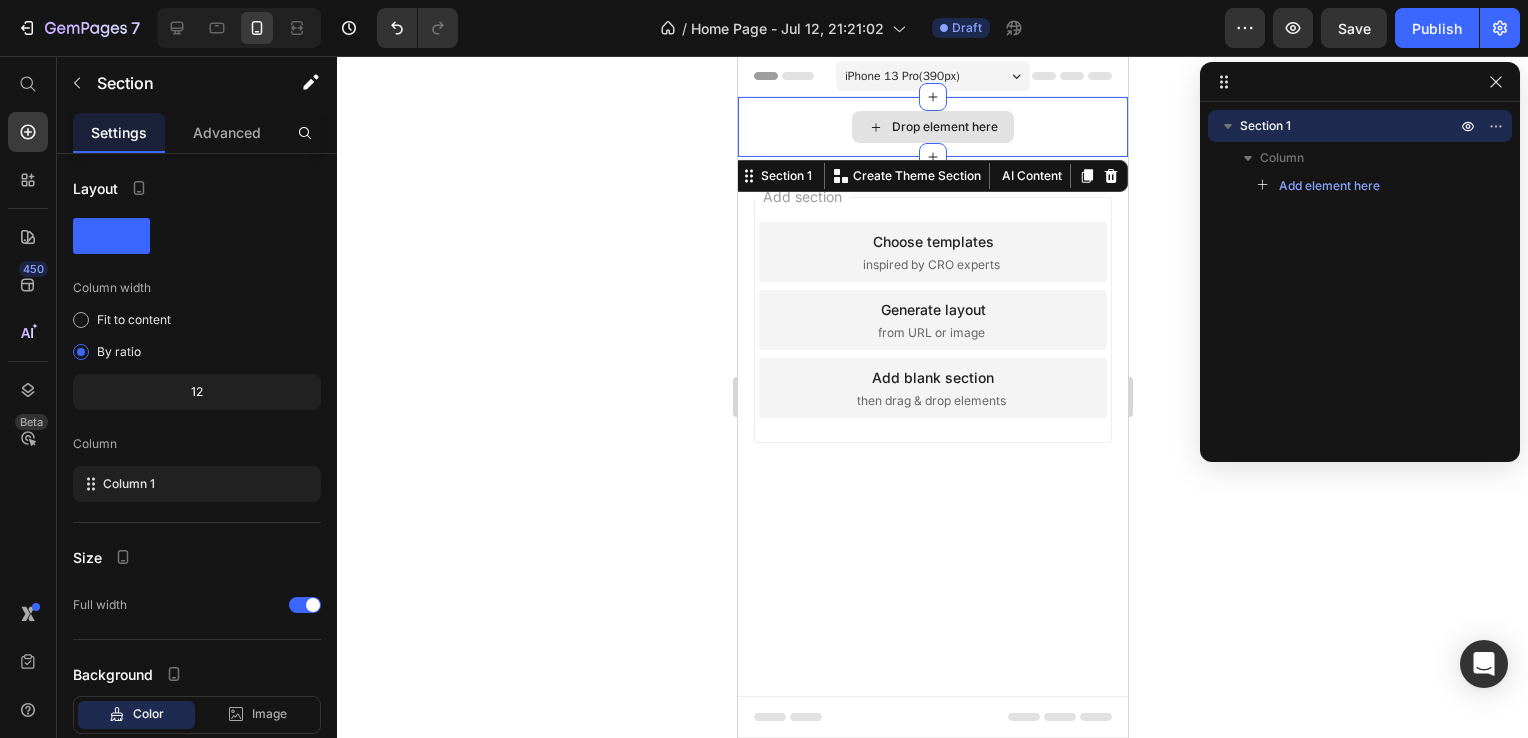 click on "Drop element here" at bounding box center [944, 127] 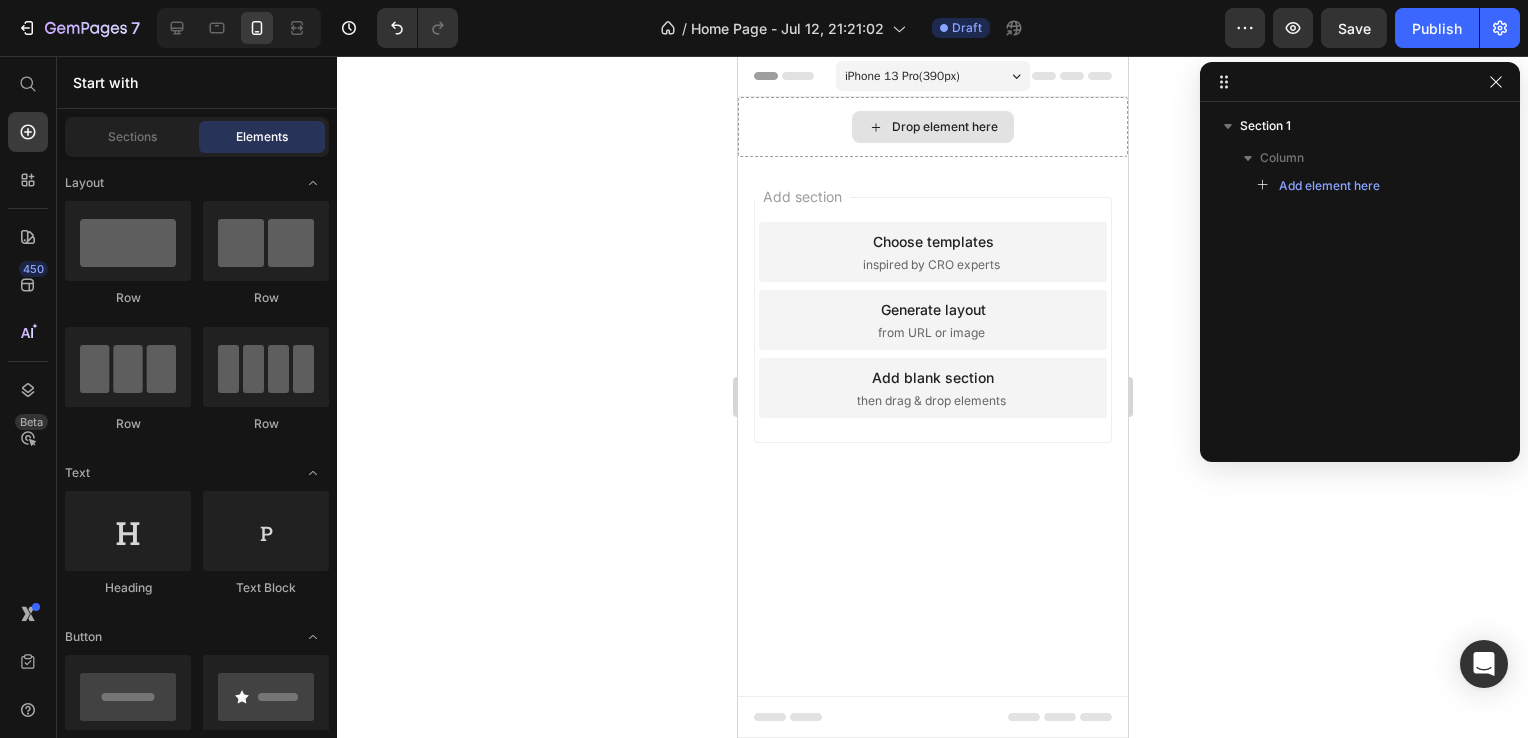 click on "Drop element here" at bounding box center [944, 127] 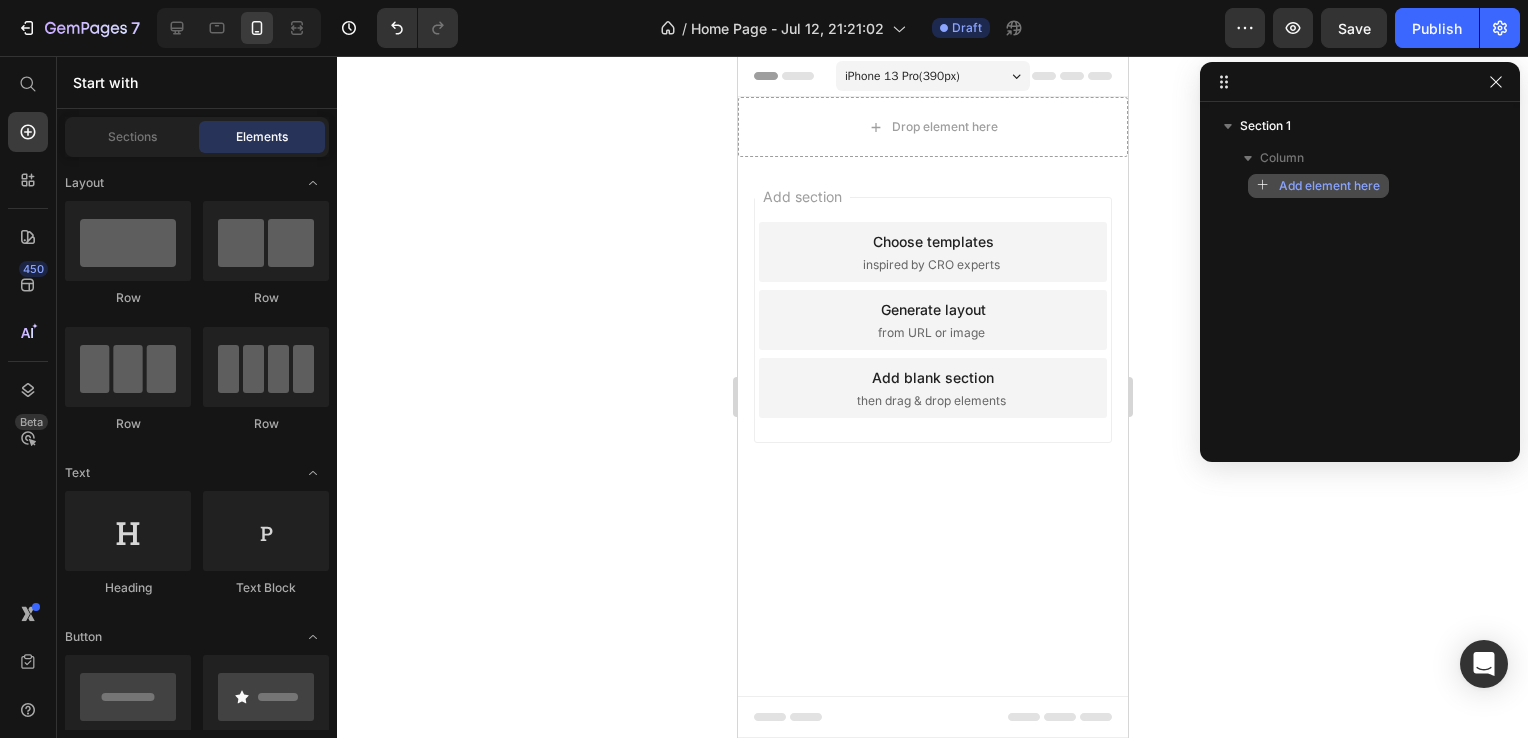 click on "Add element here" 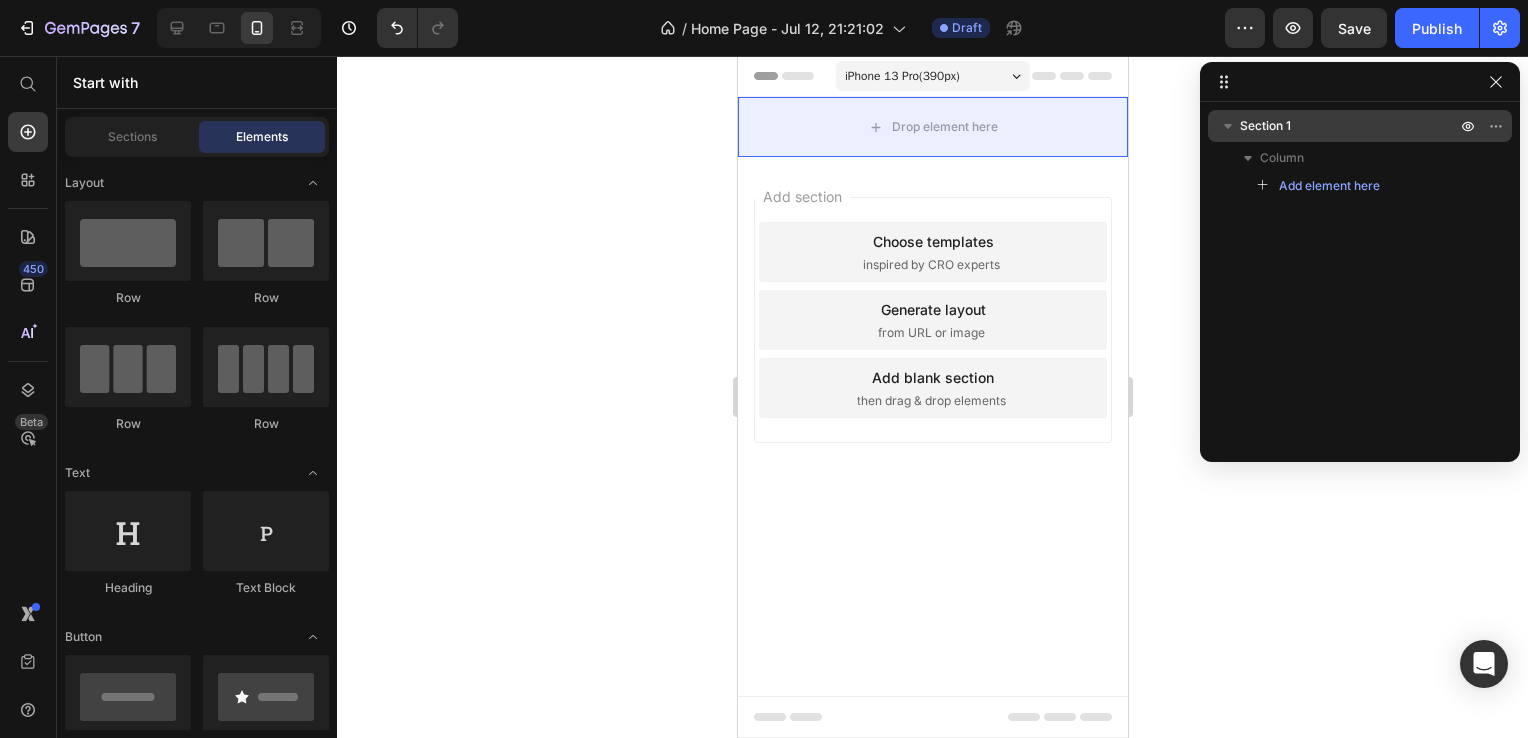 click on "Section 1" at bounding box center [1360, 126] 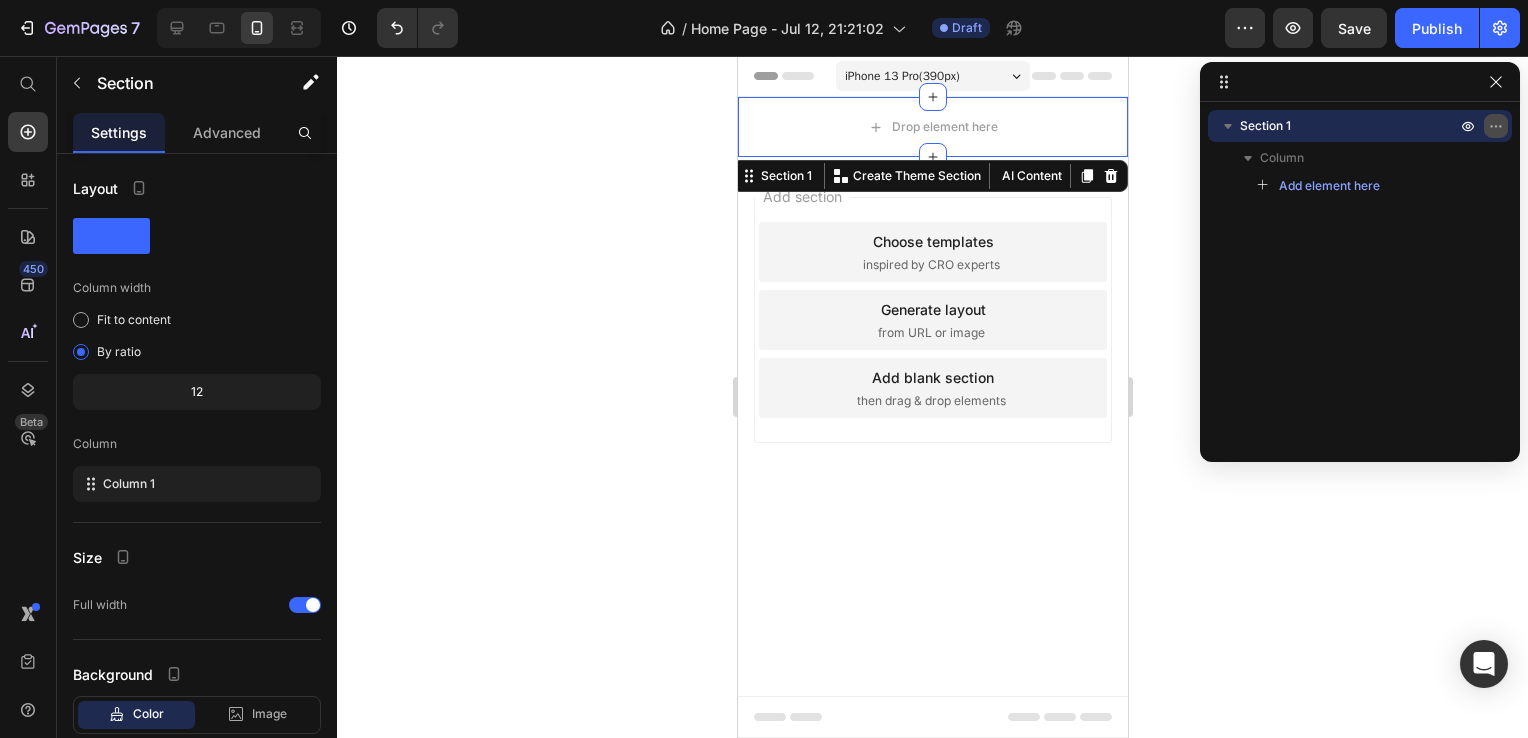 click 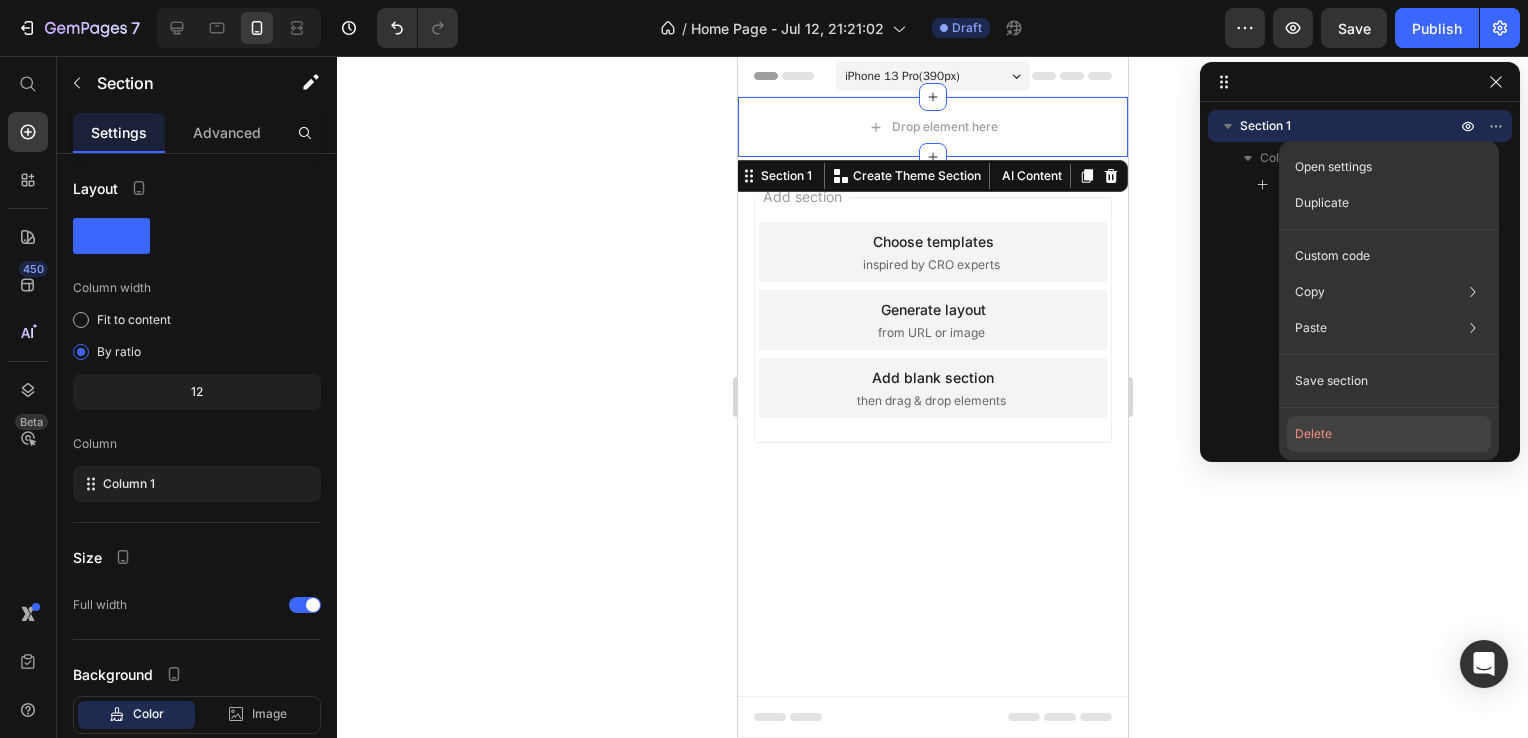 click on "Delete" 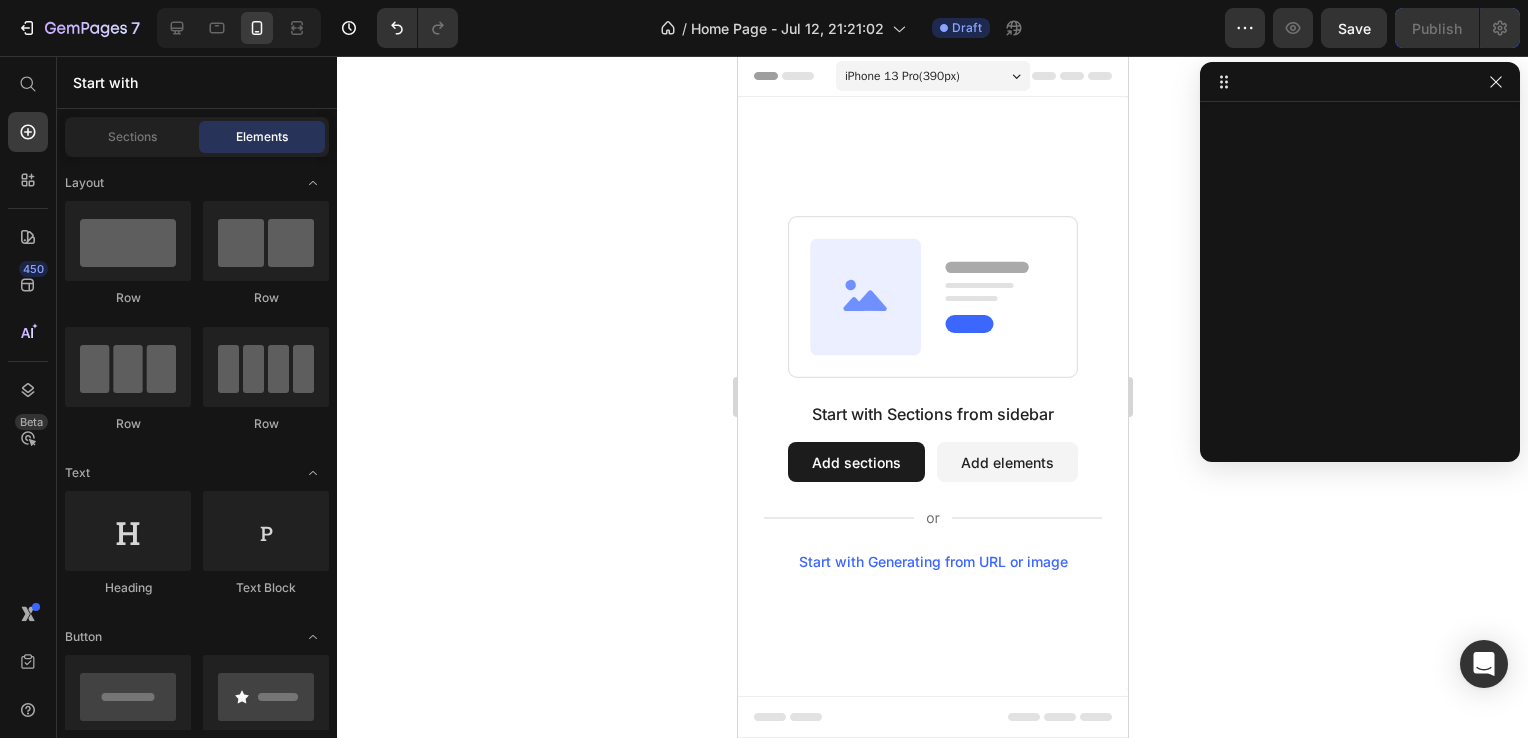click on "Add sections" at bounding box center (855, 462) 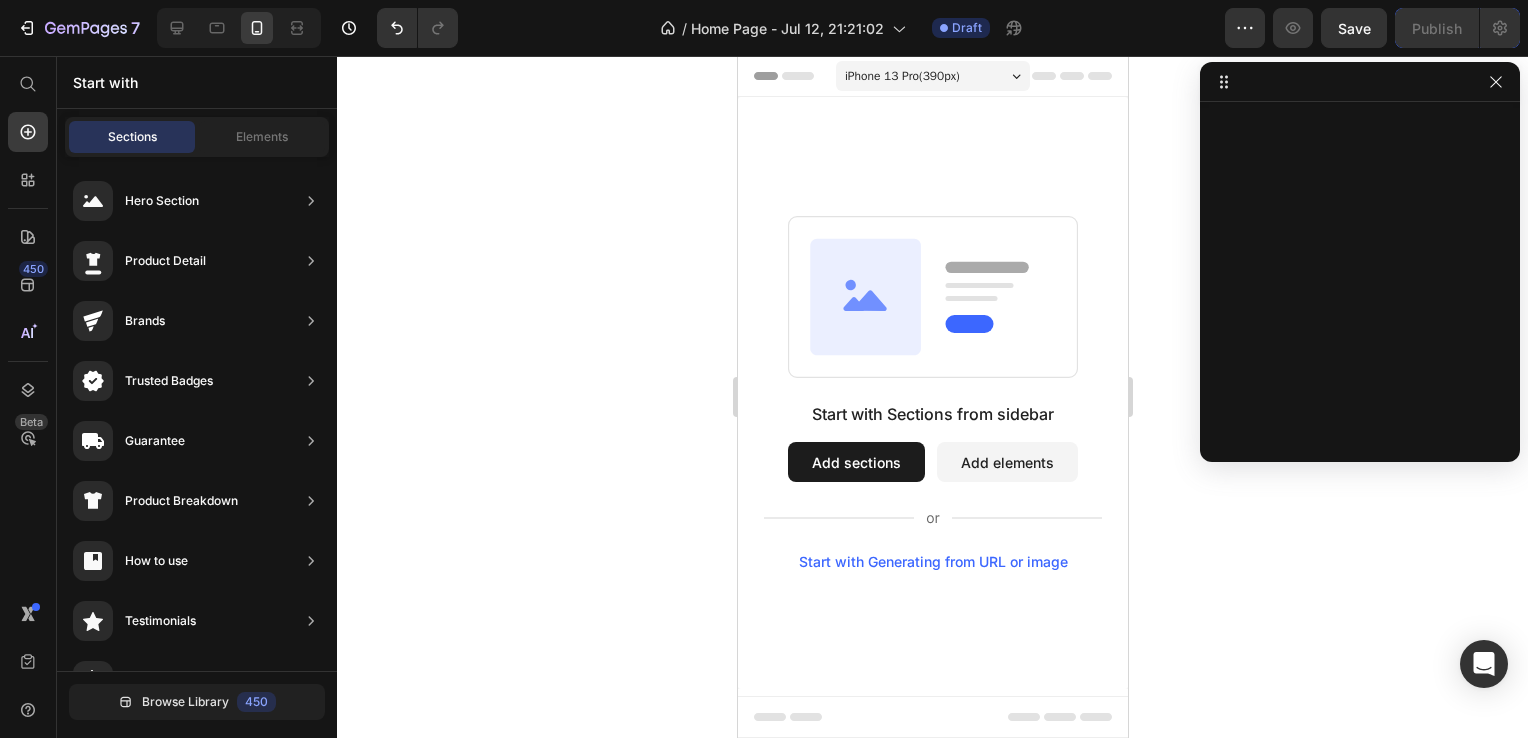 click on "Start with Sections Elements Hero Section Product Detail Brands Trusted Badges Guarantee Product Breakdown How to use Testimonials Compare Bundle FAQs Social Proof Brand Story Product List Collection Blog List Contact Sticky Add to Cart Custom Footer Browse Library 450 Layout
Row
Row
Row
Row Text
Heading
Text Block Button
Button
Button
Sticky Back to top Media
Image
Image" at bounding box center (197, 397) 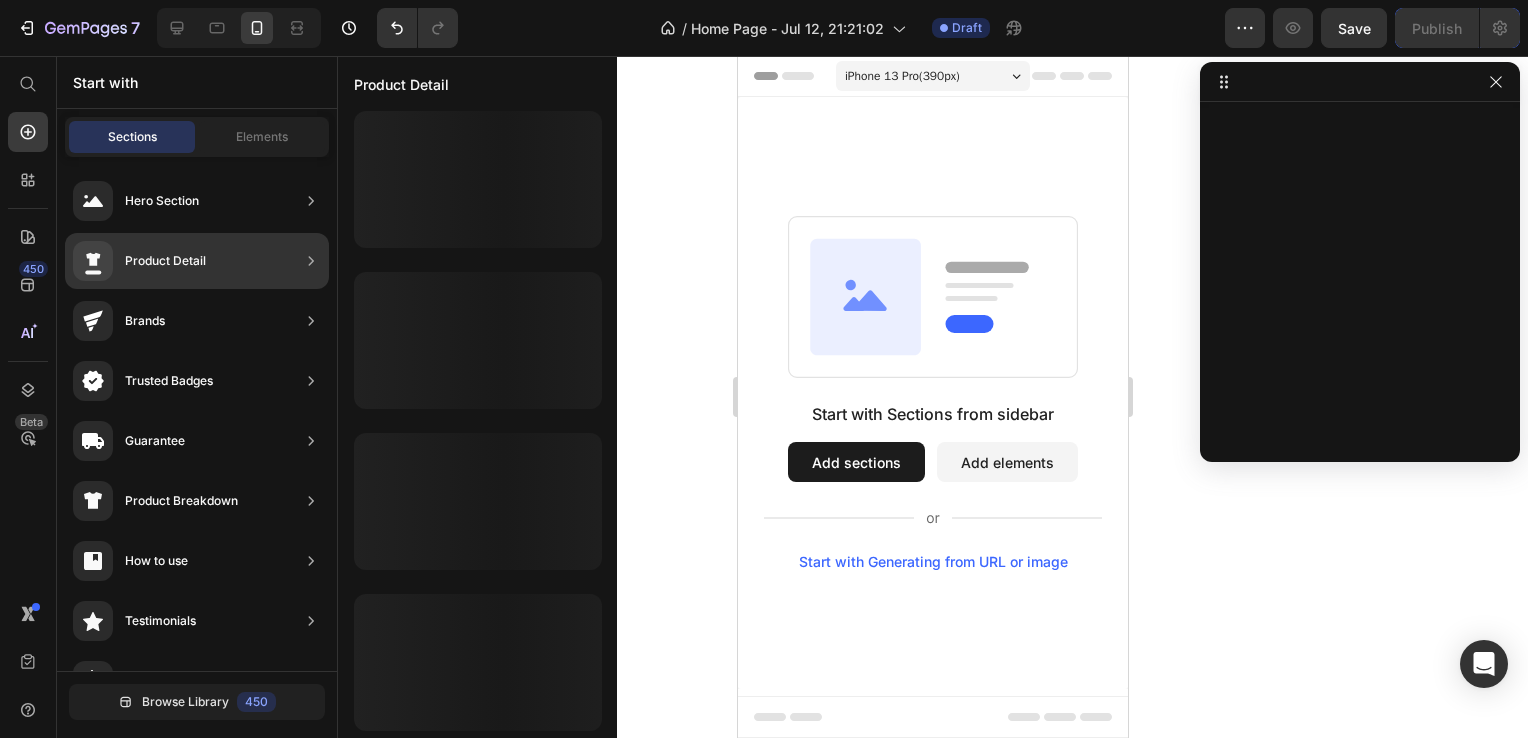 scroll, scrollTop: 969, scrollLeft: 0, axis: vertical 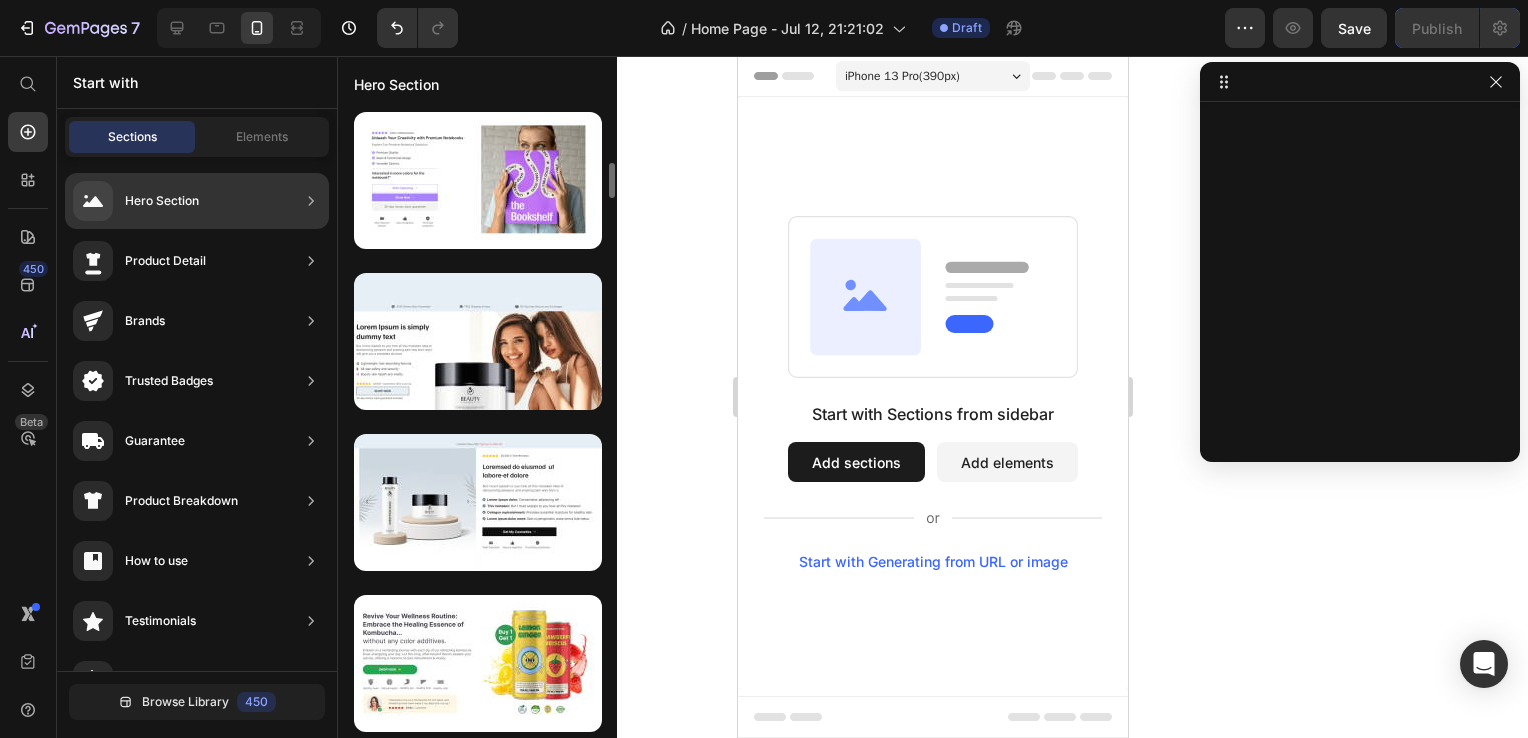 click on "Hero Section" at bounding box center (162, 201) 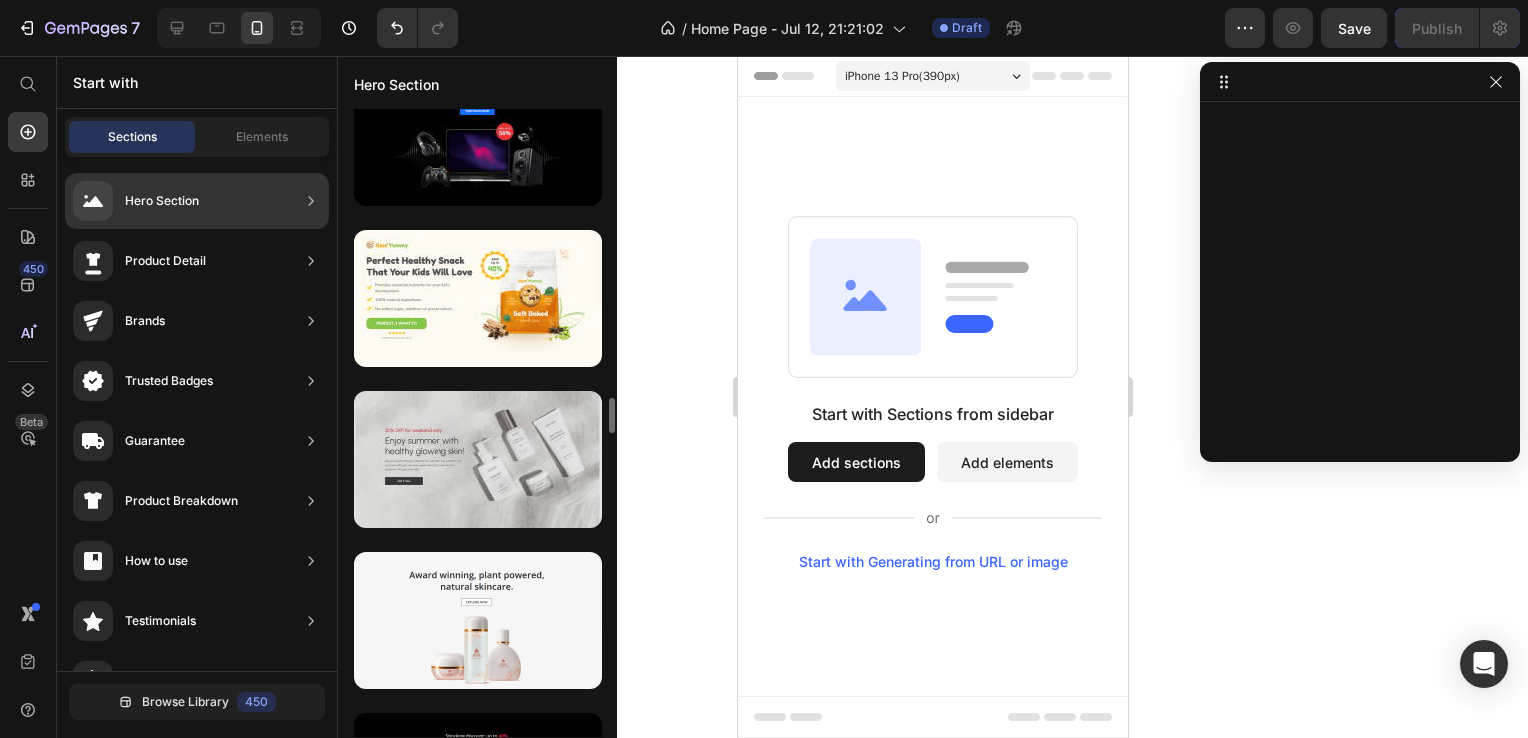 scroll, scrollTop: 6869, scrollLeft: 0, axis: vertical 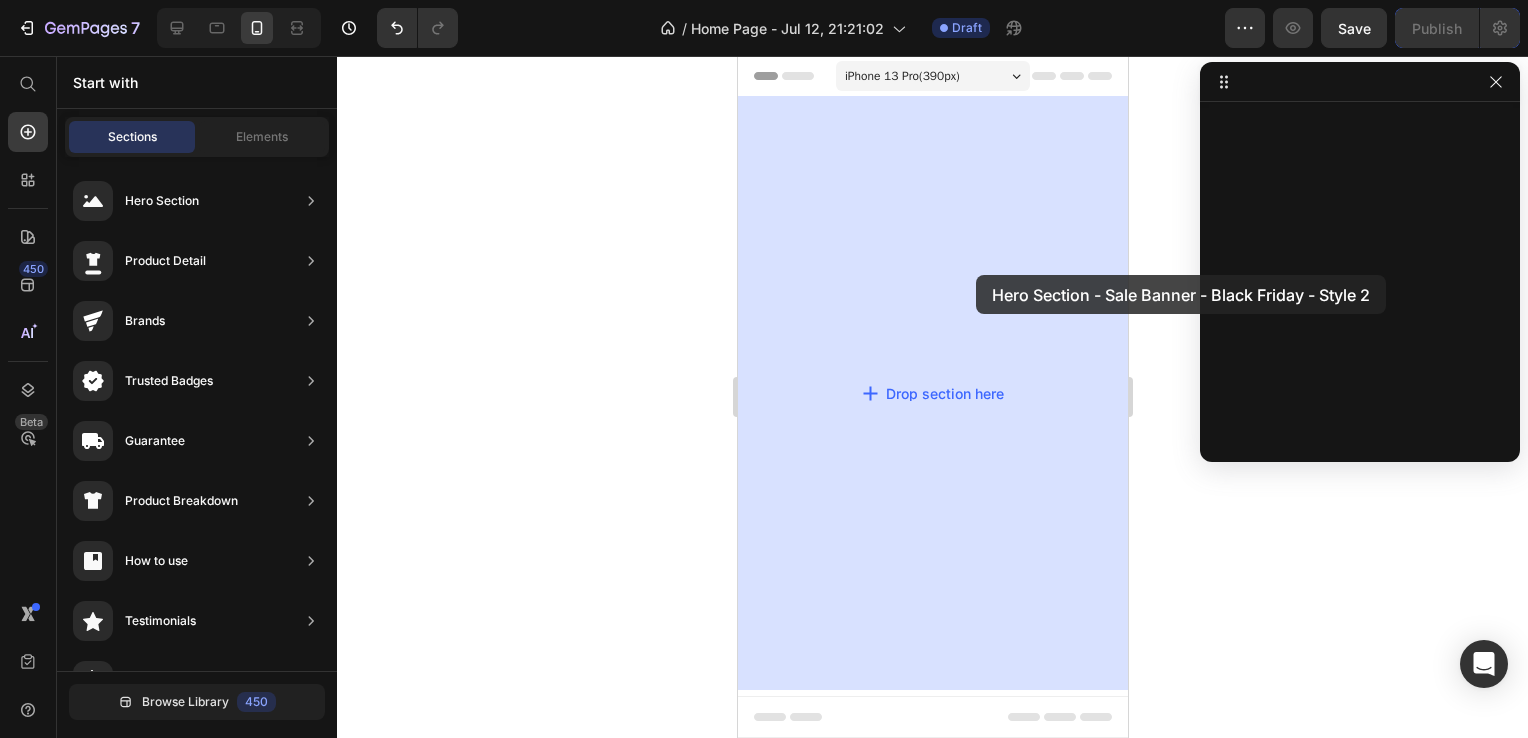 drag, startPoint x: 1227, startPoint y: 296, endPoint x: 975, endPoint y: 275, distance: 252.87349 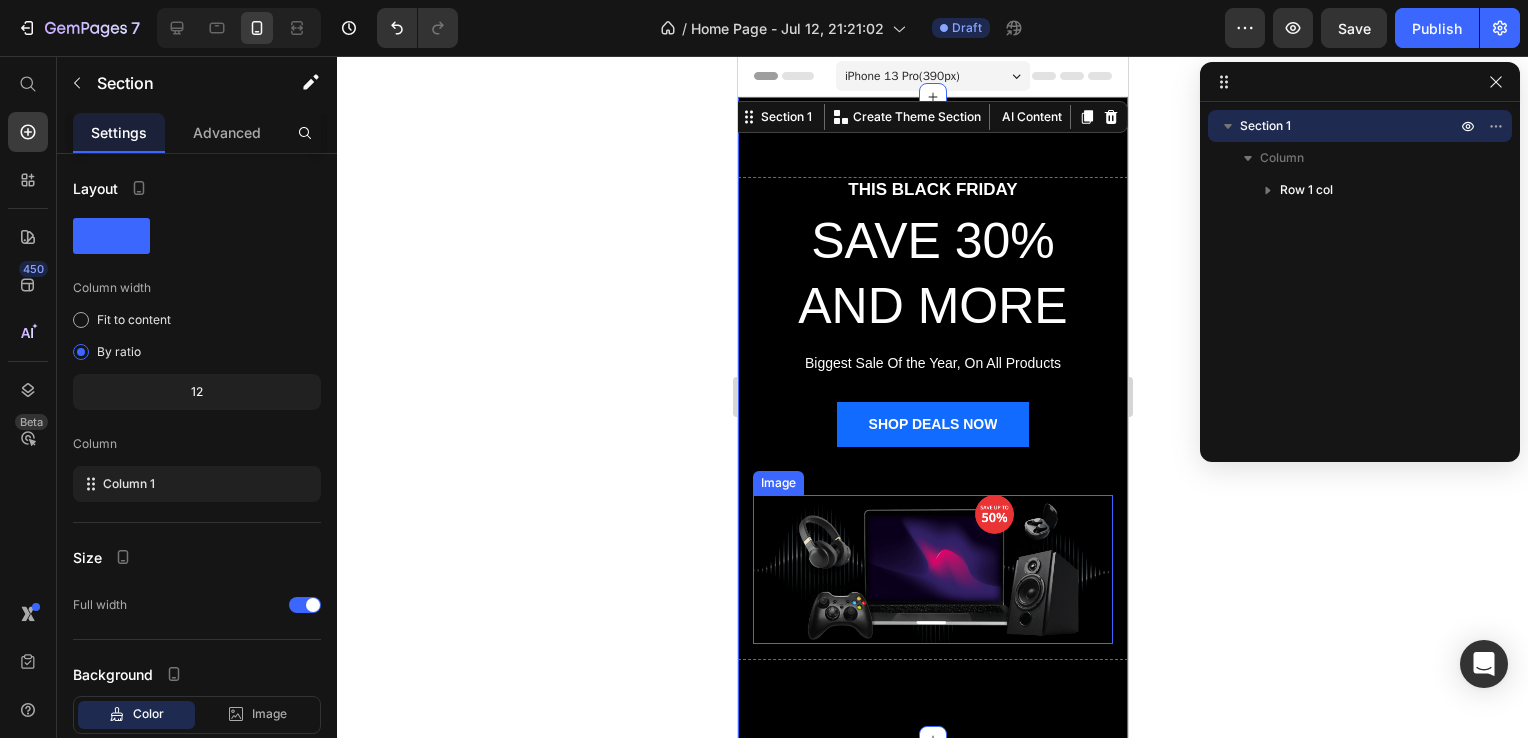 click at bounding box center (932, 569) 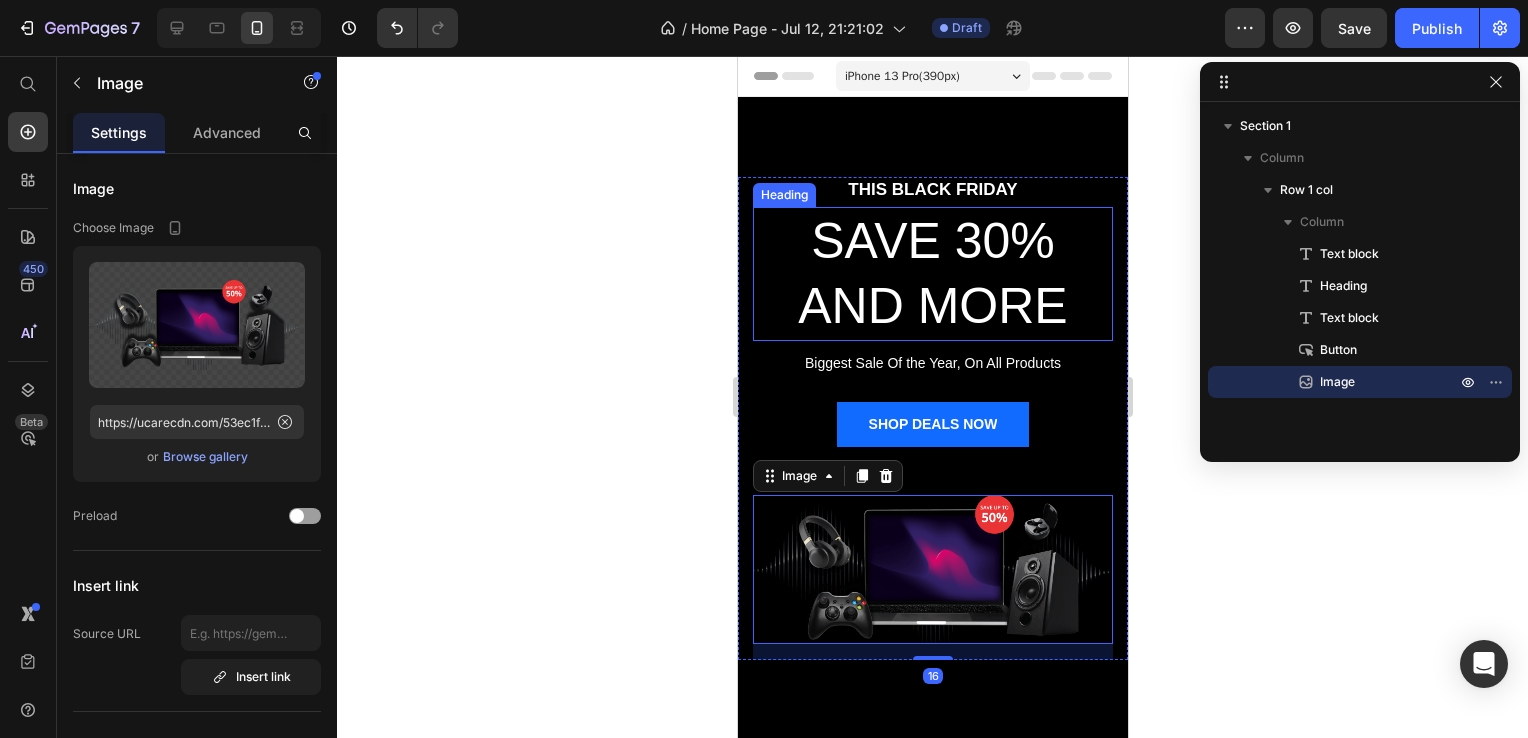 click on "SAVE 30% AND MORE" at bounding box center [932, 274] 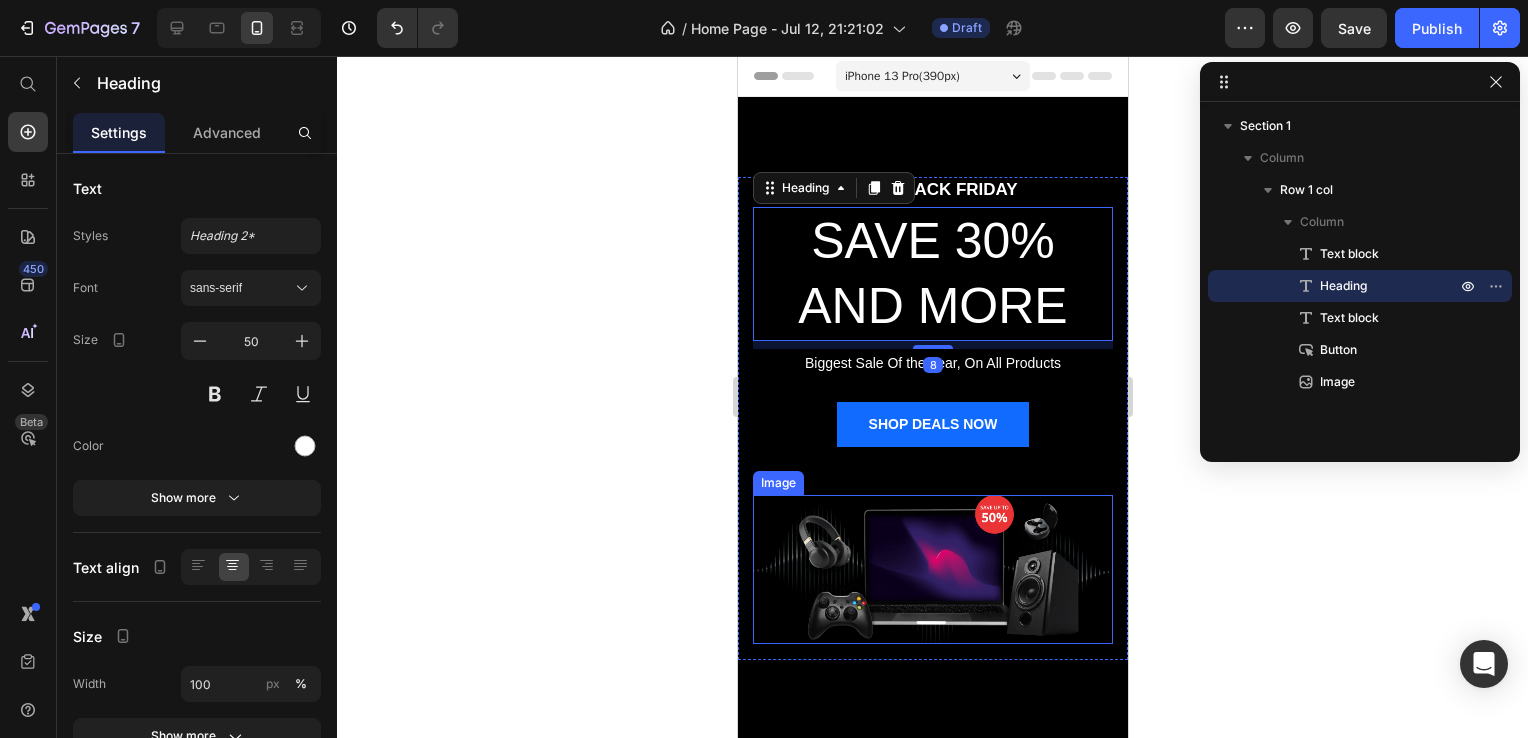 click at bounding box center [932, 569] 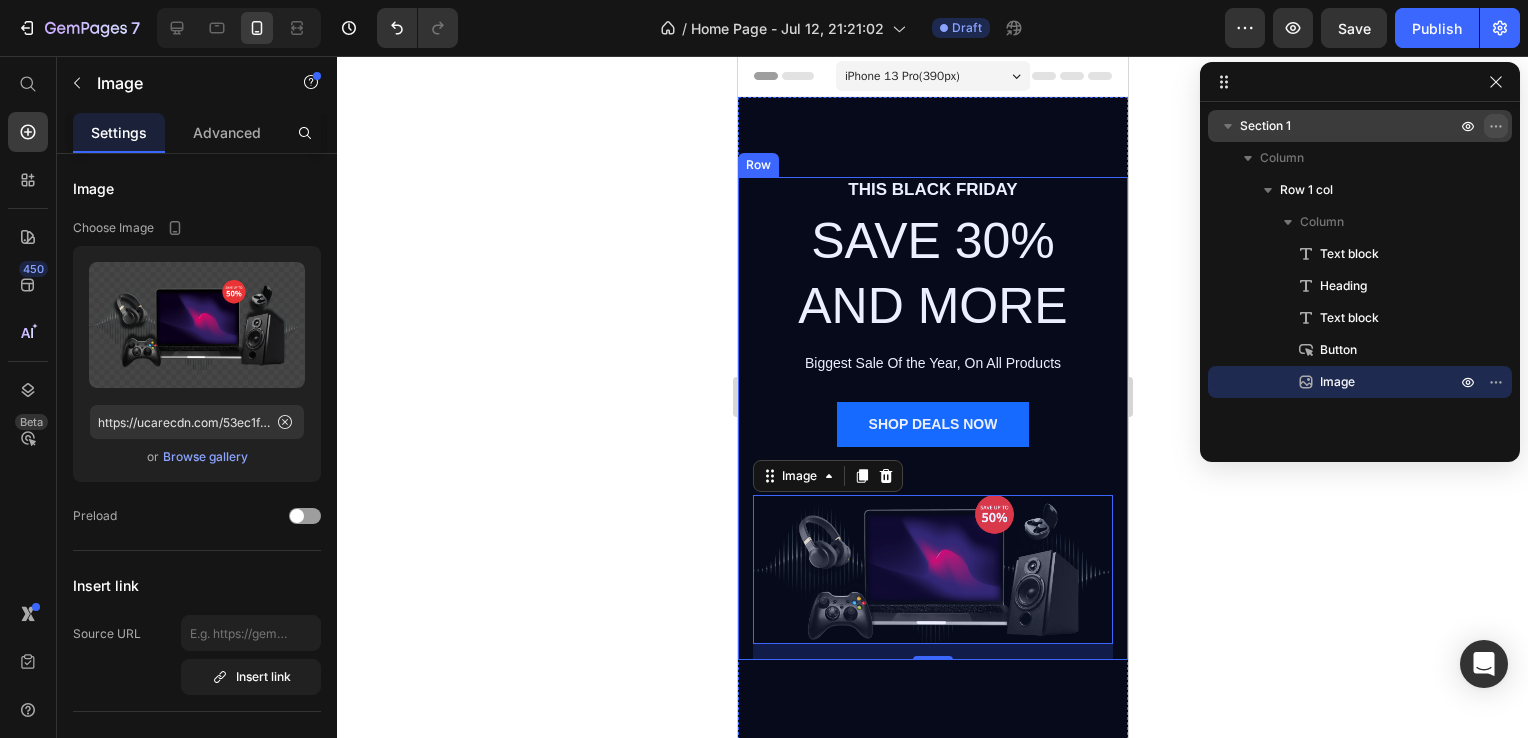 click 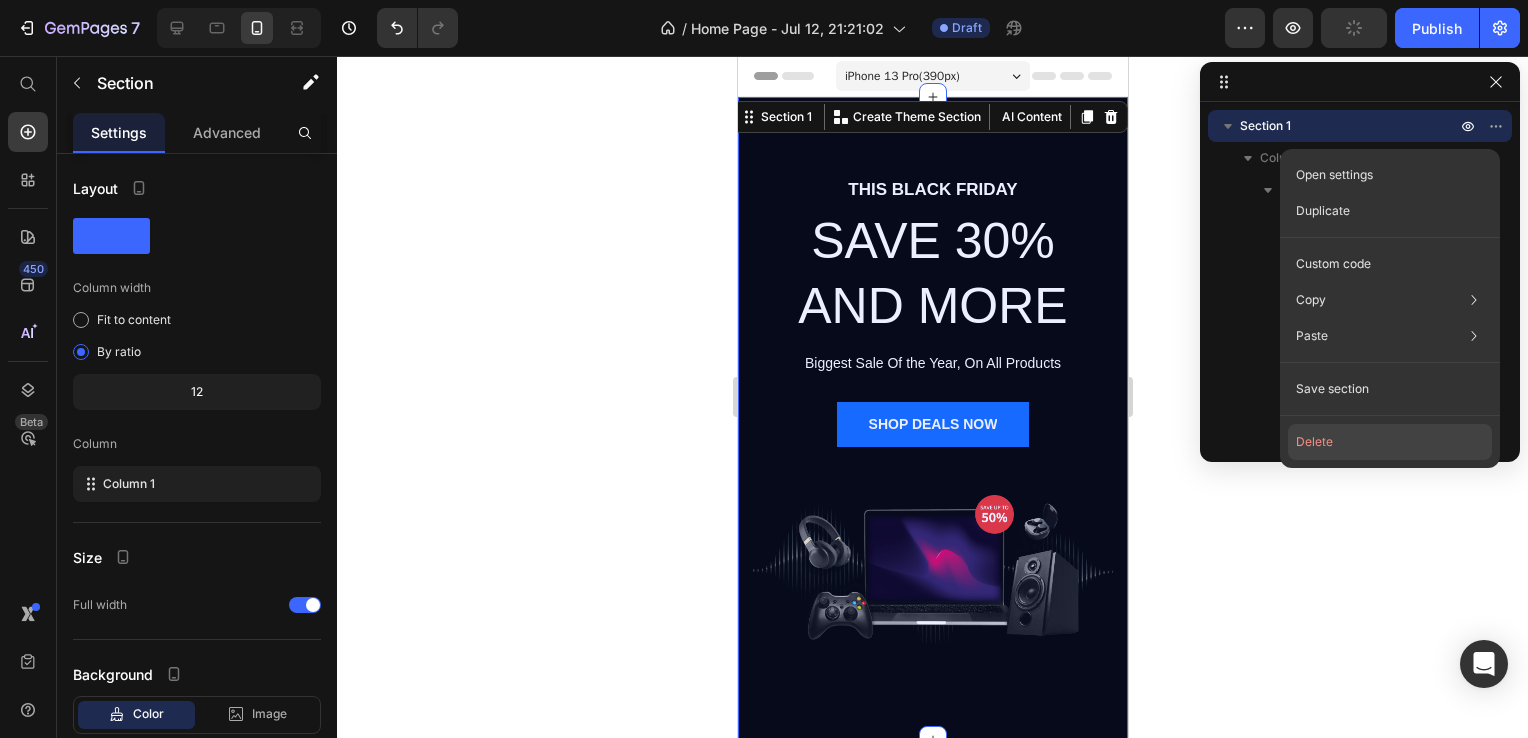 click on "Delete" 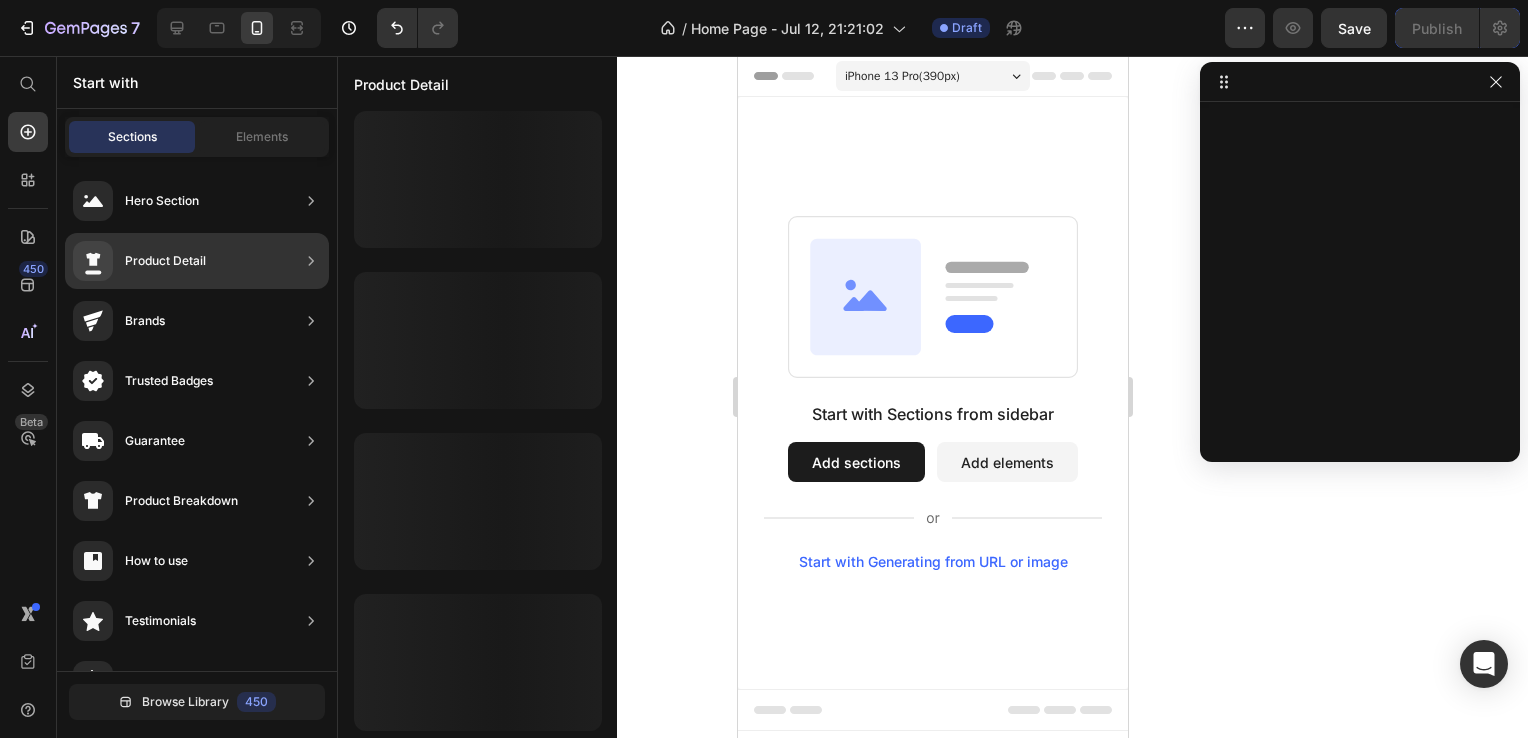 scroll, scrollTop: 969, scrollLeft: 0, axis: vertical 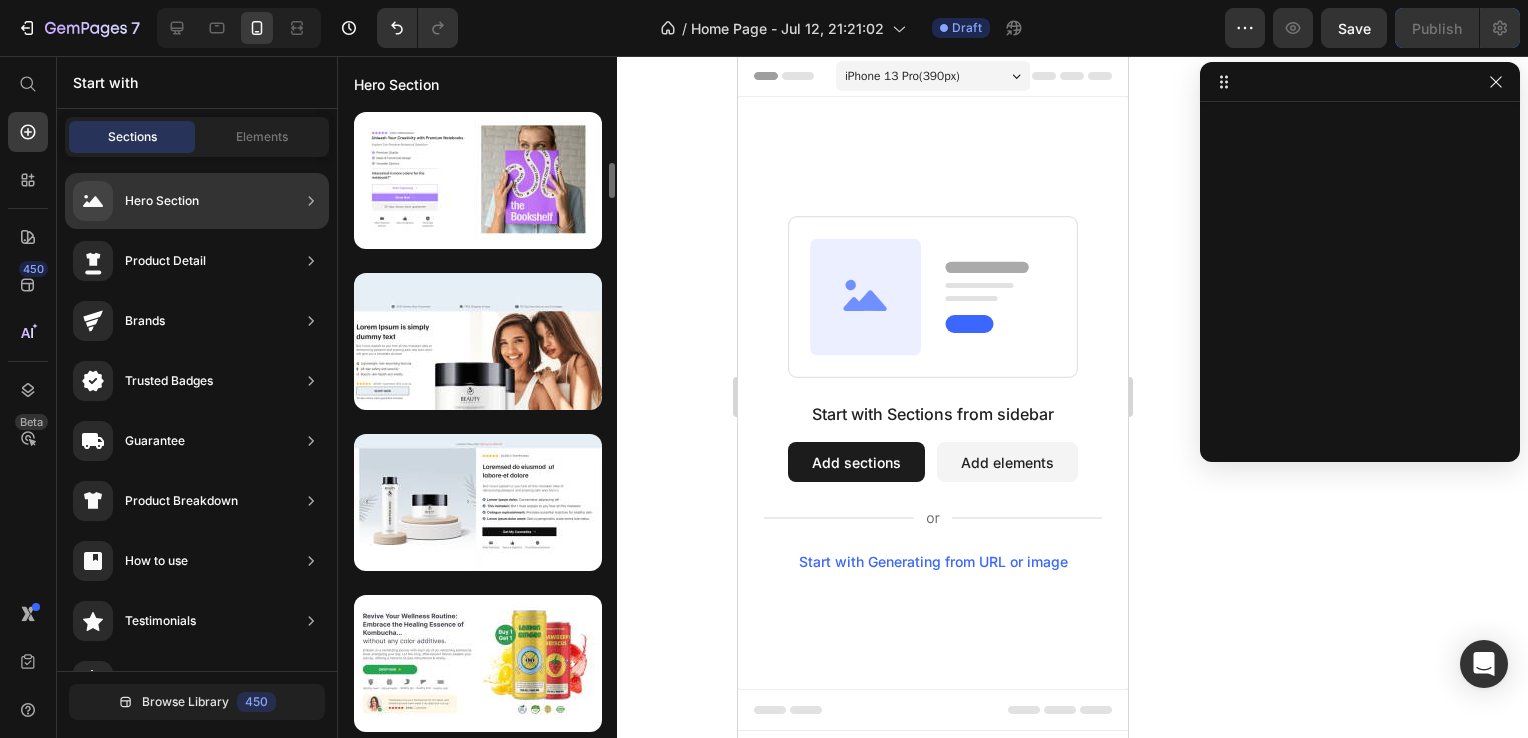 click on "Hero Section" 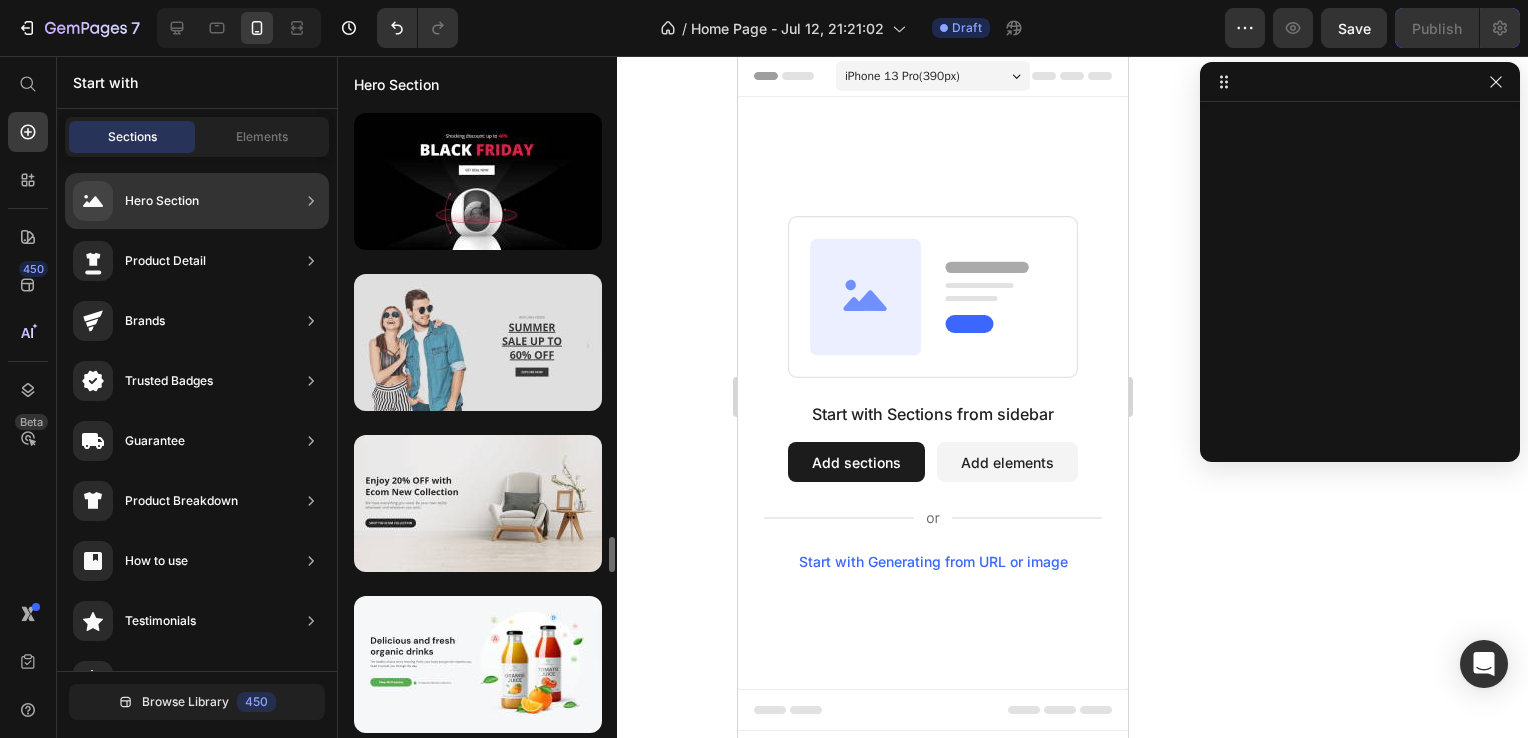 scroll, scrollTop: 7369, scrollLeft: 0, axis: vertical 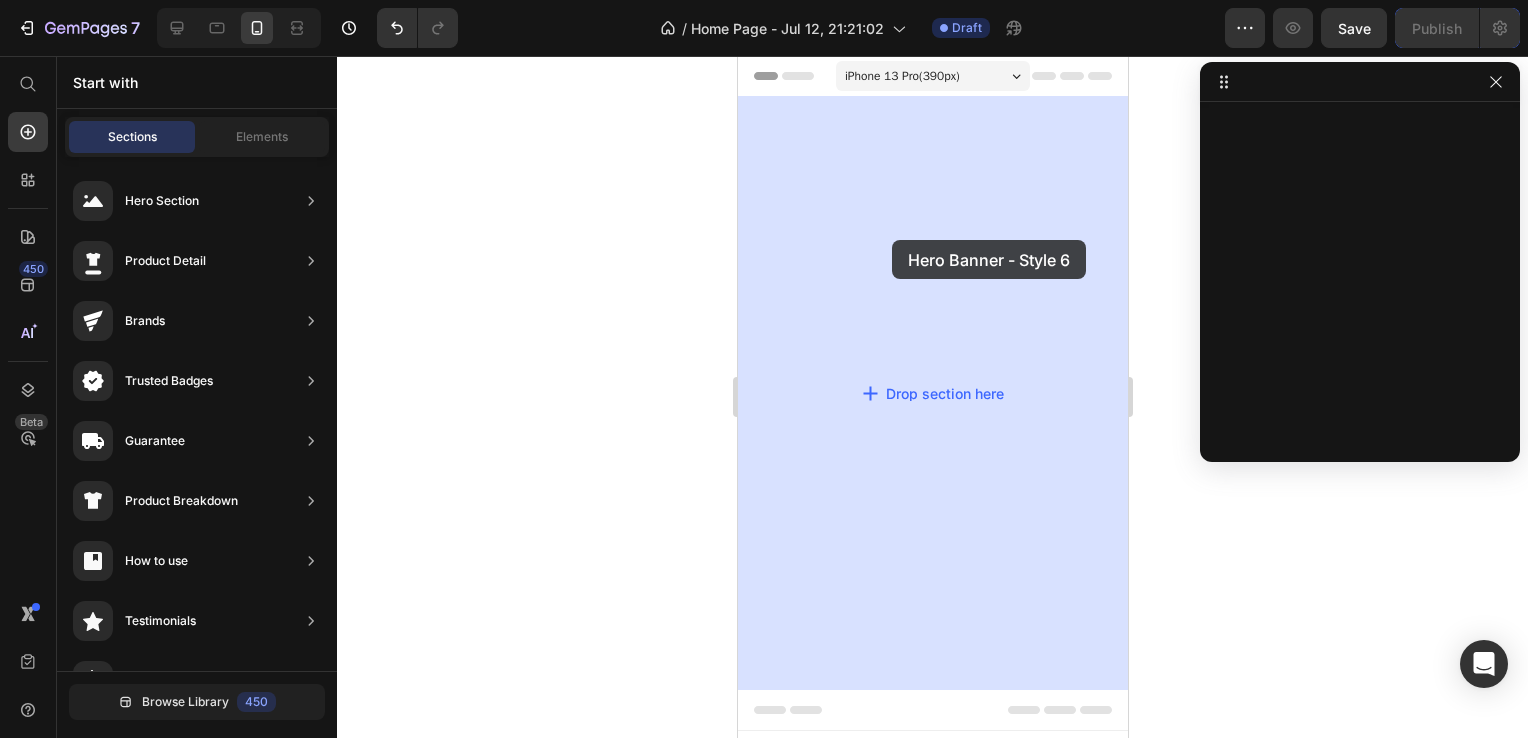drag, startPoint x: 1265, startPoint y: 291, endPoint x: 891, endPoint y: 240, distance: 377.46124 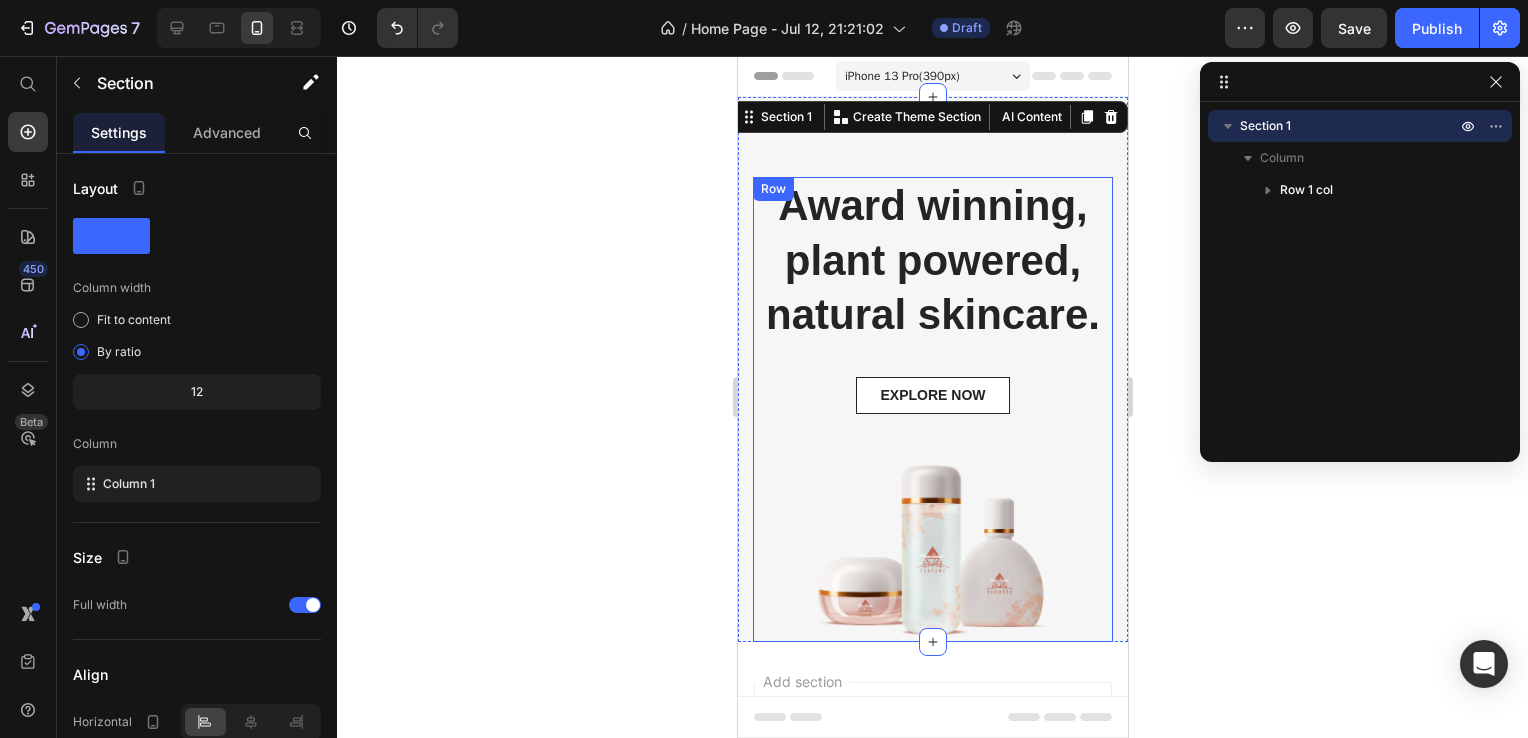 scroll, scrollTop: 0, scrollLeft: 0, axis: both 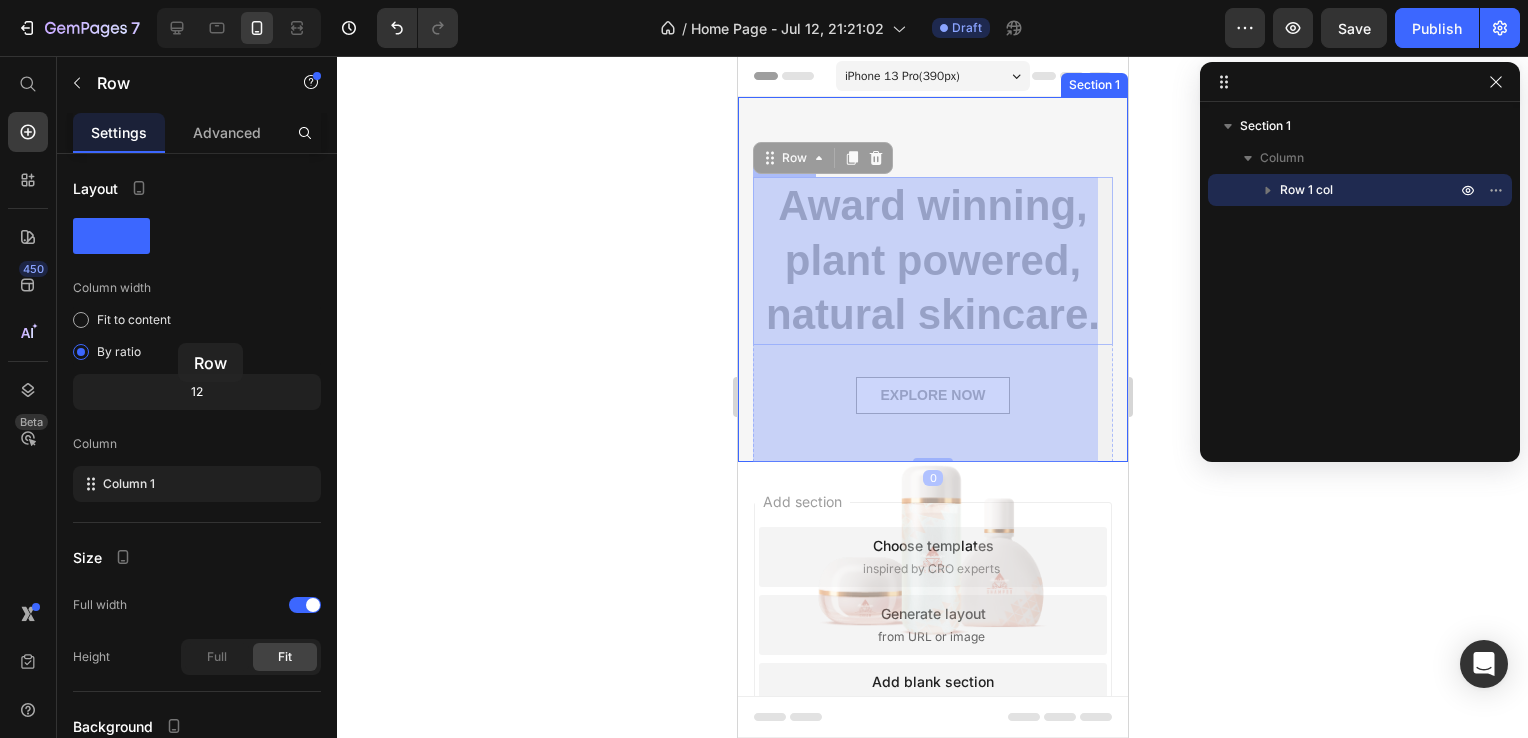 drag, startPoint x: 1057, startPoint y: 358, endPoint x: 173, endPoint y: 343, distance: 884.12726 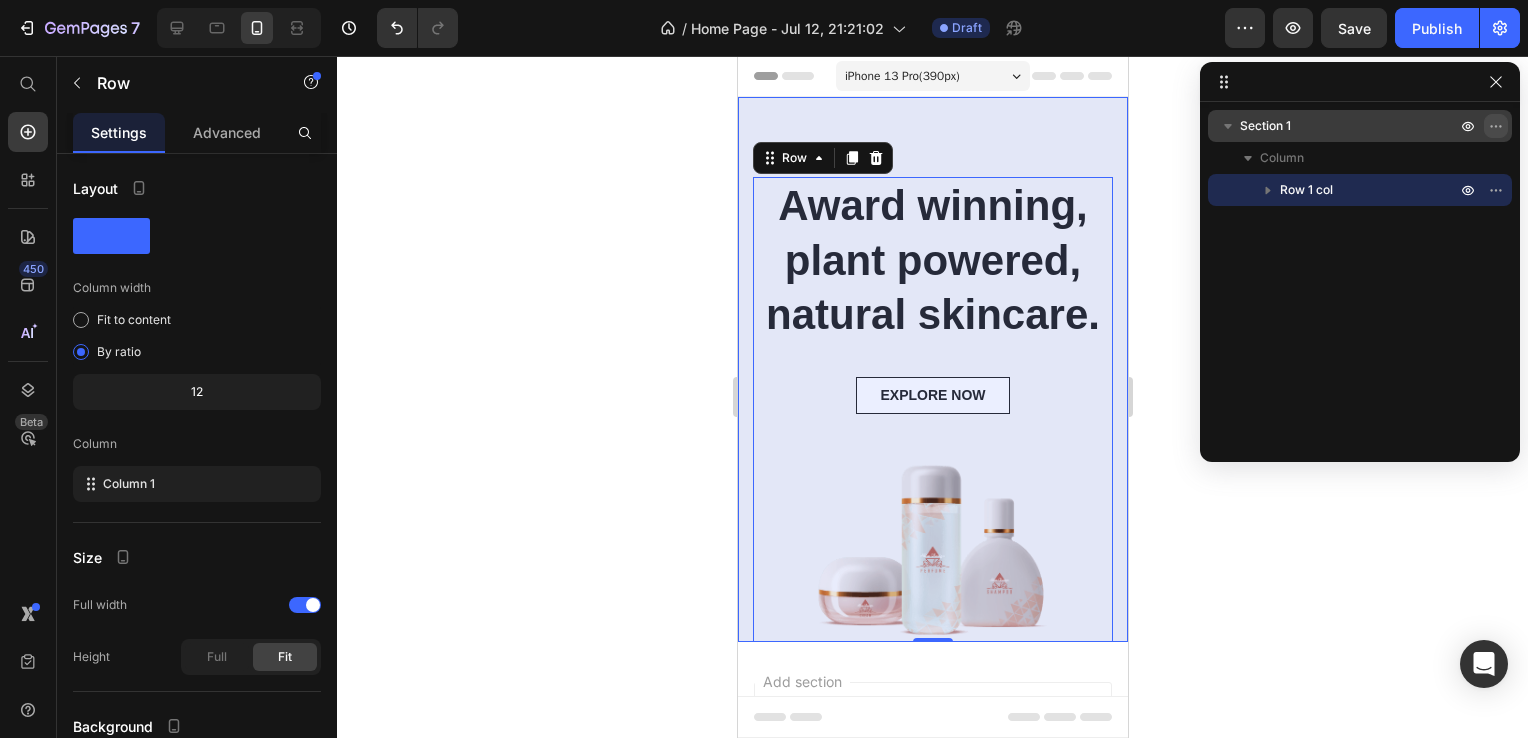 click 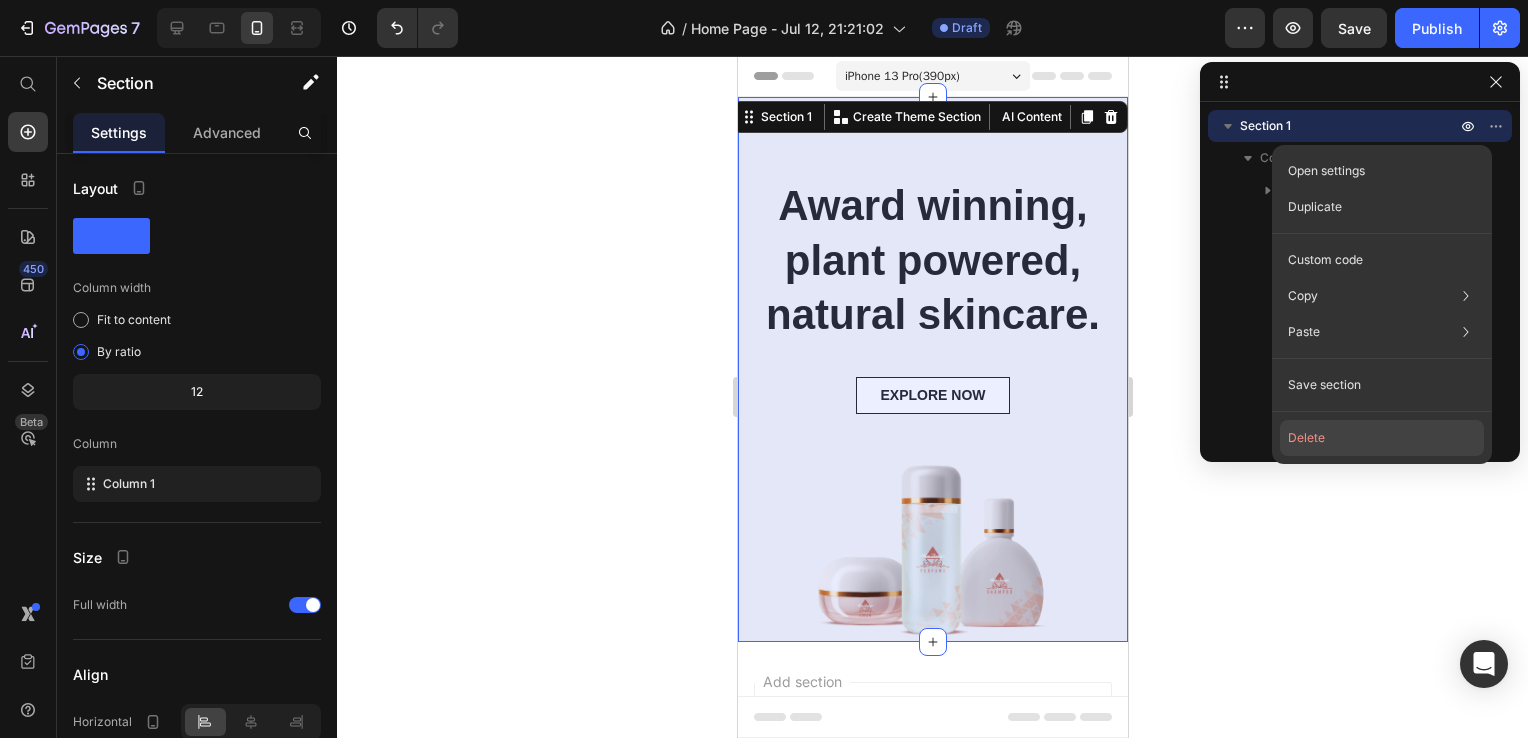 click on "Delete" 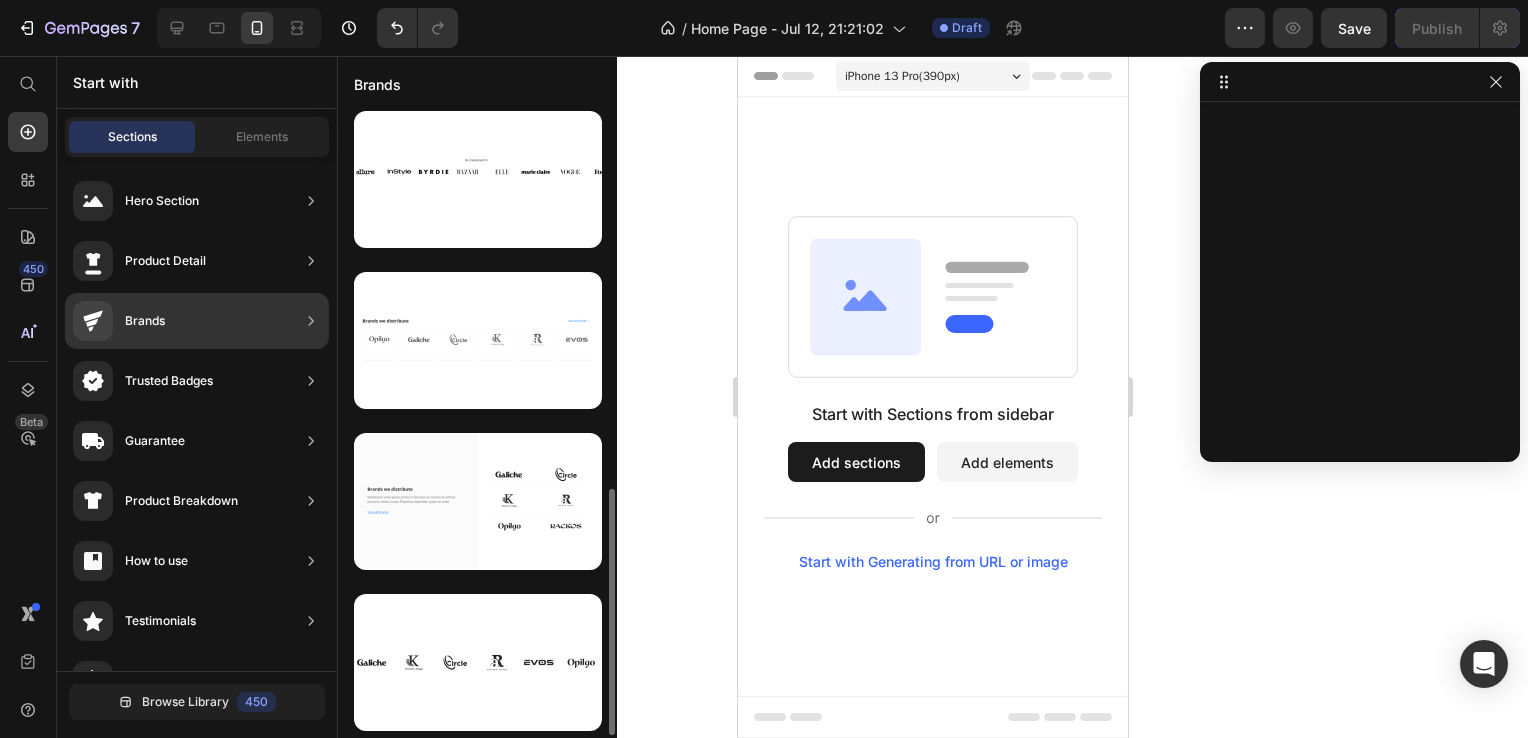 scroll, scrollTop: 969, scrollLeft: 0, axis: vertical 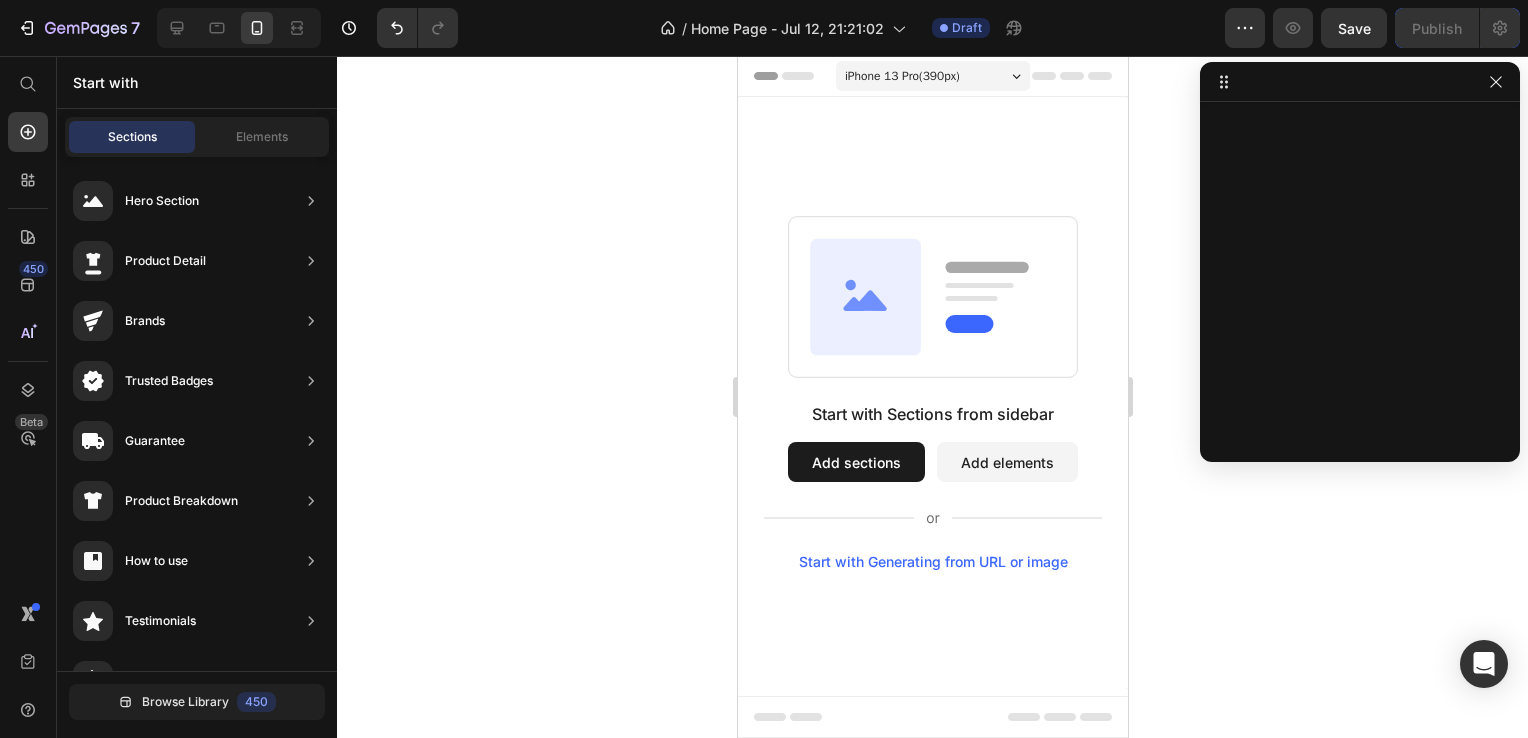 click on "Header" at bounding box center (932, 76) 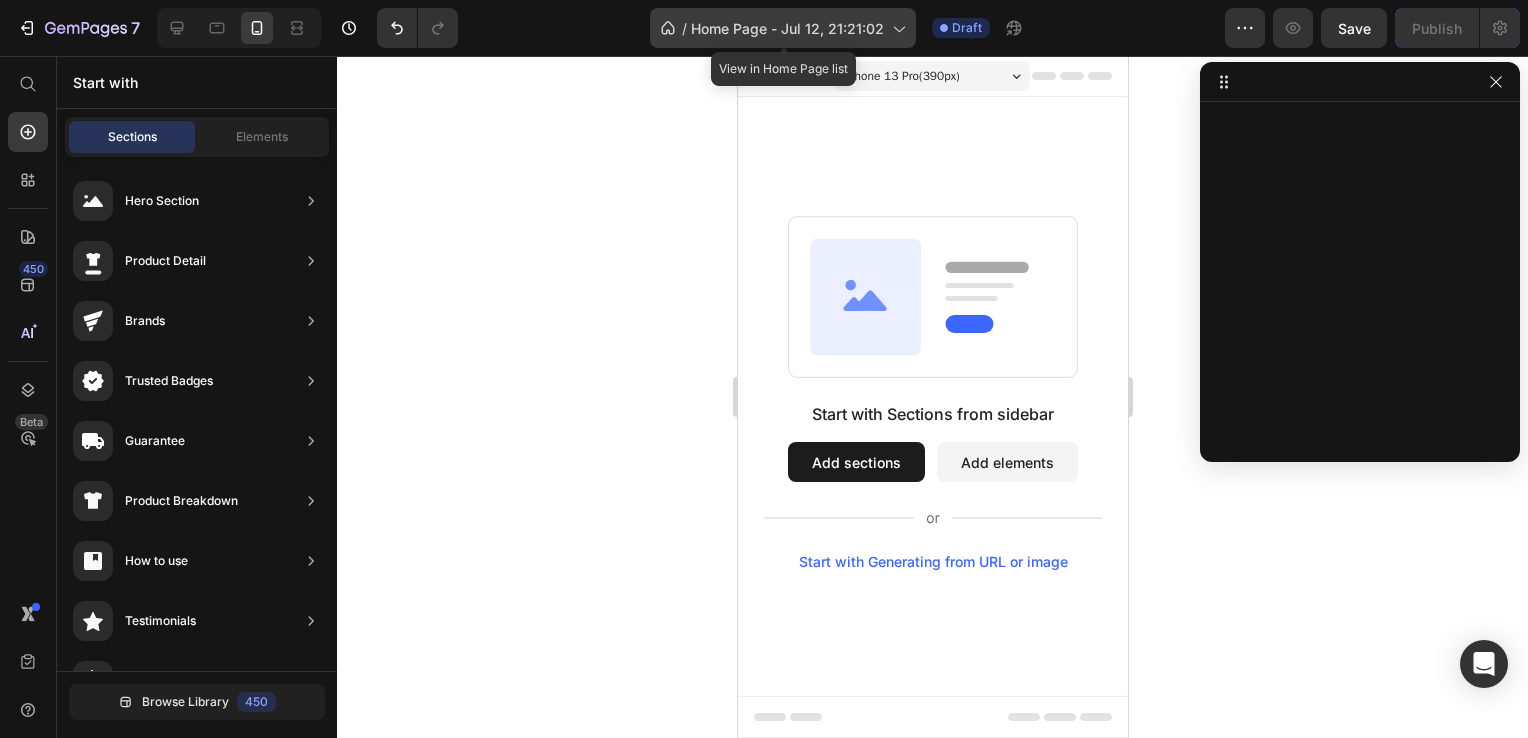 click on "/  Home Page - Jul 12, 21:21:02" 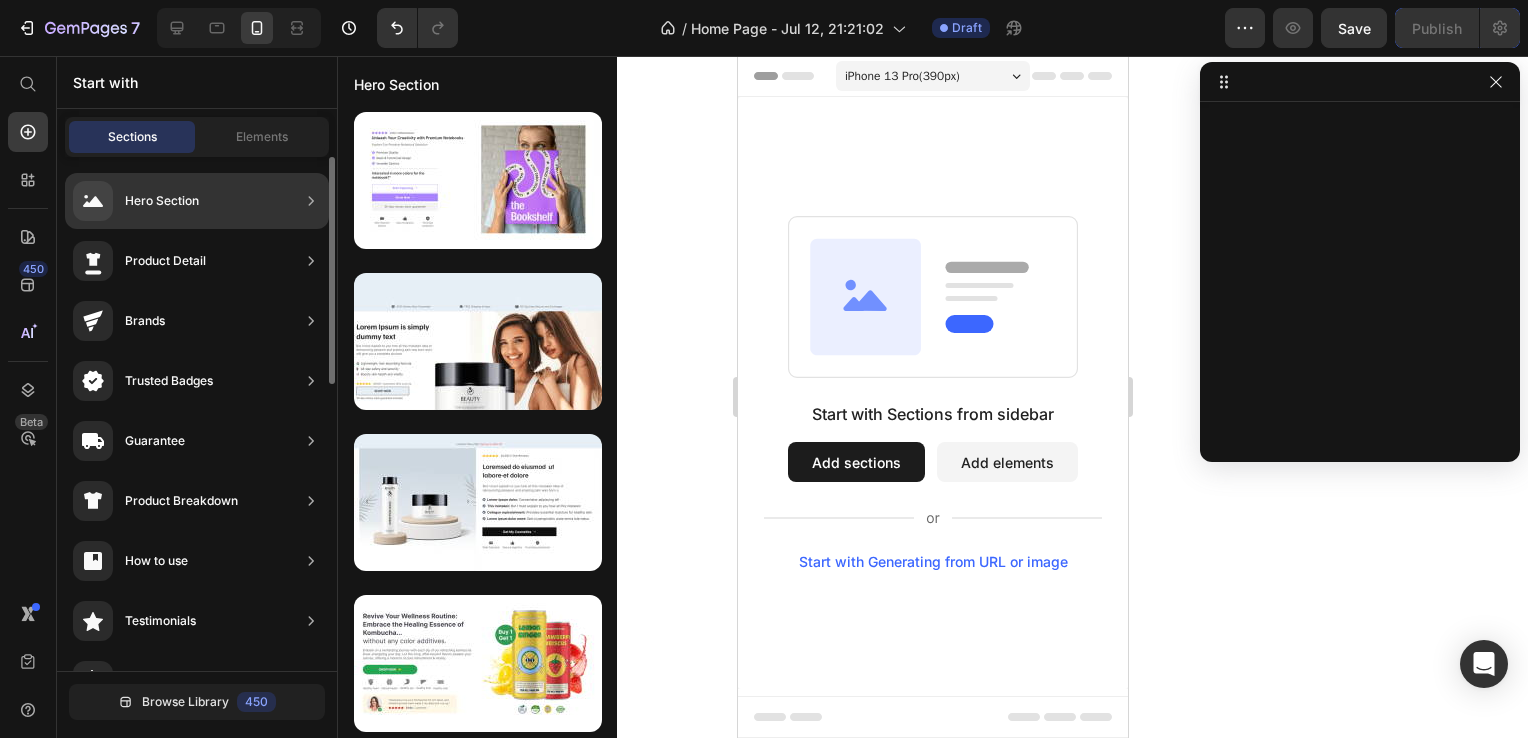 click on "Hero Section Product Detail Brands Trusted Badges Guarantee Product Breakdown How to use Testimonials Compare Bundle FAQs Social Proof Brand Story Product List Collection Blog List Contact Sticky Add to Cart Custom Footer" at bounding box center (197, 737) 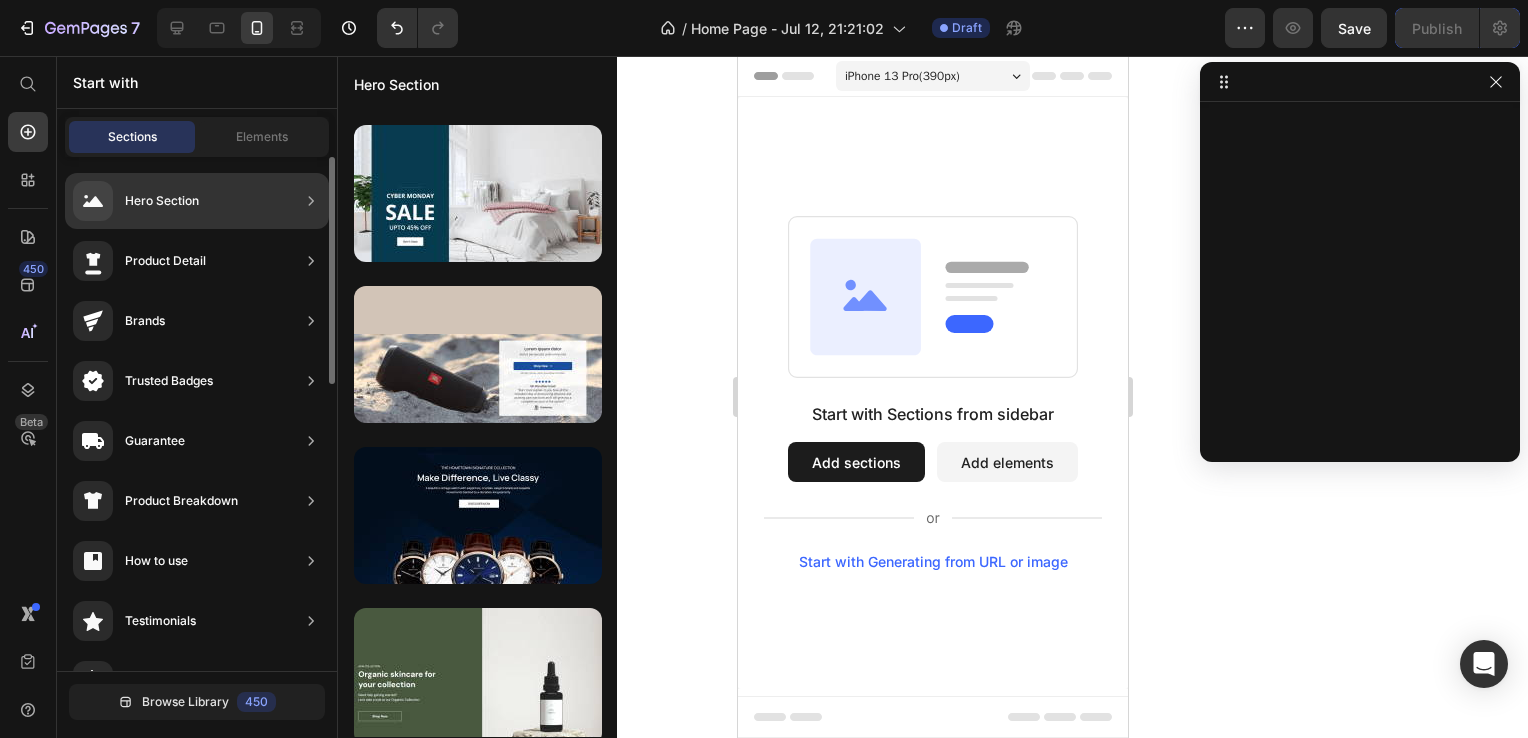 scroll, scrollTop: 4833, scrollLeft: 0, axis: vertical 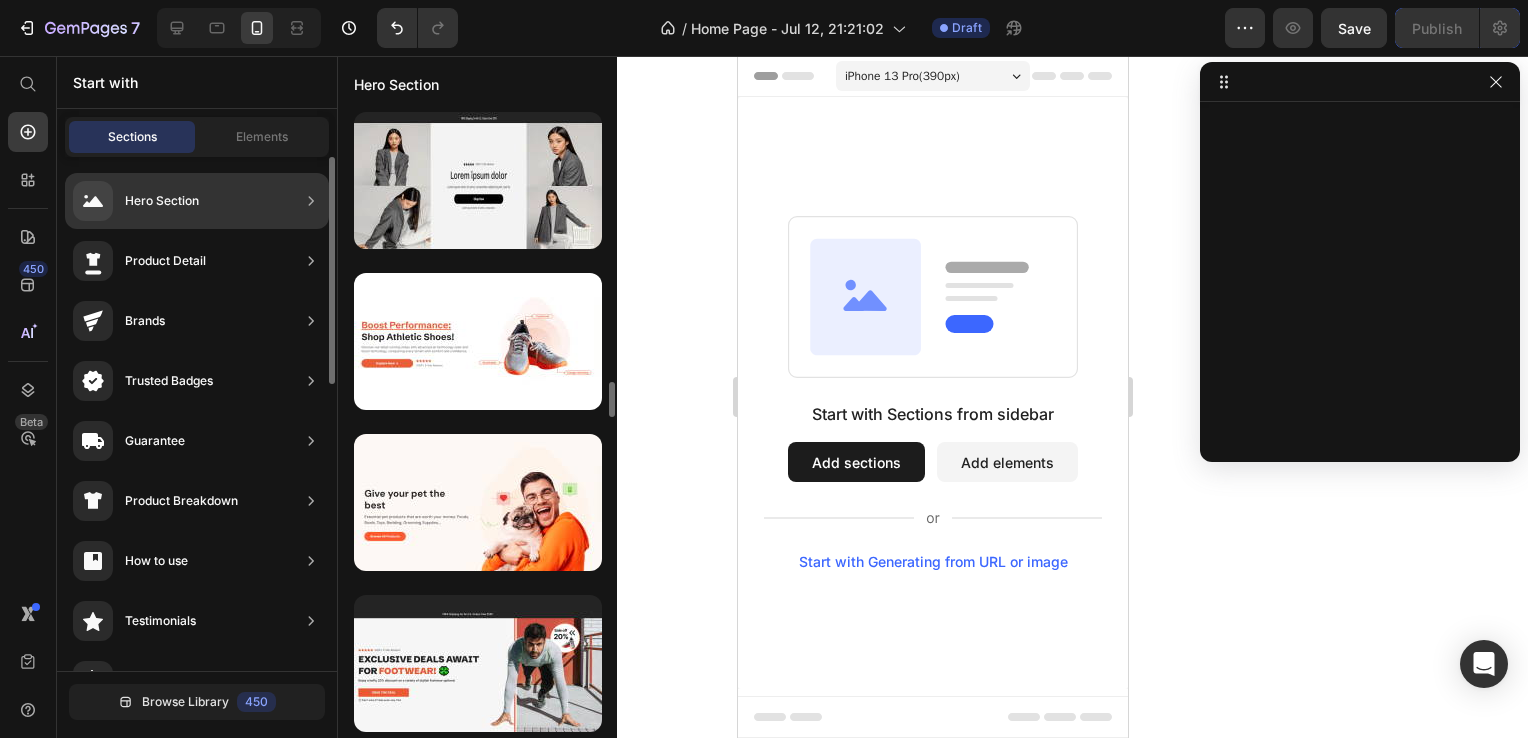click on "Hero Section" 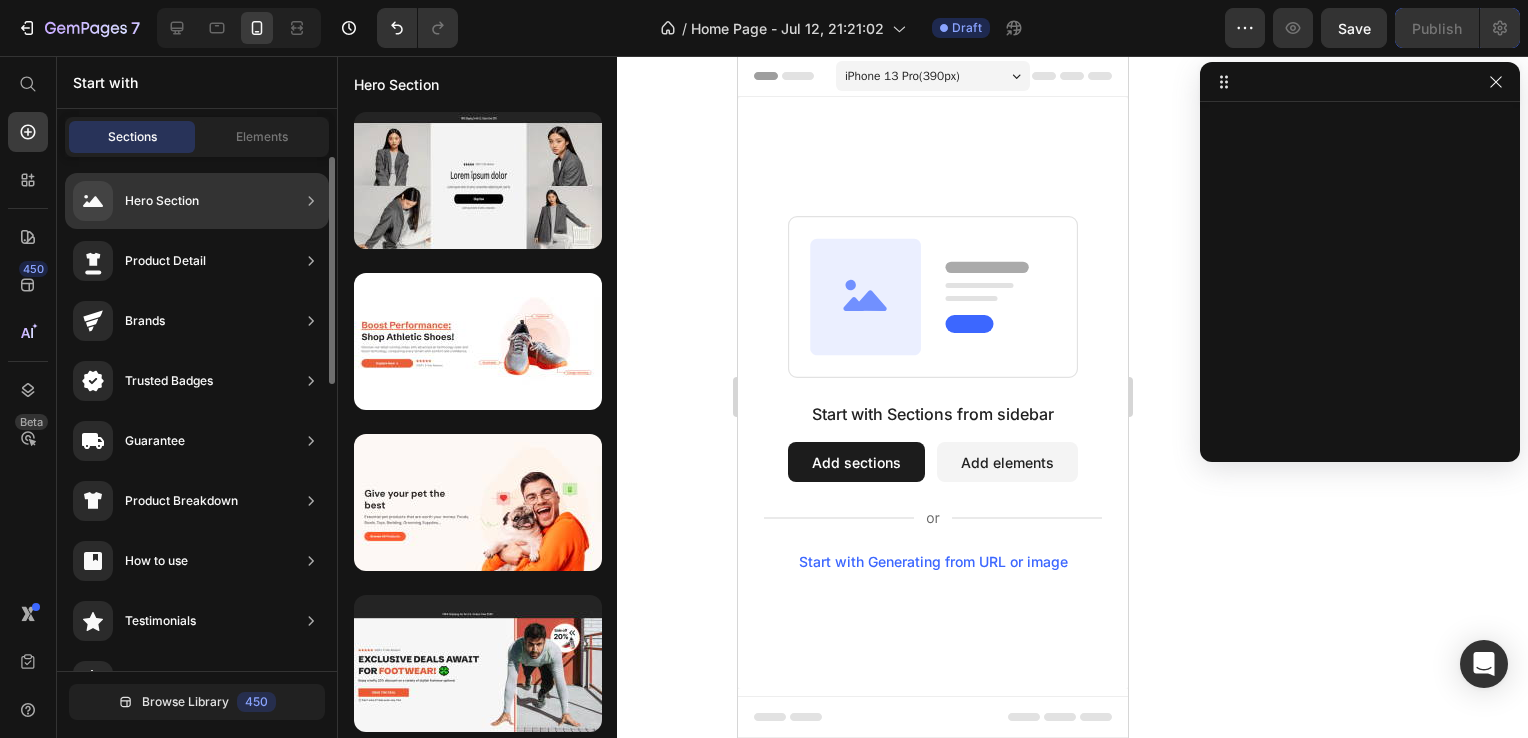 click on "Hero Section" 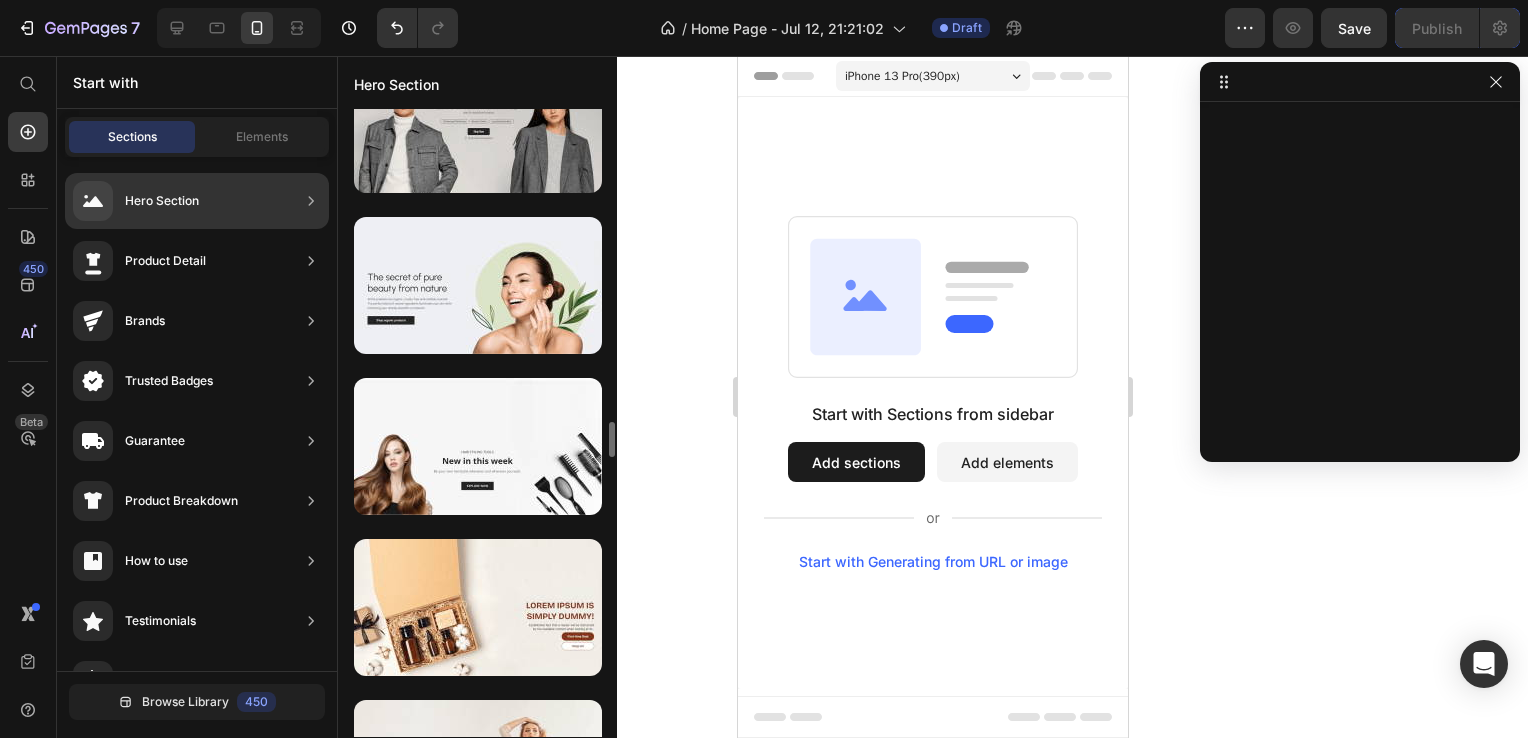 scroll, scrollTop: 6233, scrollLeft: 0, axis: vertical 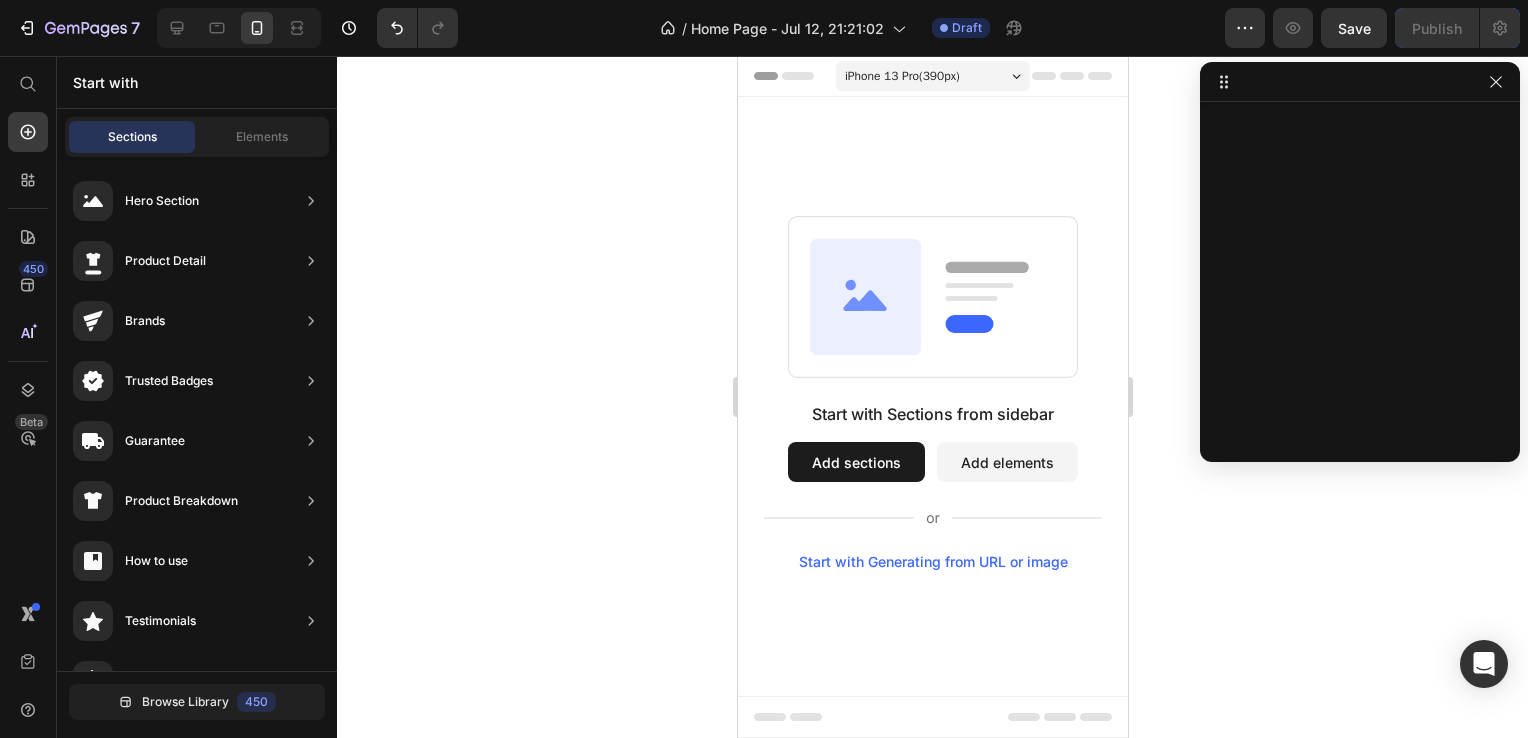 drag, startPoint x: 608, startPoint y: 490, endPoint x: 554, endPoint y: 577, distance: 102.396286 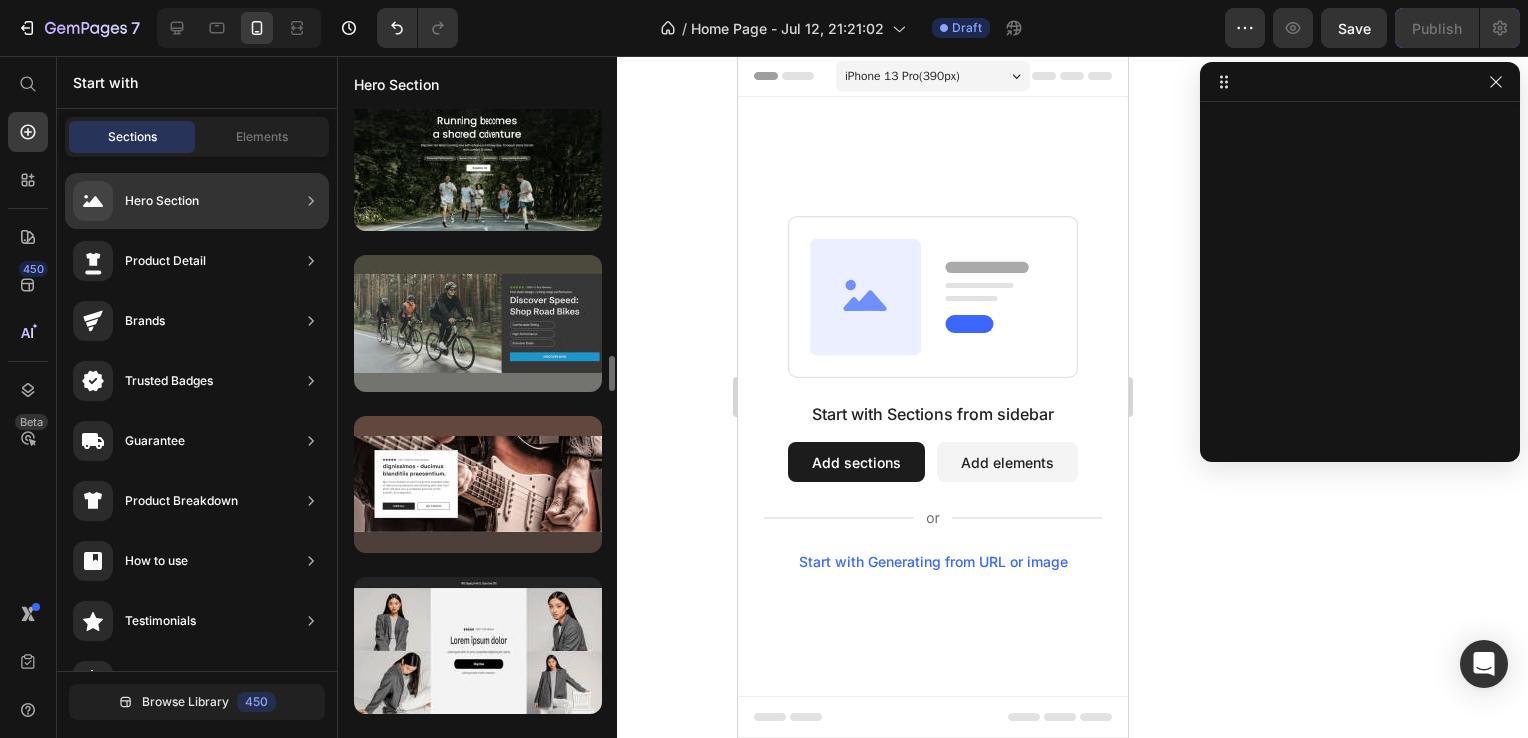 scroll, scrollTop: 4268, scrollLeft: 0, axis: vertical 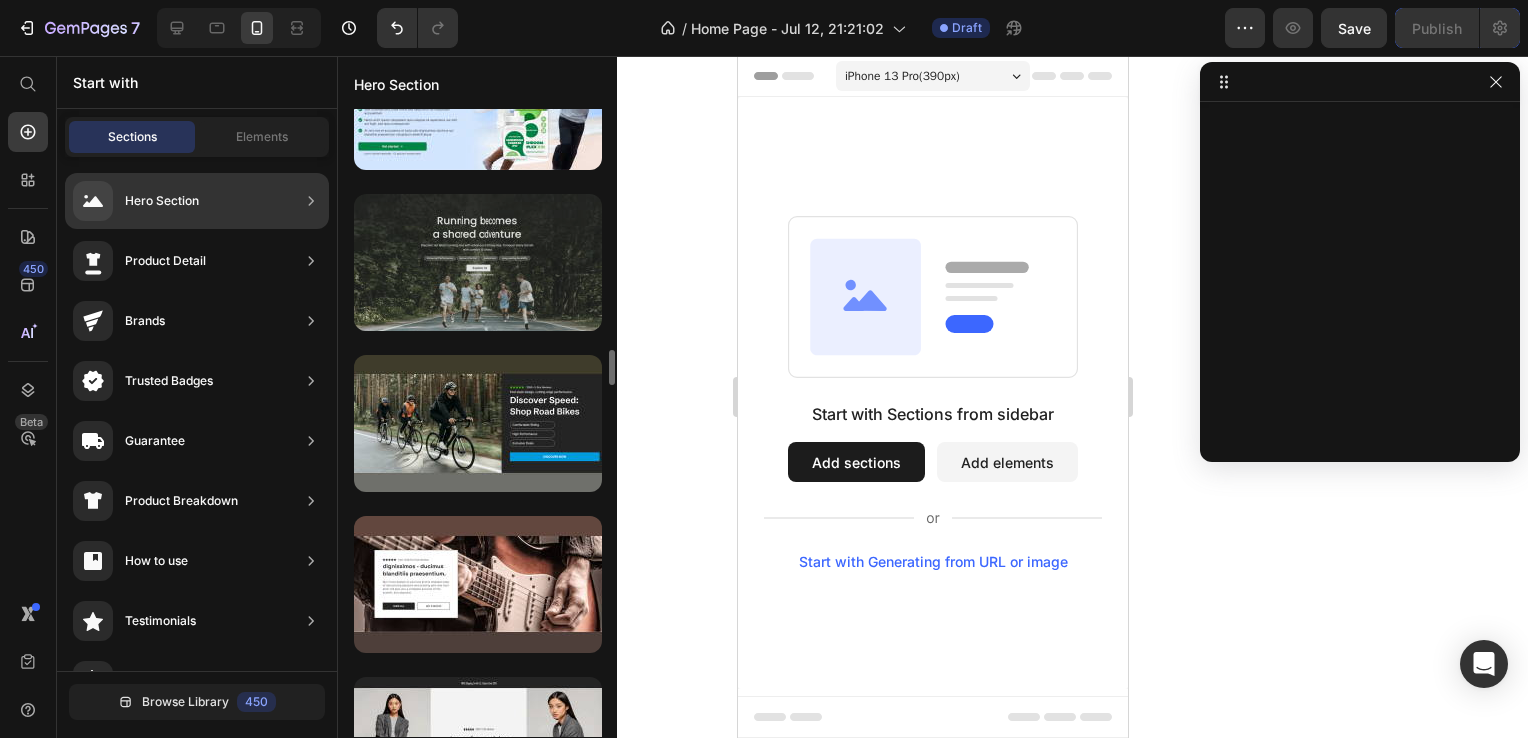 click at bounding box center (478, 262) 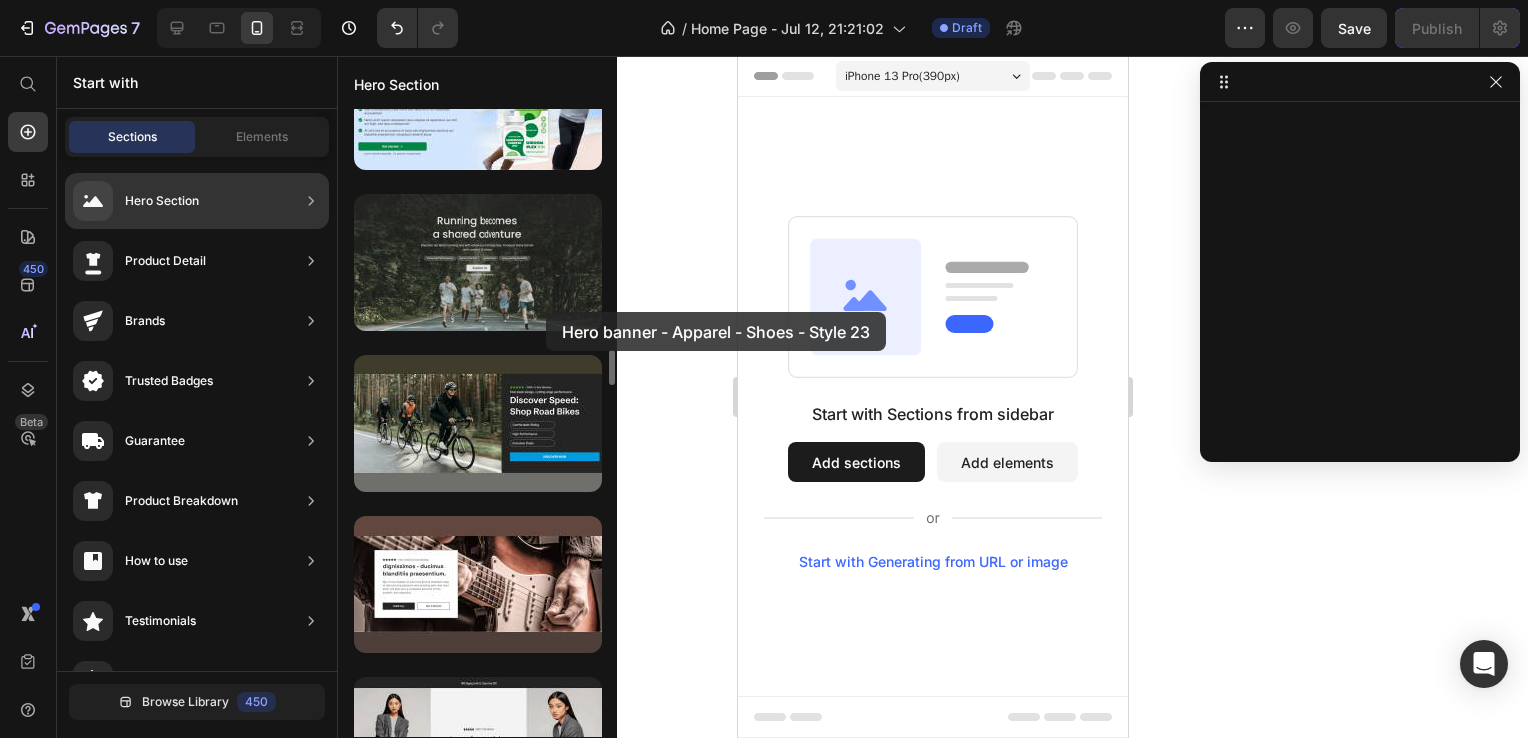 drag, startPoint x: 546, startPoint y: 312, endPoint x: 566, endPoint y: 307, distance: 20.615528 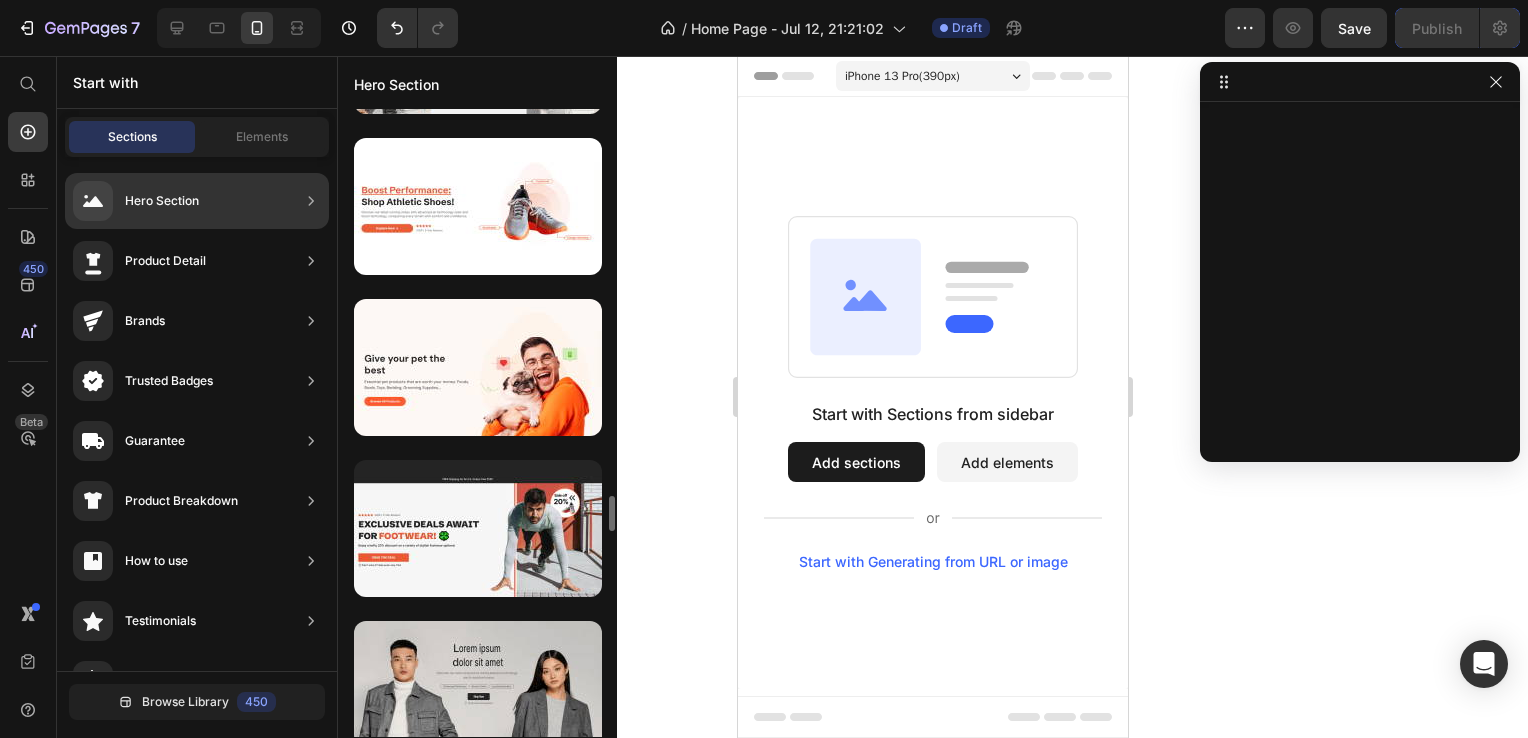 scroll, scrollTop: 5168, scrollLeft: 0, axis: vertical 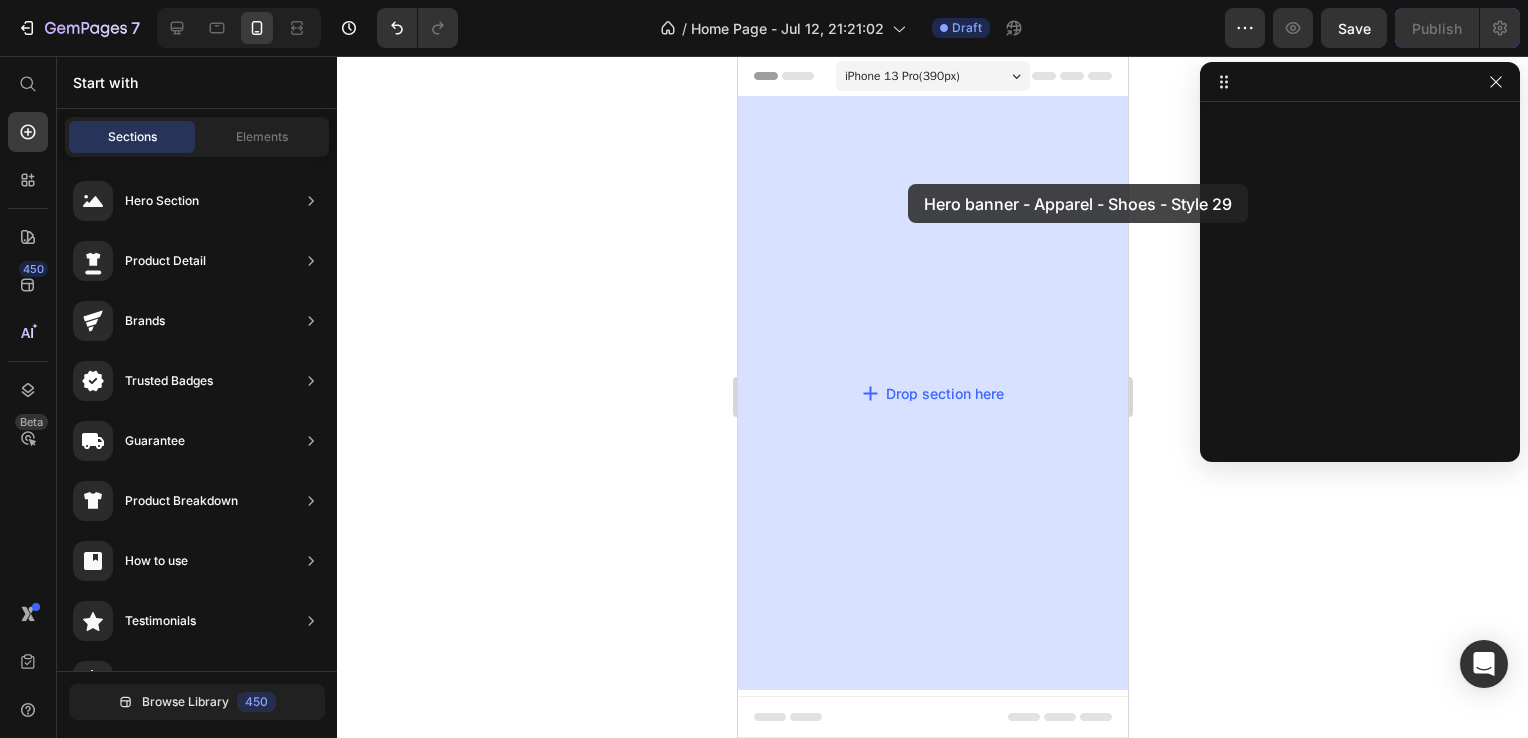 drag, startPoint x: 1223, startPoint y: 519, endPoint x: 906, endPoint y: 182, distance: 462.66403 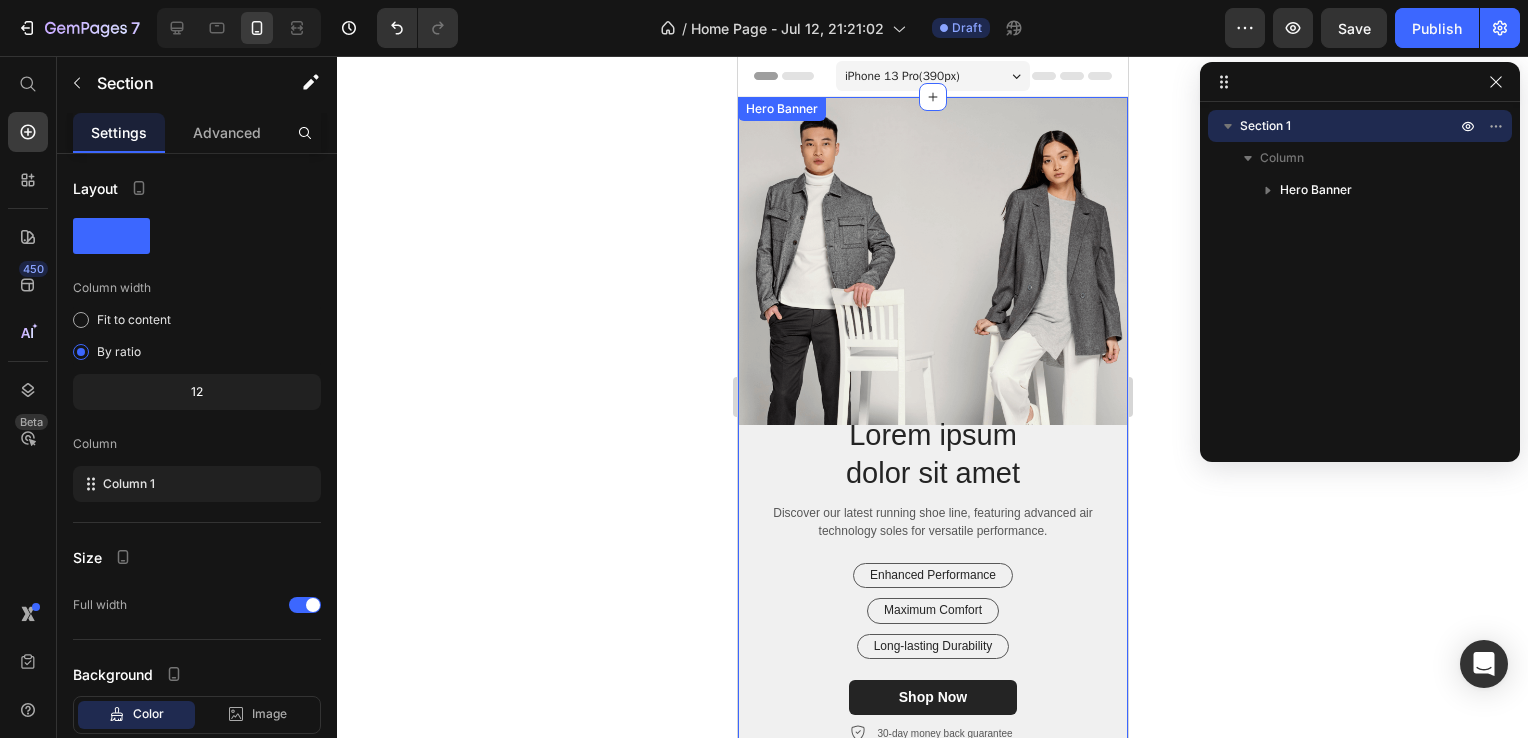 click at bounding box center (932, 444) 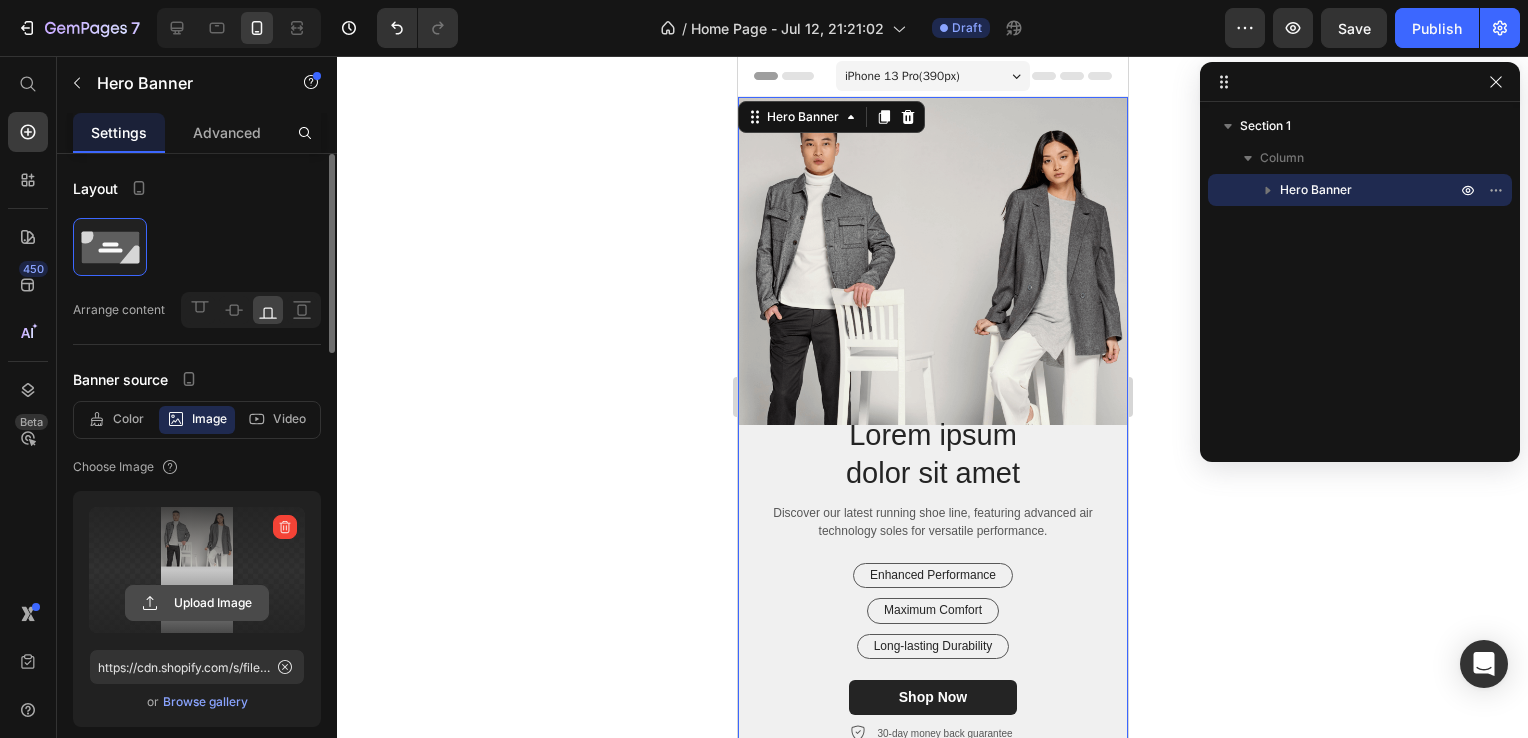 click 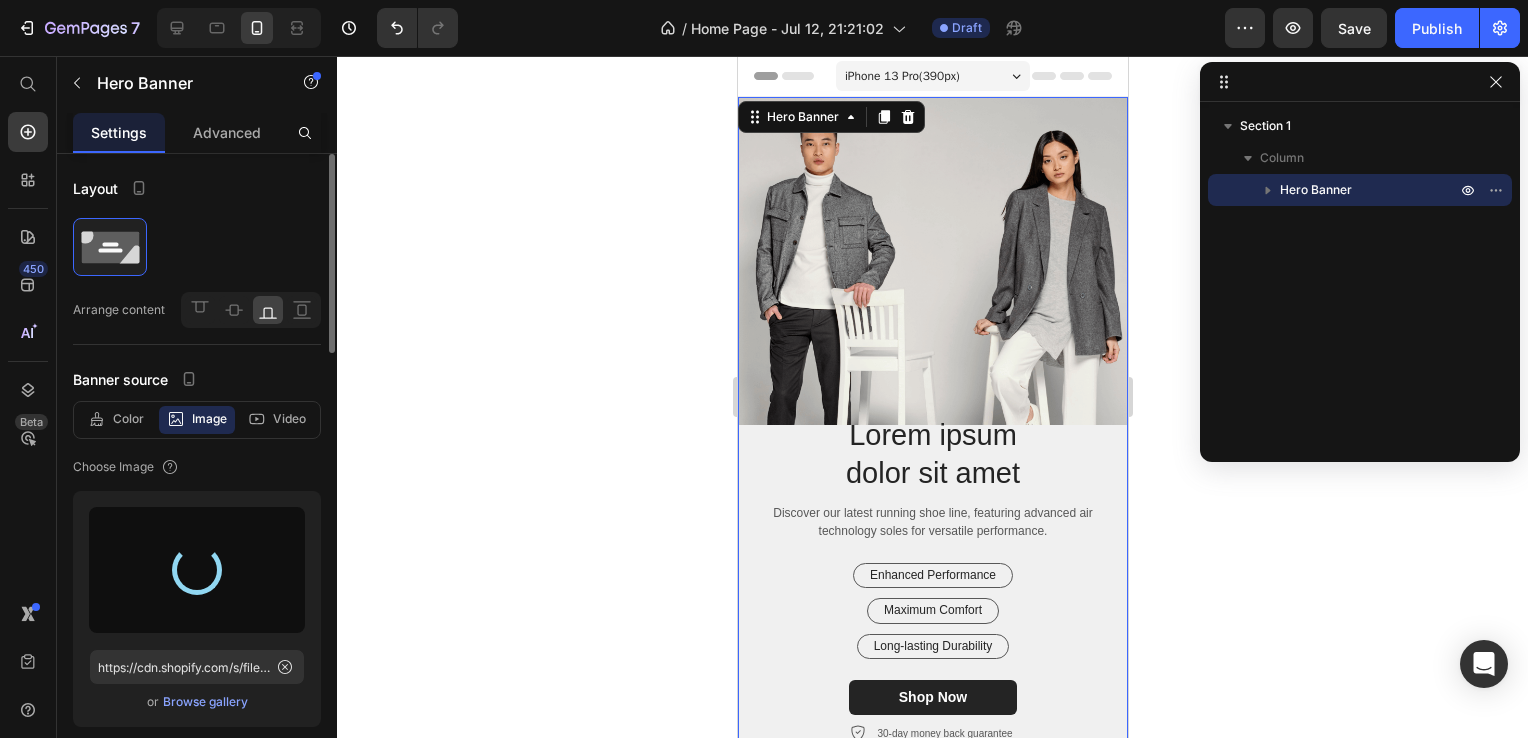 type on "https://cdn.shopify.com/s/files/1/0761/4686/8442/files/gempages_575105010711397220-afe59bb5-cda3-44d7-b695-57853a350d42.png" 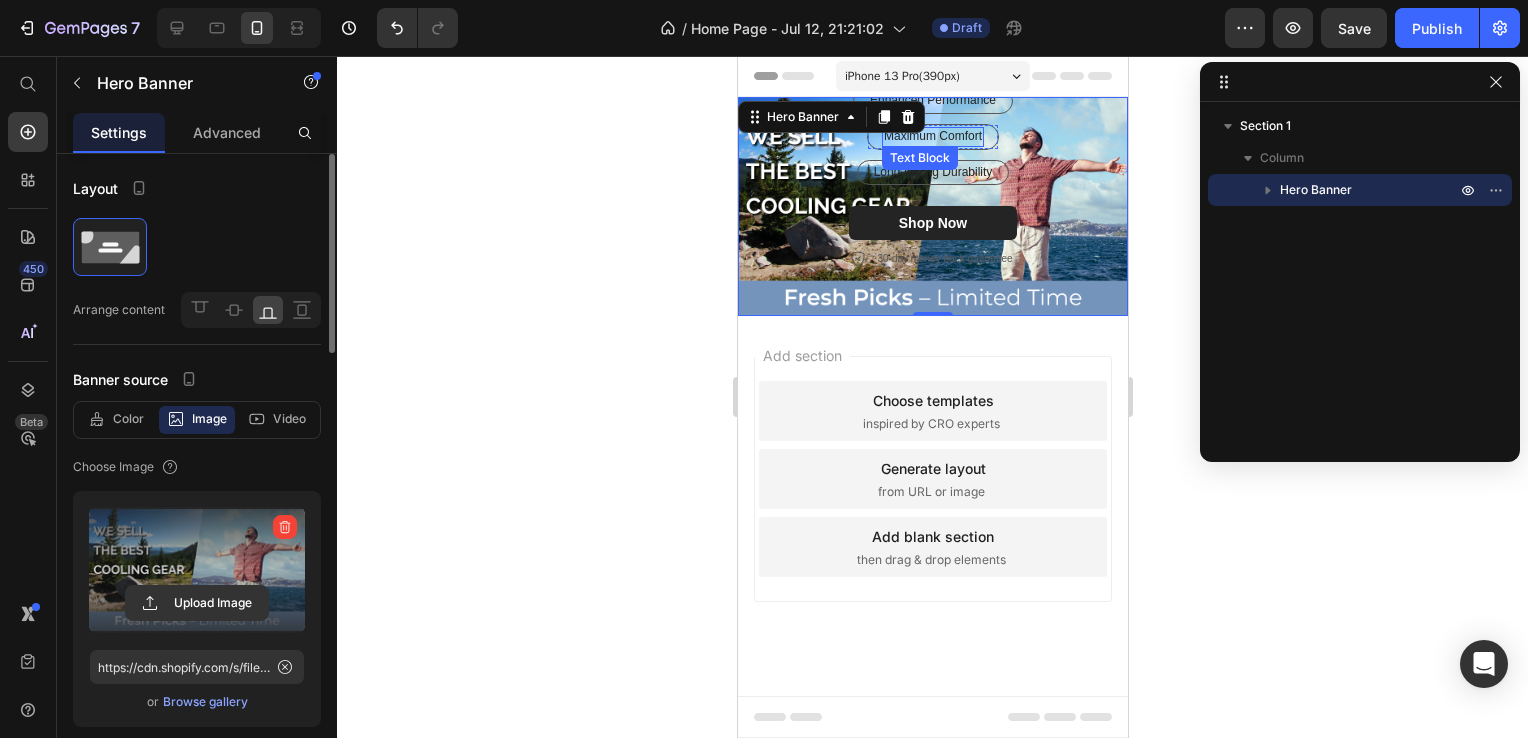 click on "Maximum Comfort" at bounding box center (932, 137) 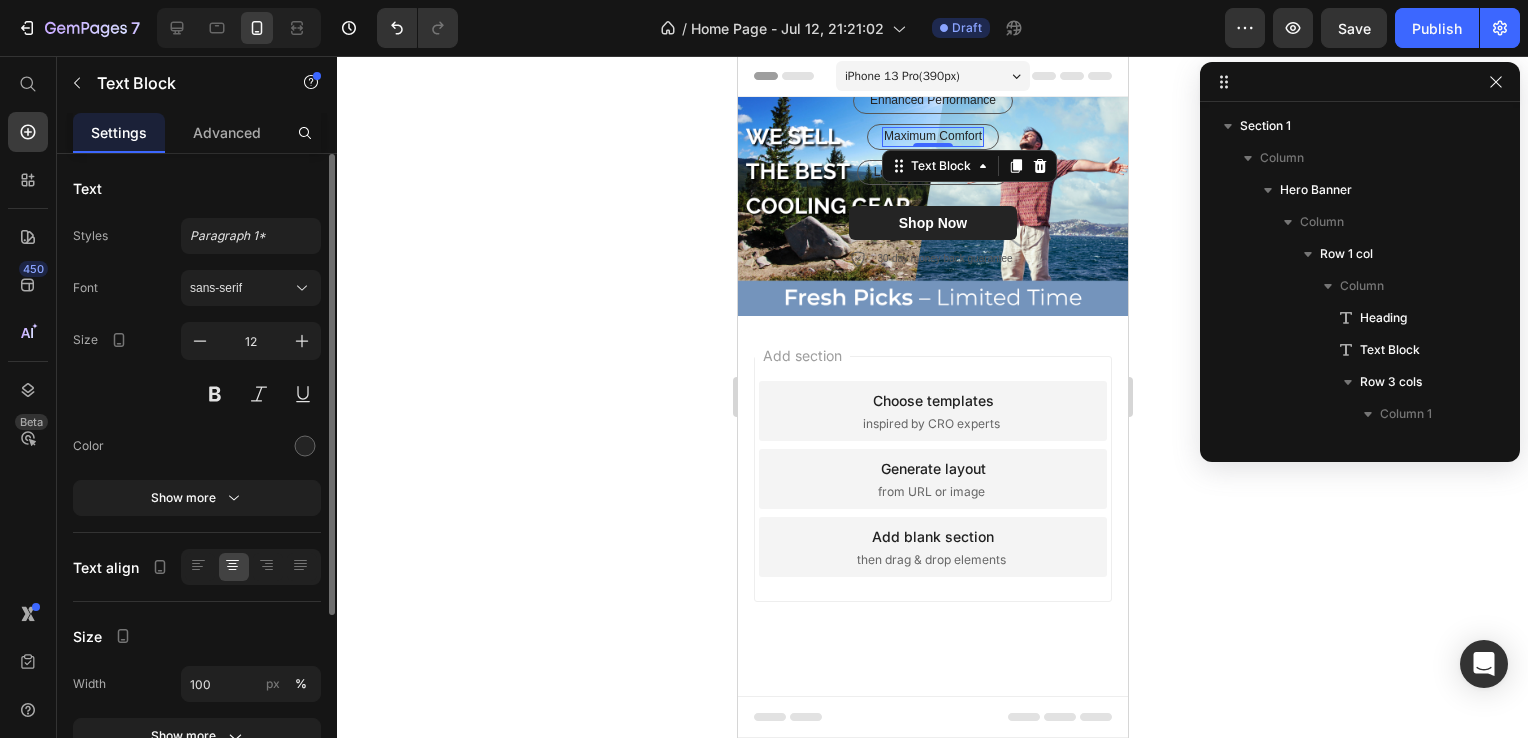 scroll, scrollTop: 277, scrollLeft: 0, axis: vertical 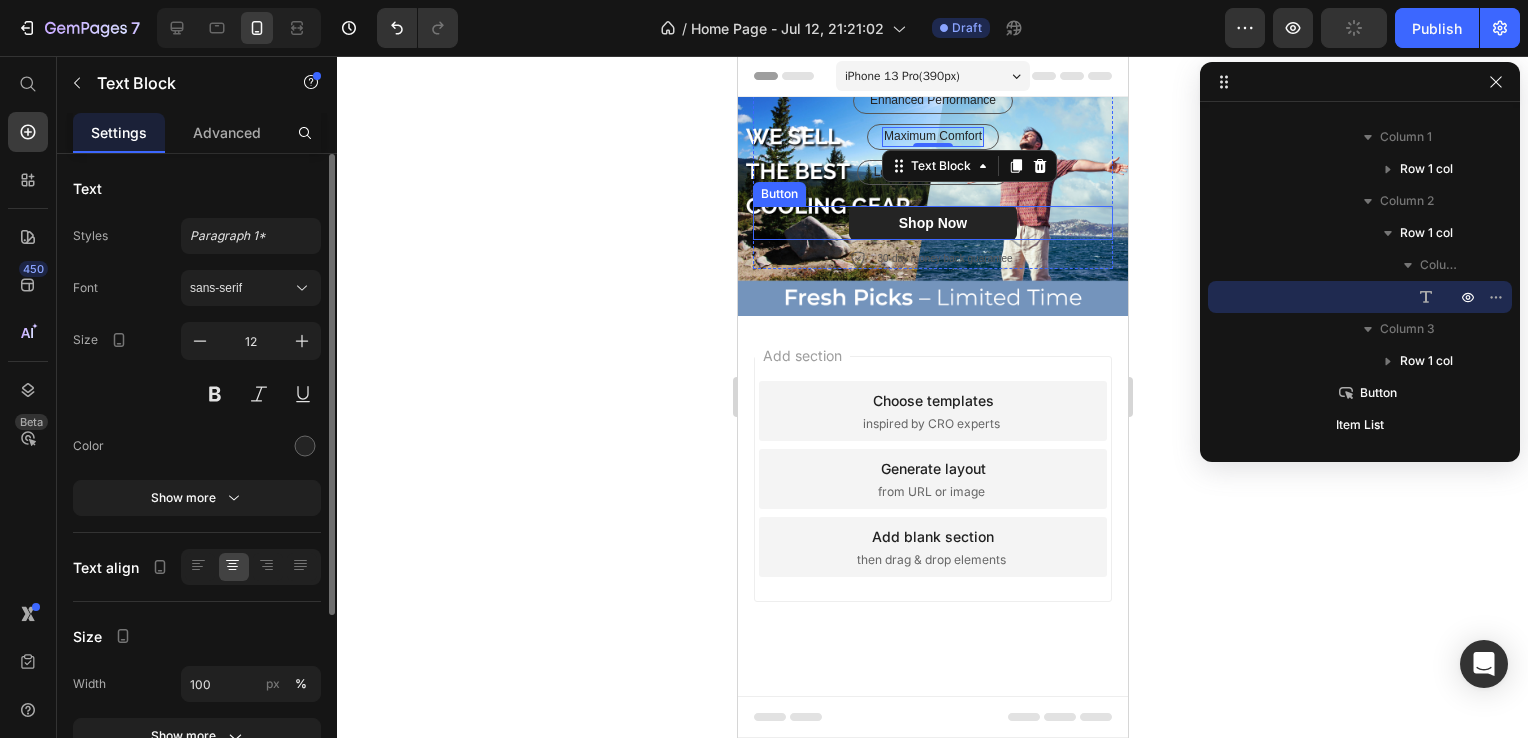 click on "30-day money back guarantee" at bounding box center (943, 258) 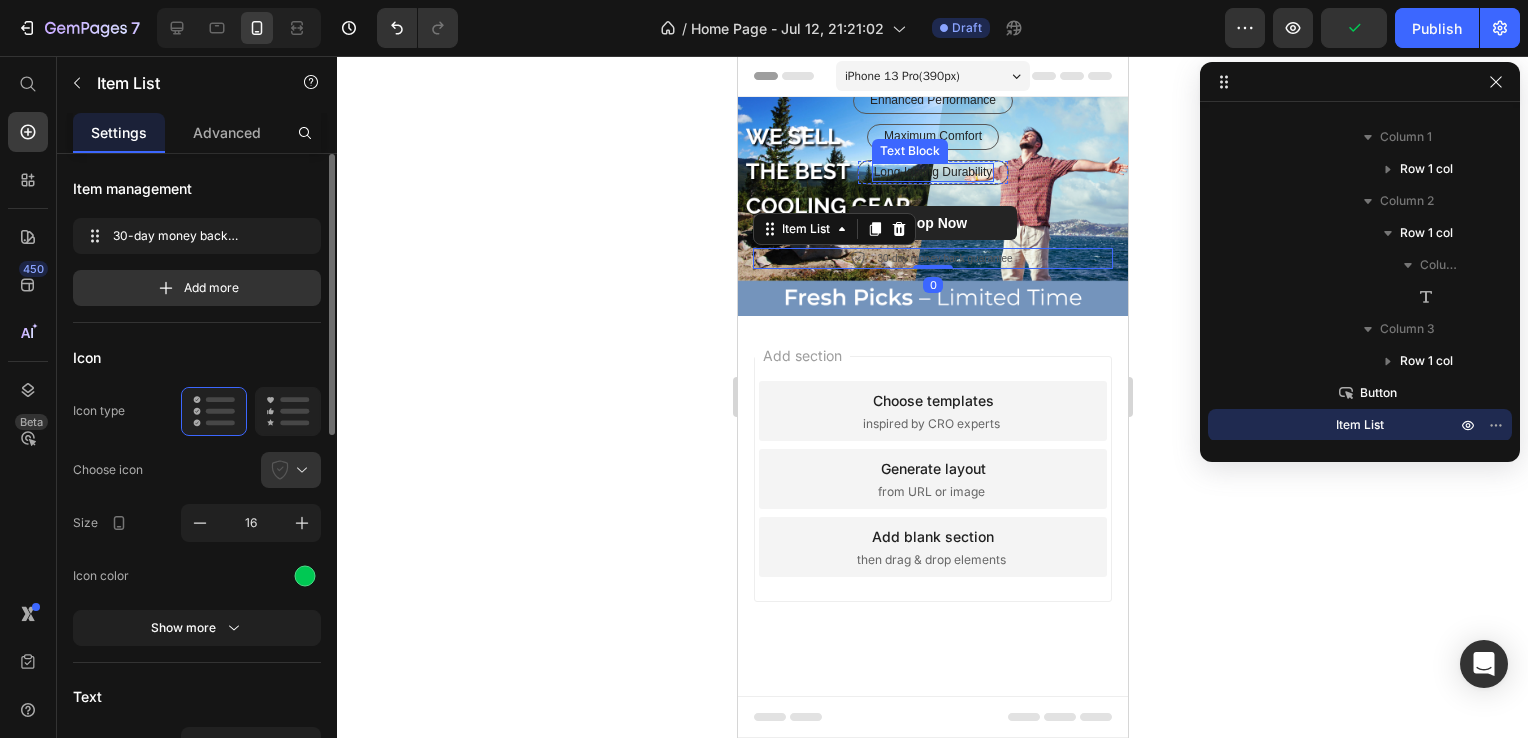 click on "Long-lasting Durability" at bounding box center (932, 173) 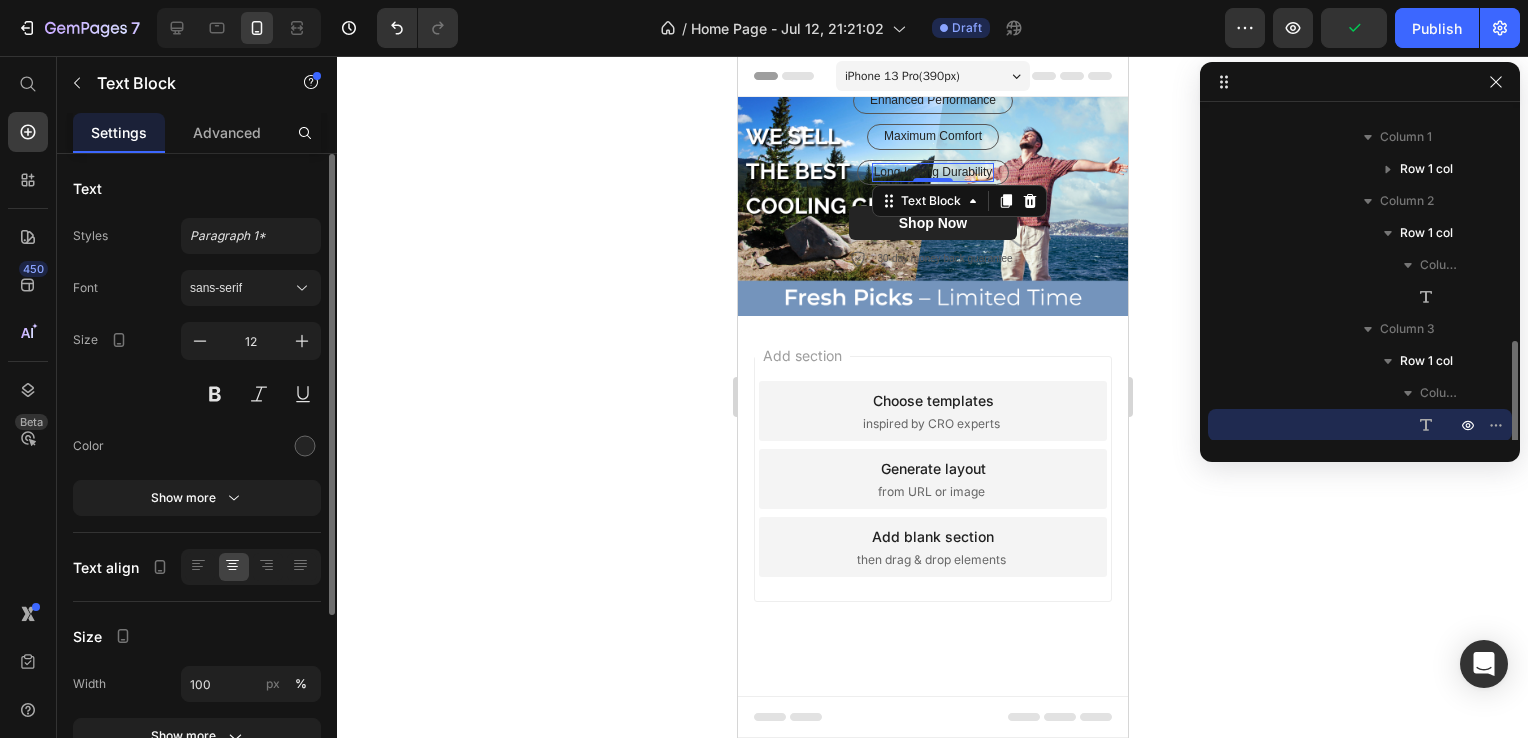 scroll, scrollTop: 341, scrollLeft: 0, axis: vertical 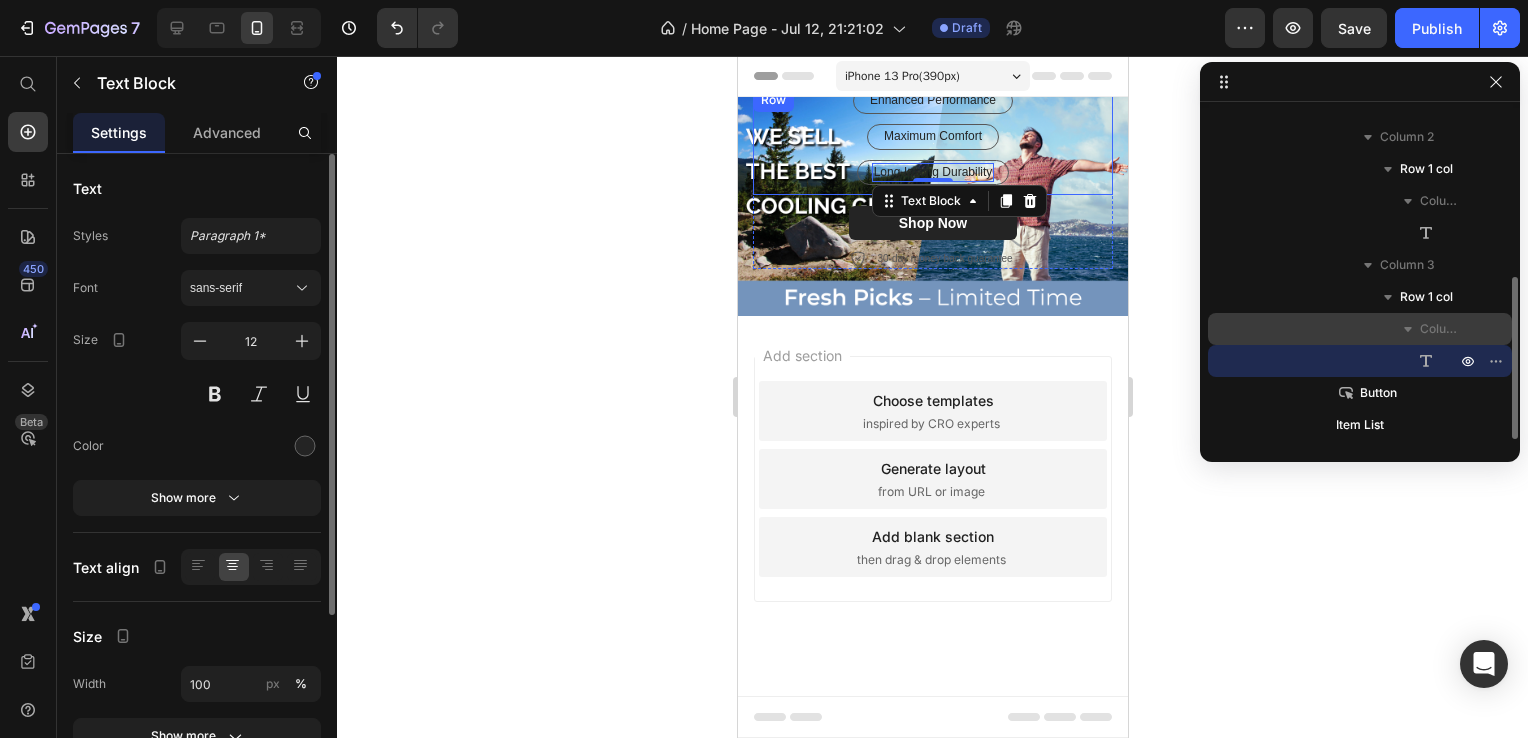 click on "Column" at bounding box center (1360, 329) 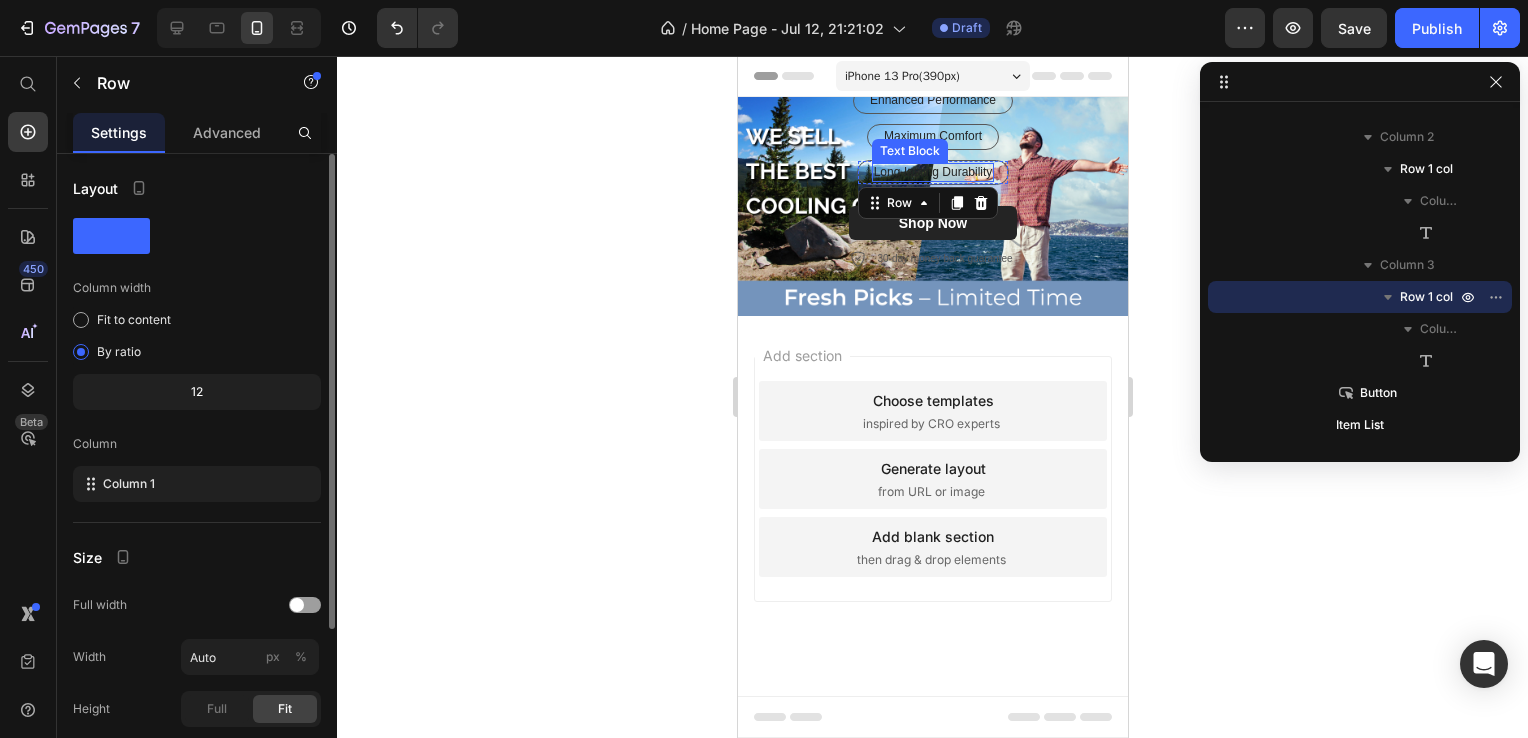 click on "Long-lasting Durability" at bounding box center (932, 173) 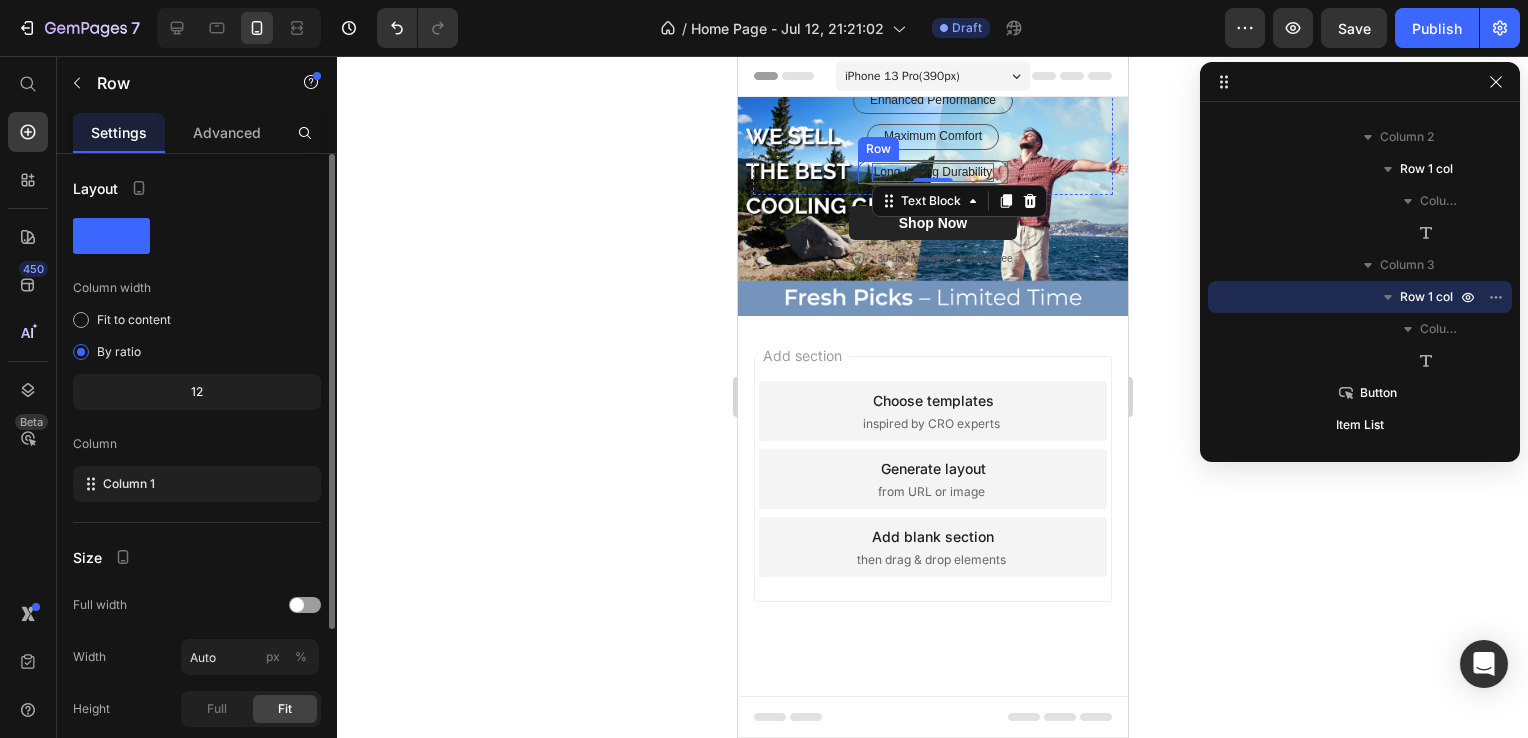 click on "Long-lasting Durability Text Block   0 Row" at bounding box center (932, 173) 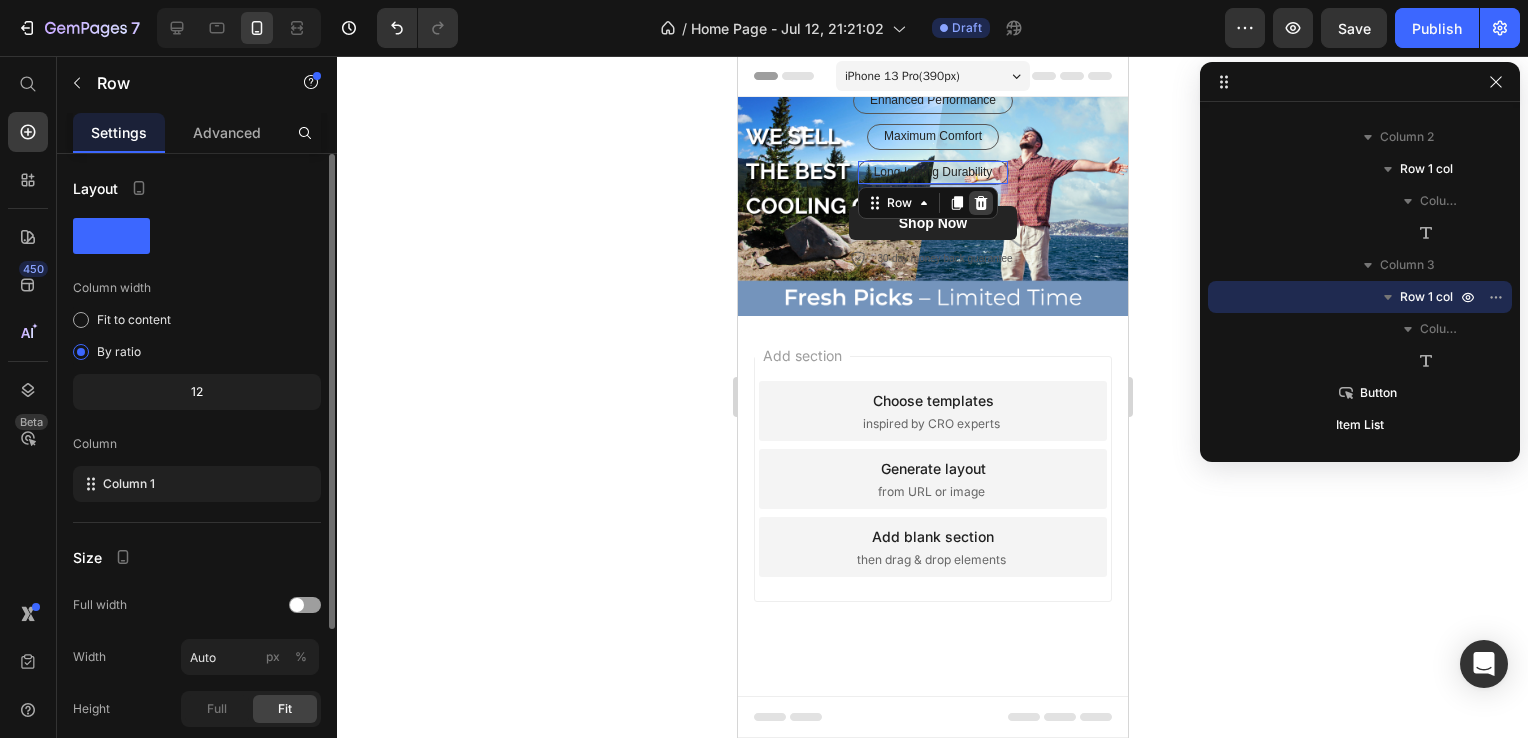 click 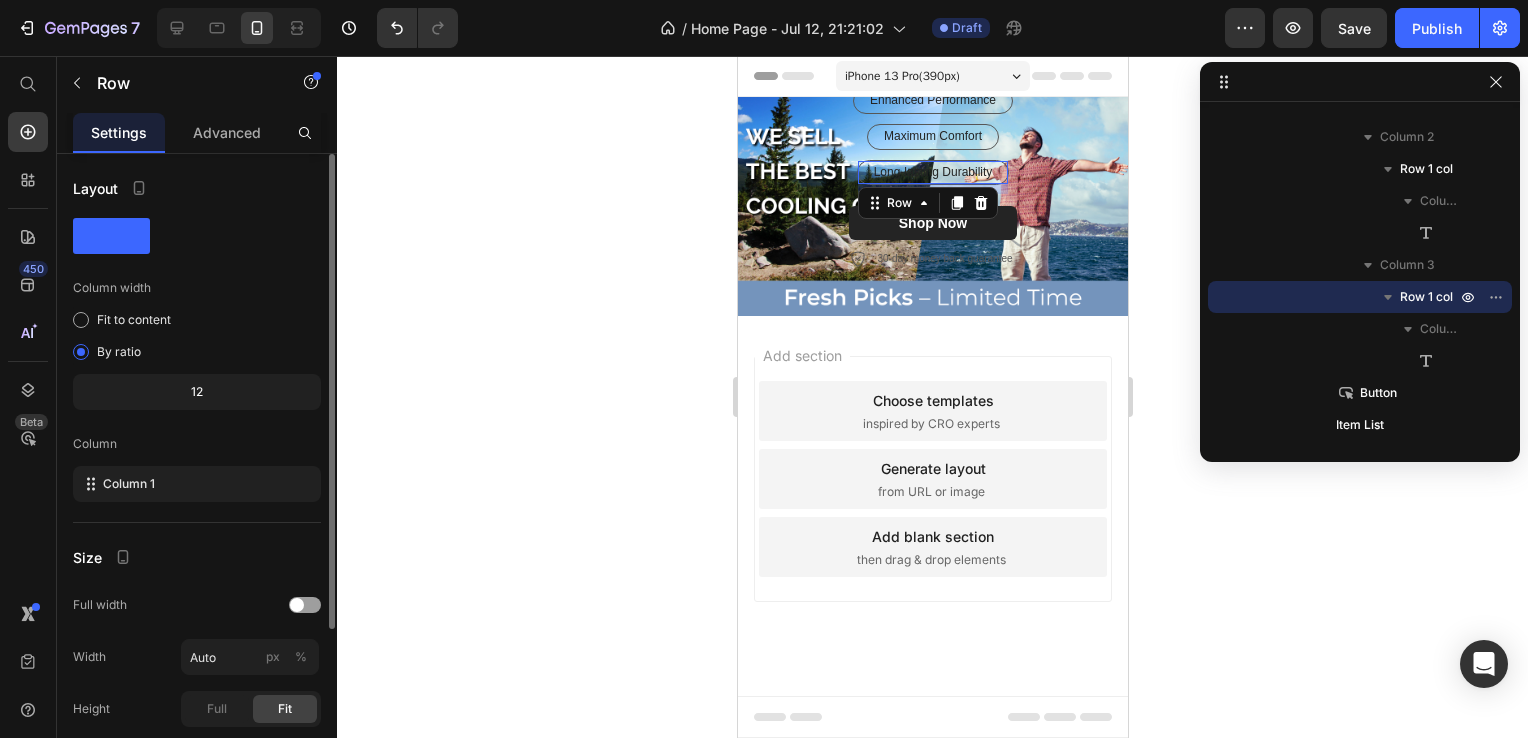 scroll, scrollTop: 269, scrollLeft: 0, axis: vertical 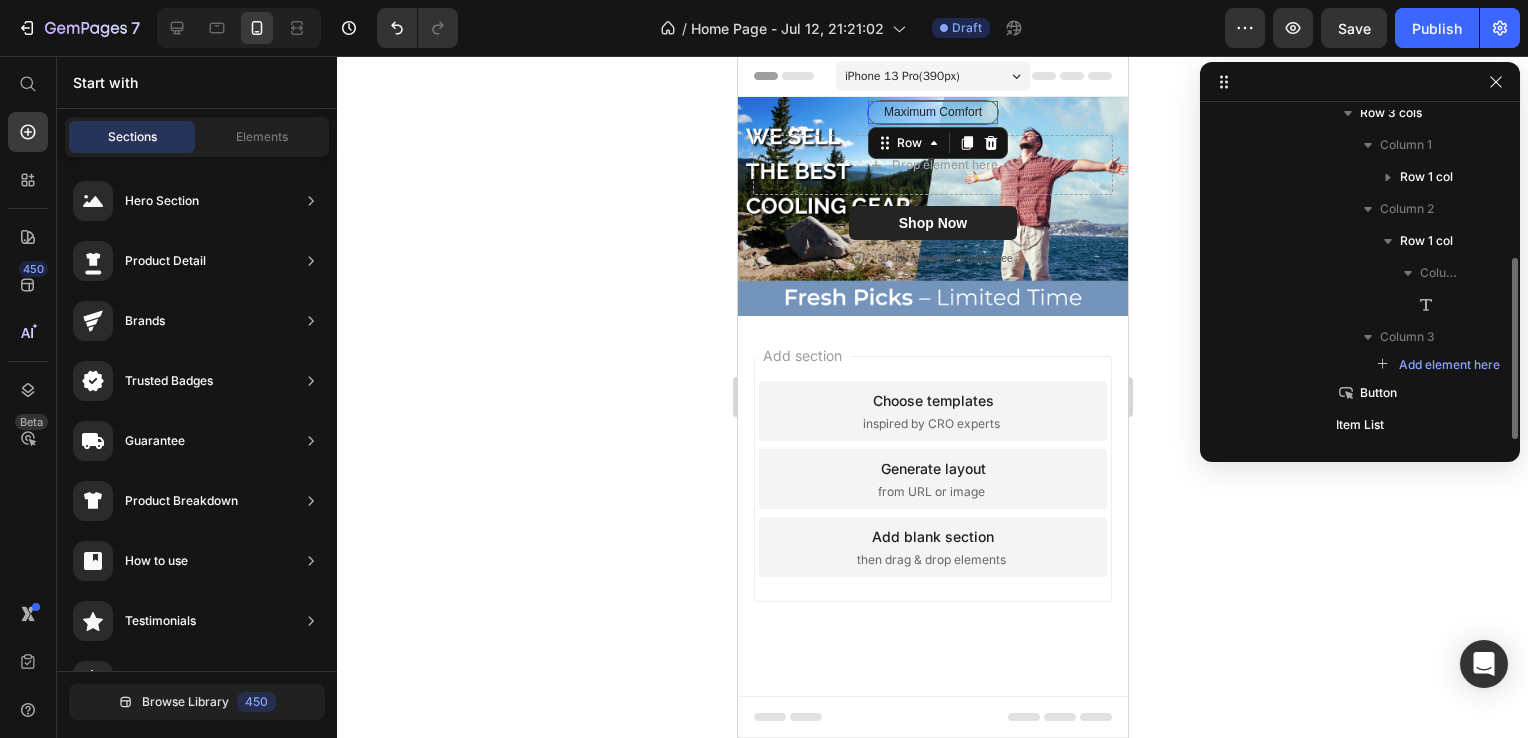 click on "Maximum Comfort Text Block Row   10" at bounding box center (932, 113) 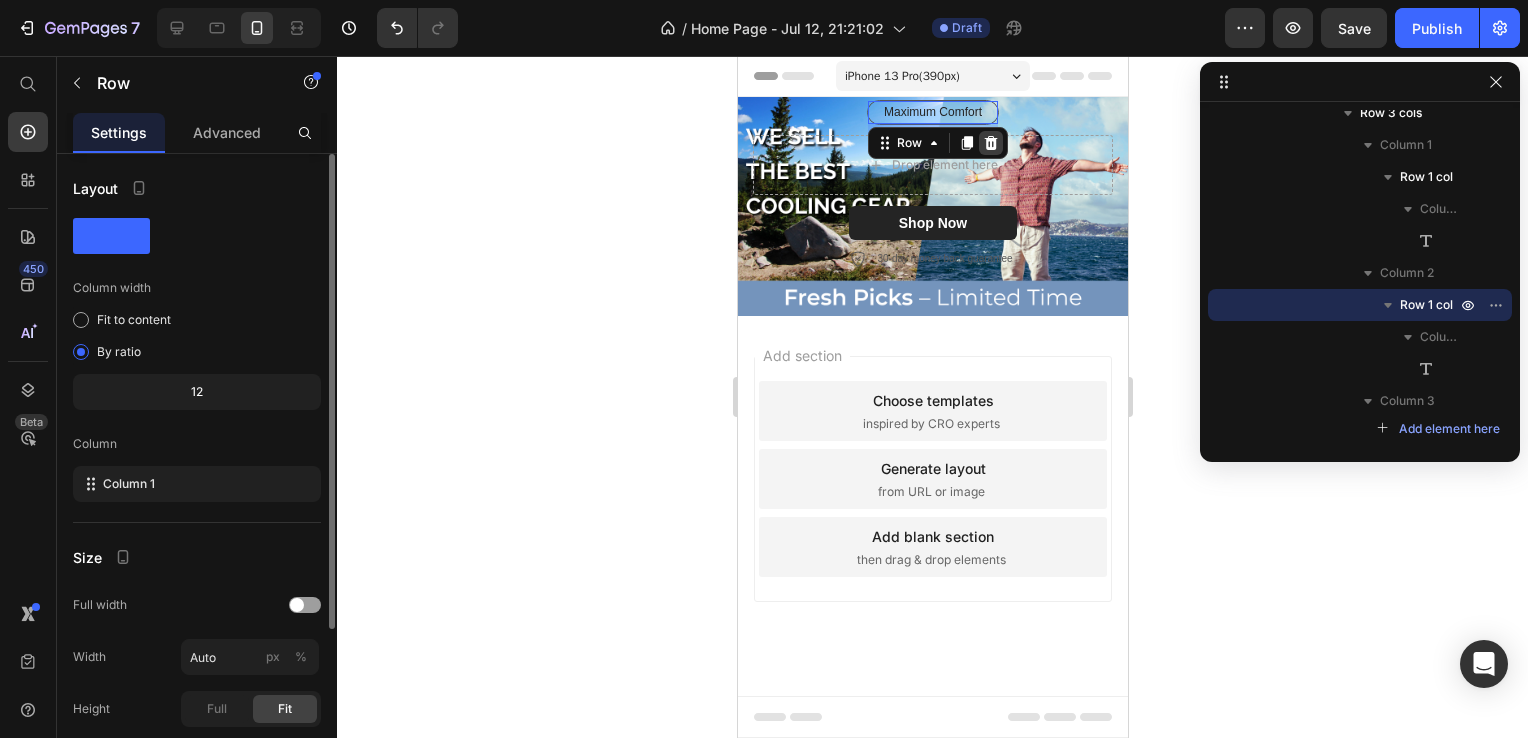 click 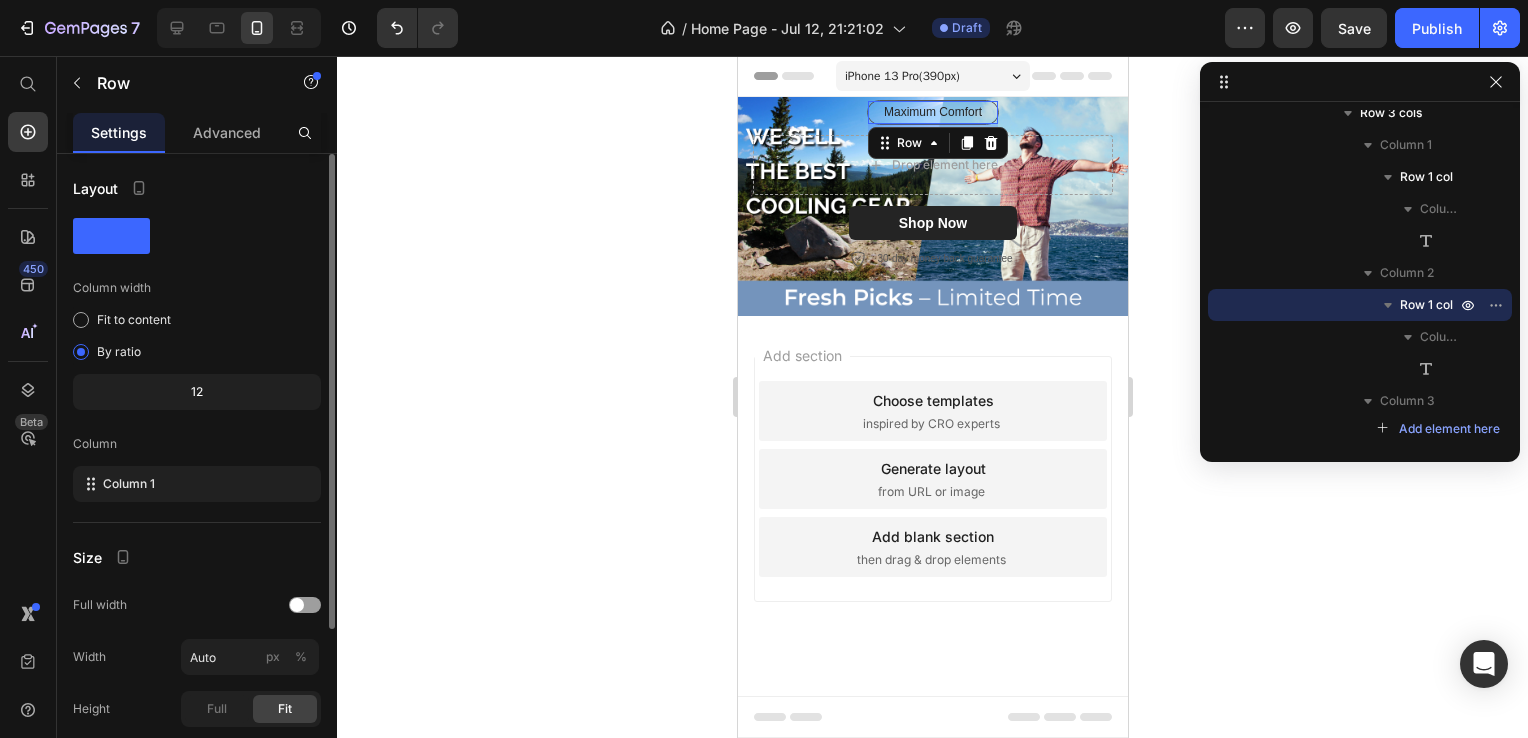 scroll, scrollTop: 261, scrollLeft: 0, axis: vertical 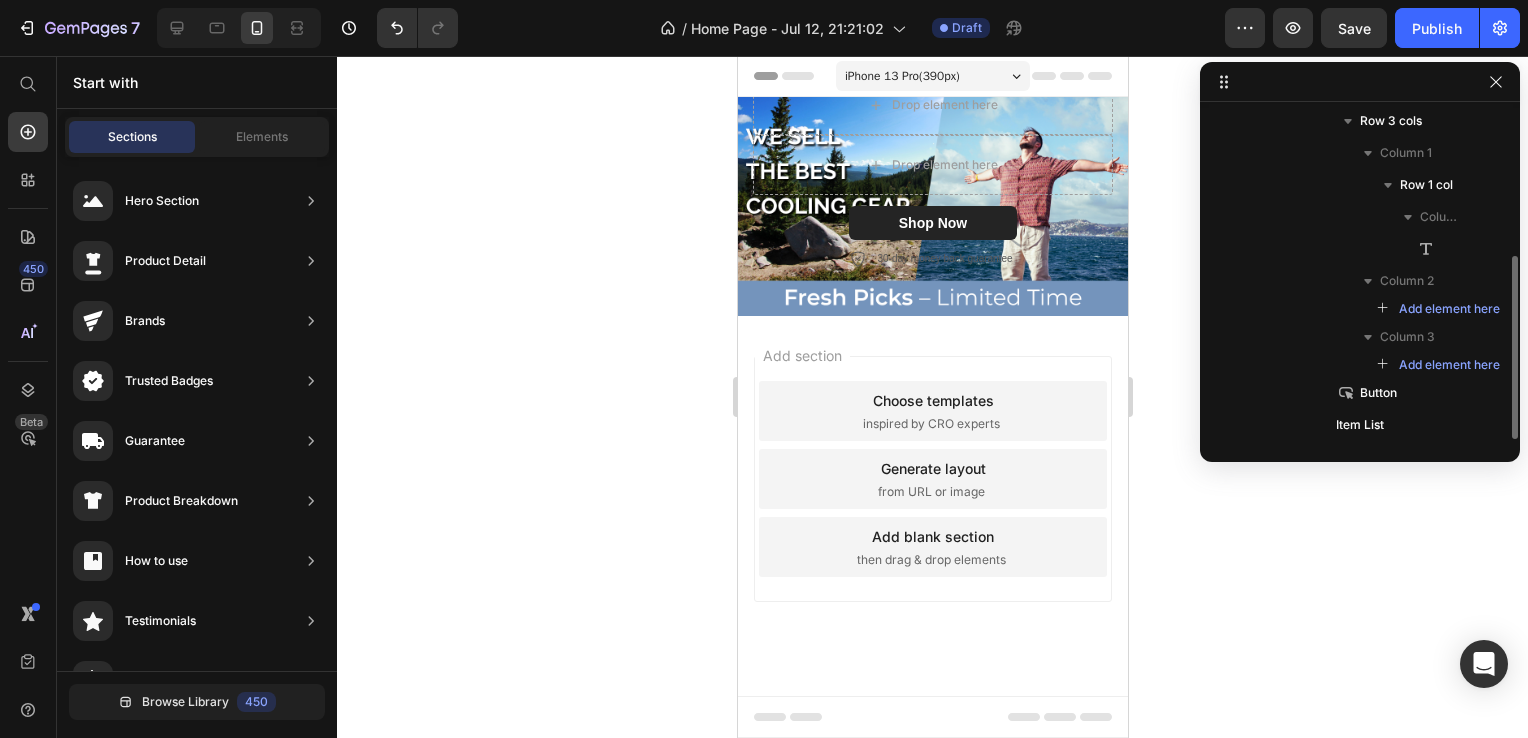 click on "Add section Choose templates inspired by CRO experts Generate layout from URL or image Add blank section then drag & drop elements" at bounding box center (932, 507) 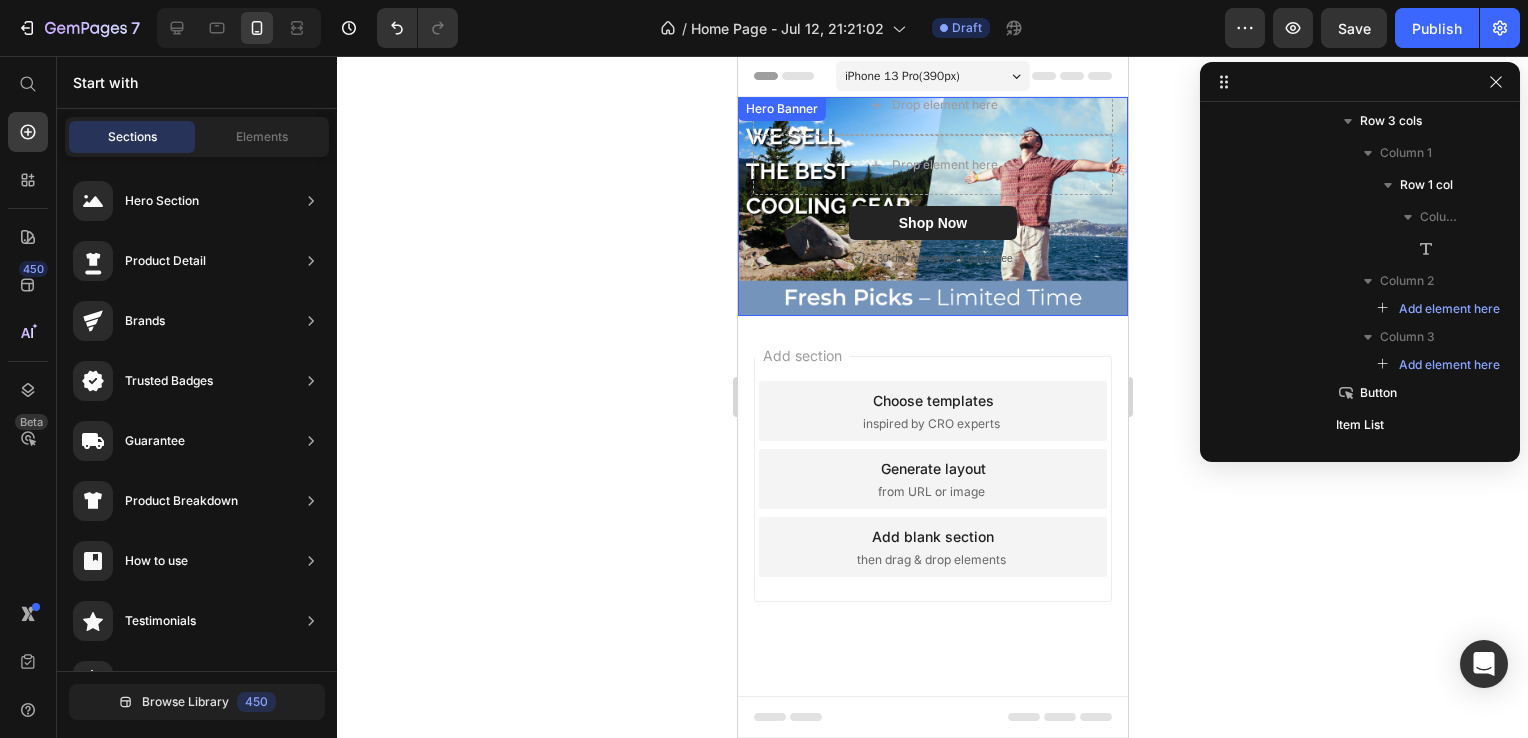 click on "30-day money back guarantee" at bounding box center [932, 258] 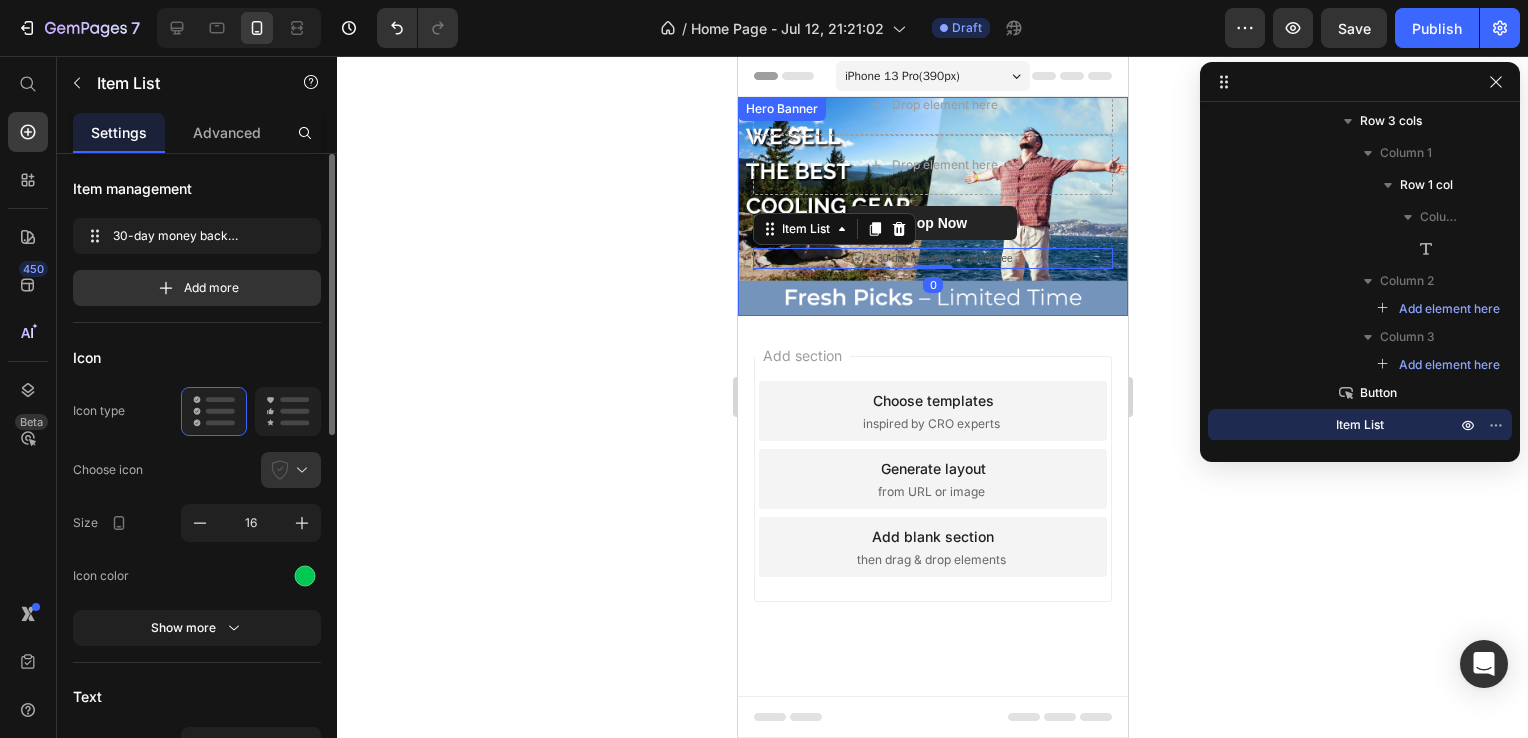 click on "Lorem ipsum  dolor sit amet Heading Discover our latest running shoe line, featuring advanced air technology soles for versatile performance. Text Block Enhanced Performance Text Block Row
Drop element here
Drop element here Row Shop Now Button
30-day money back guarantee Item List   0 Row" at bounding box center (932, 96) 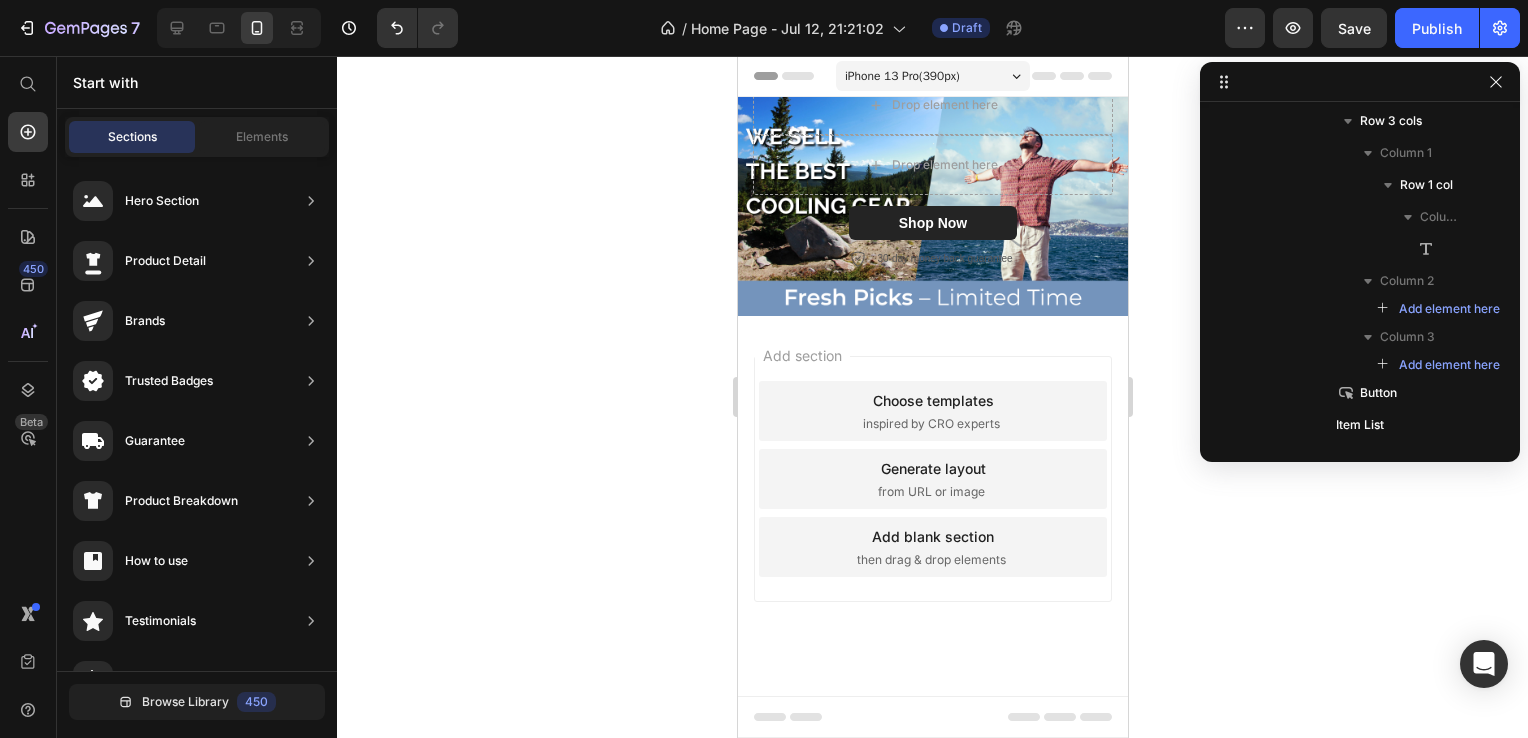 click on "Add section Choose templates inspired by CRO experts Generate layout from URL or image Add blank section then drag & drop elements" at bounding box center (932, 507) 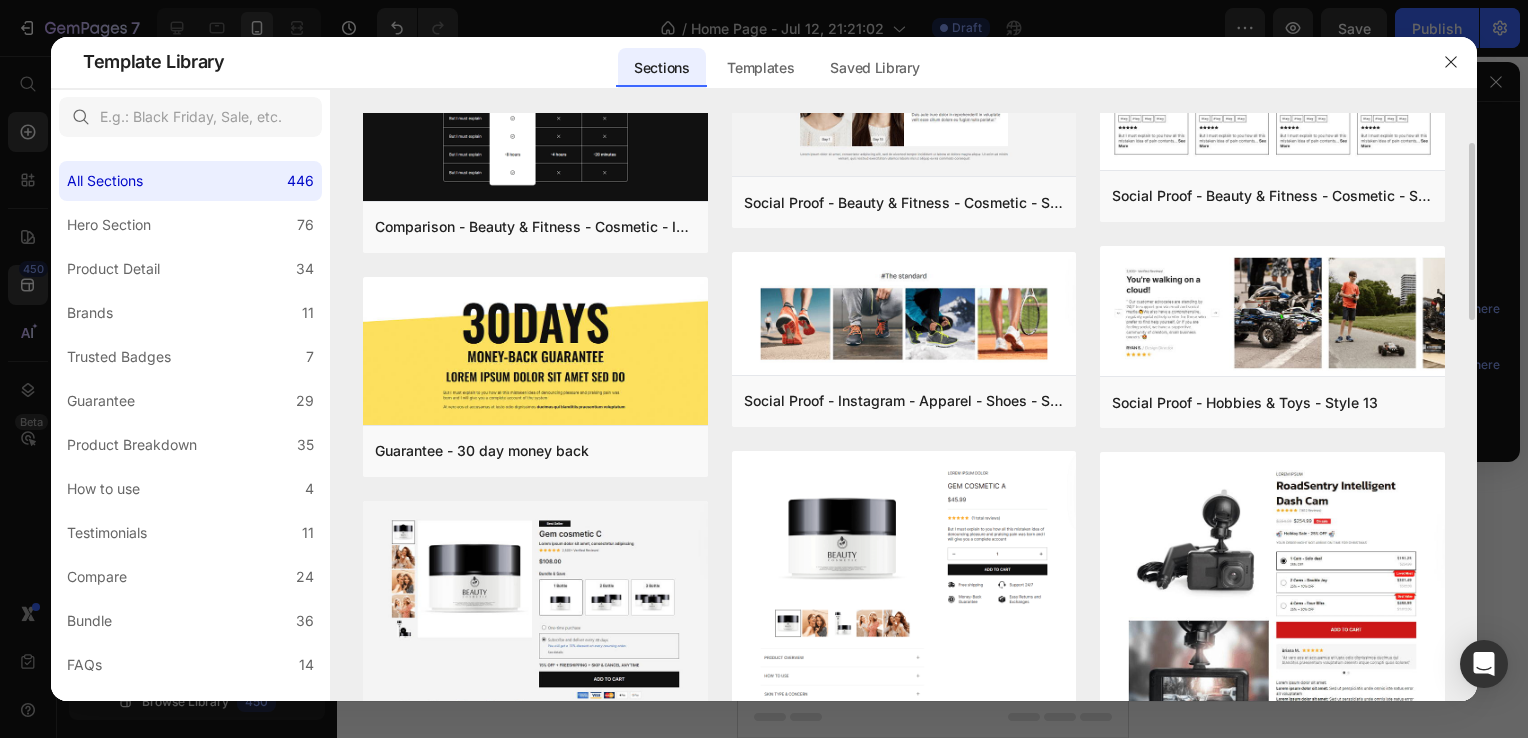 scroll, scrollTop: 0, scrollLeft: 0, axis: both 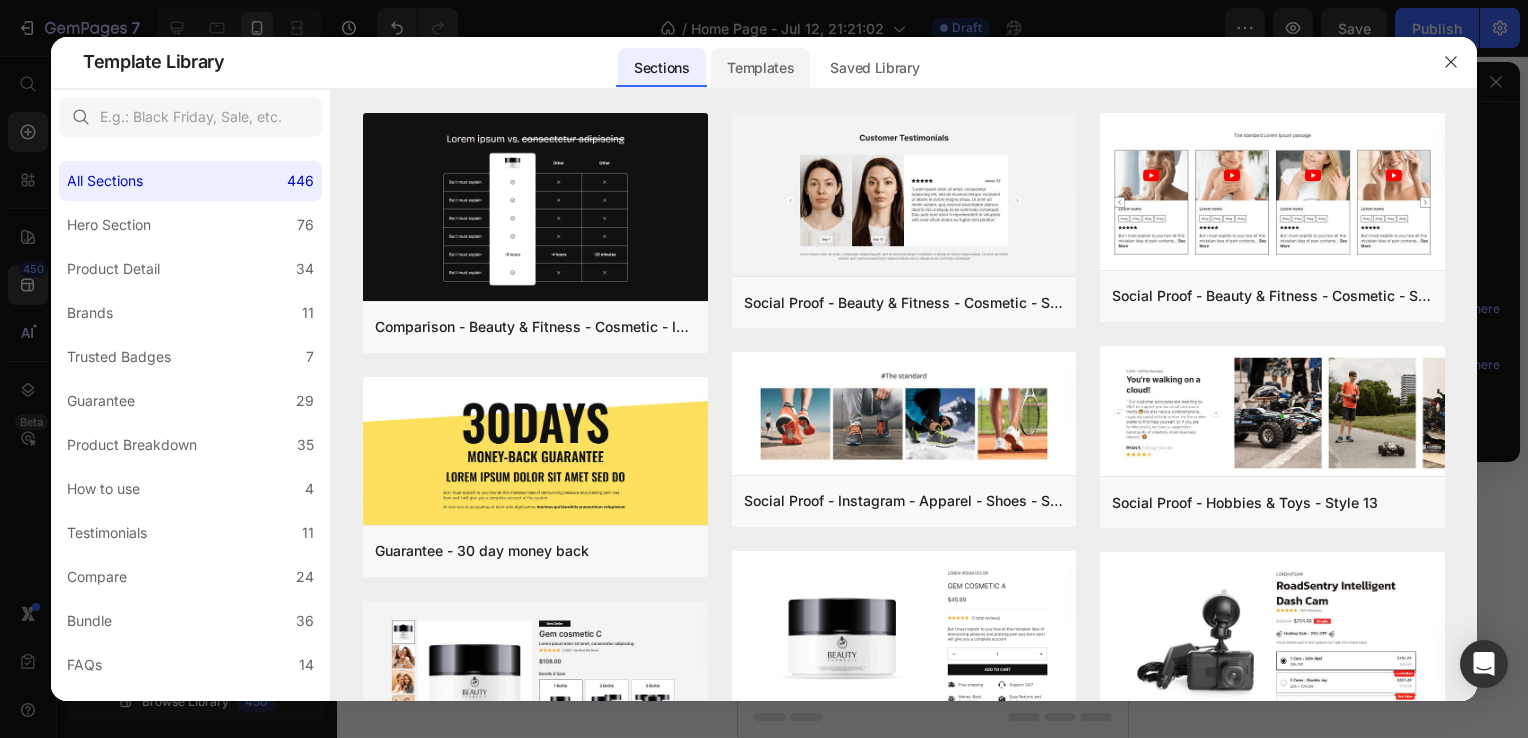 click on "Templates" 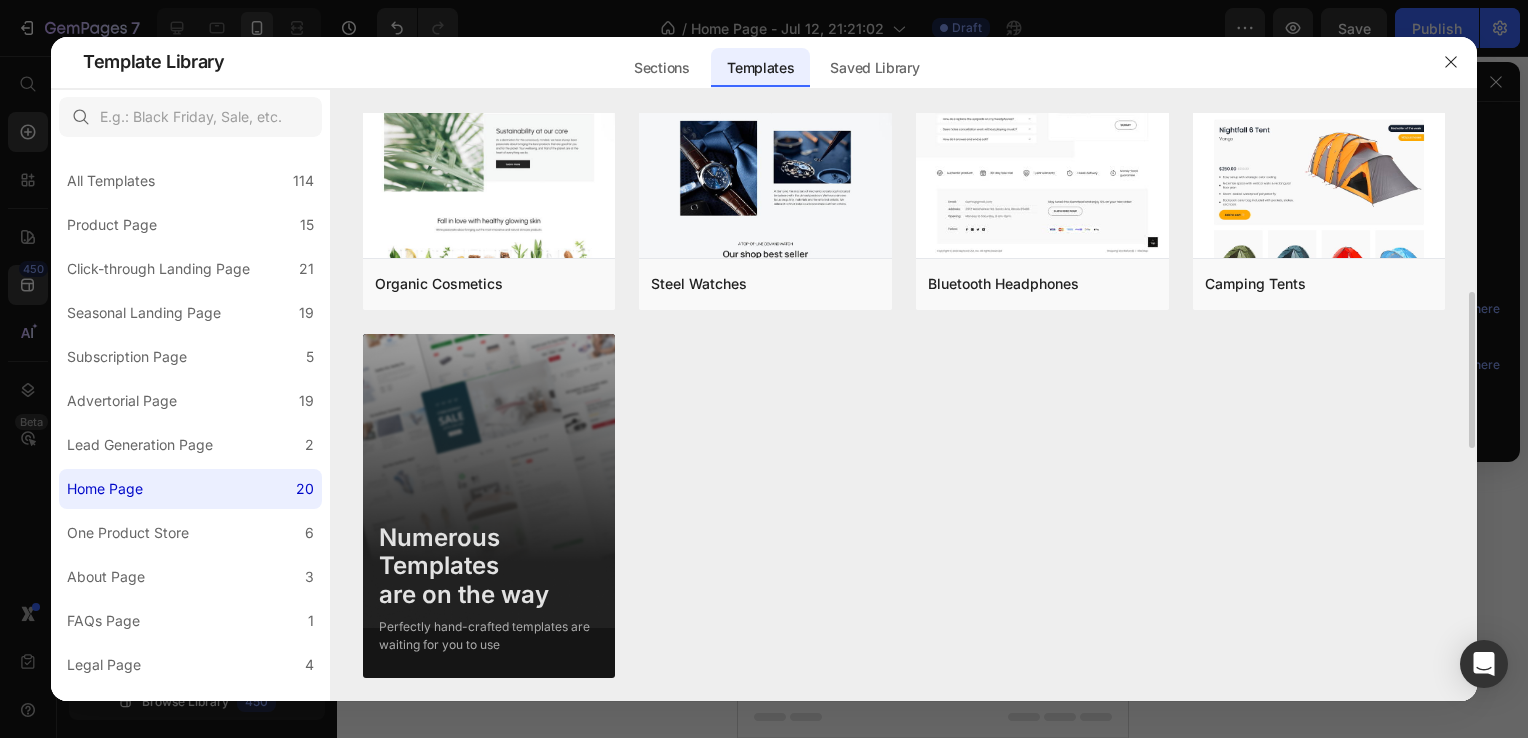 scroll, scrollTop: 1432, scrollLeft: 0, axis: vertical 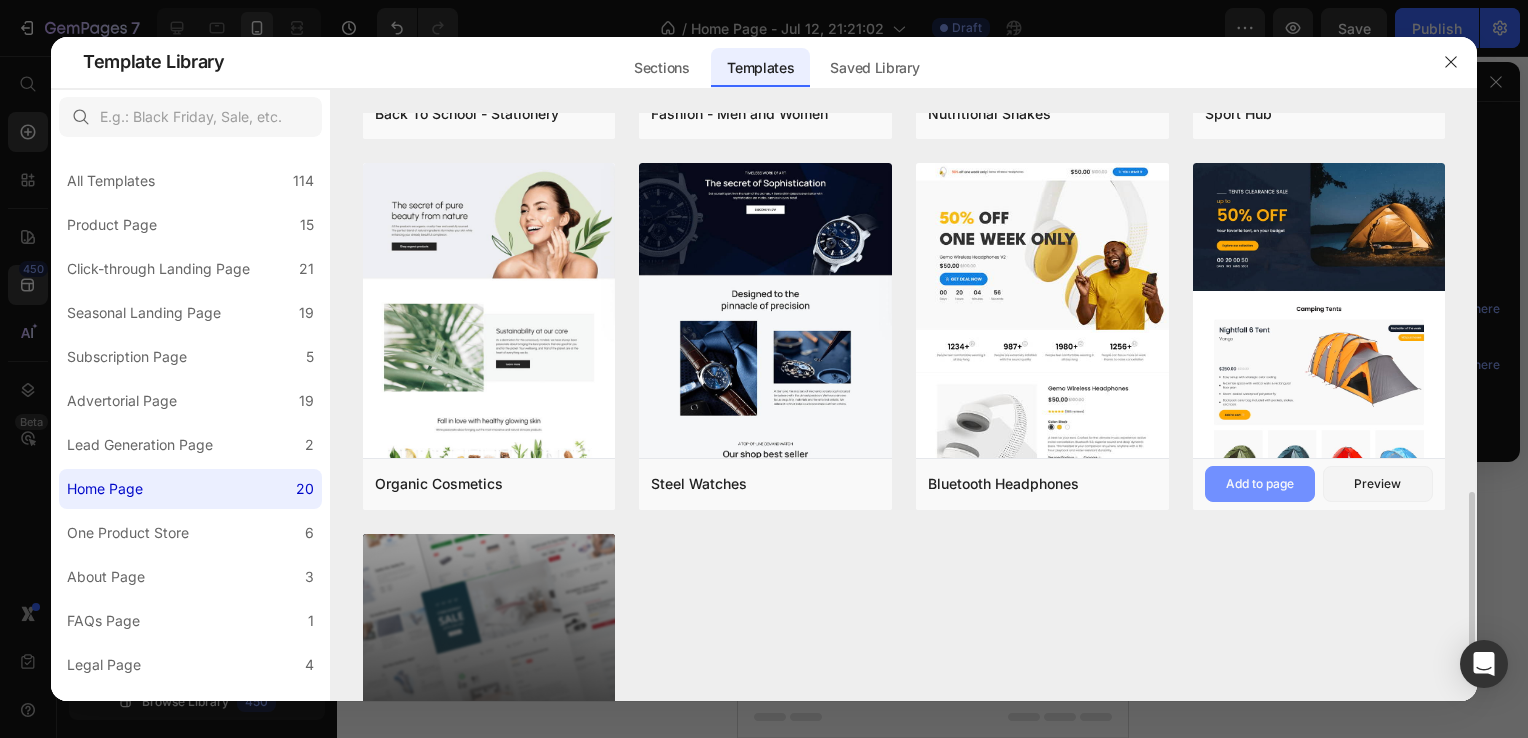 click on "Add to page" at bounding box center (1260, 484) 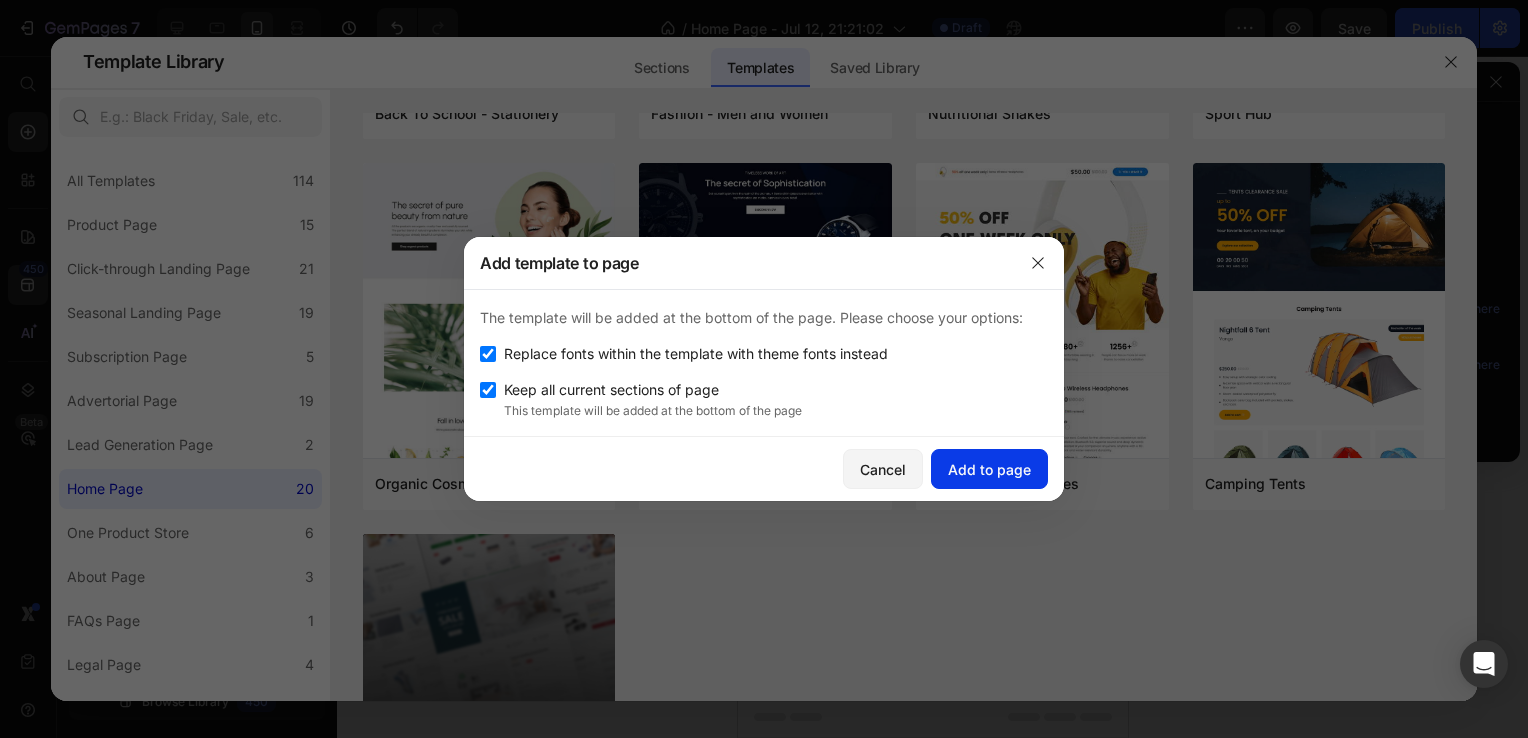 click on "Add to page" at bounding box center [989, 469] 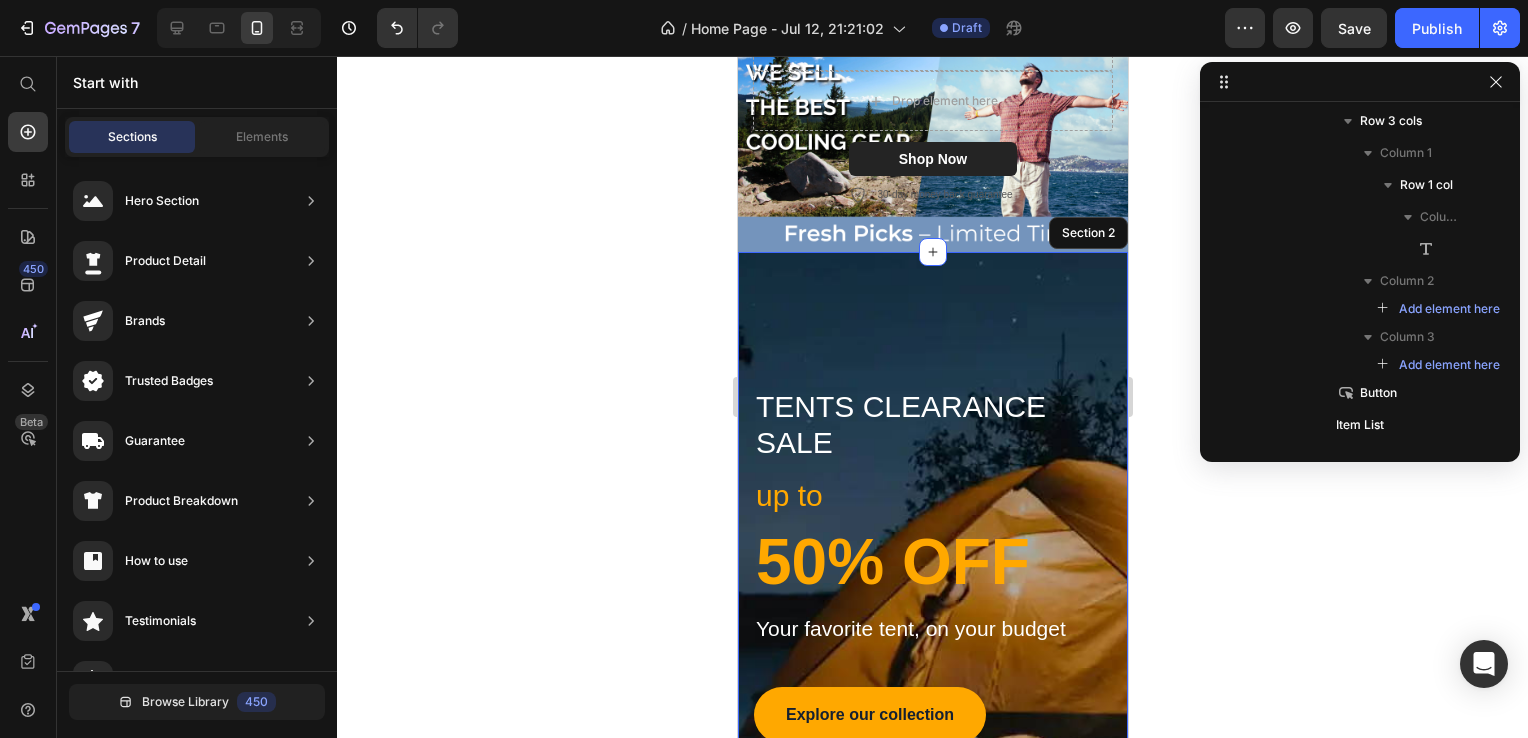 scroll, scrollTop: 0, scrollLeft: 0, axis: both 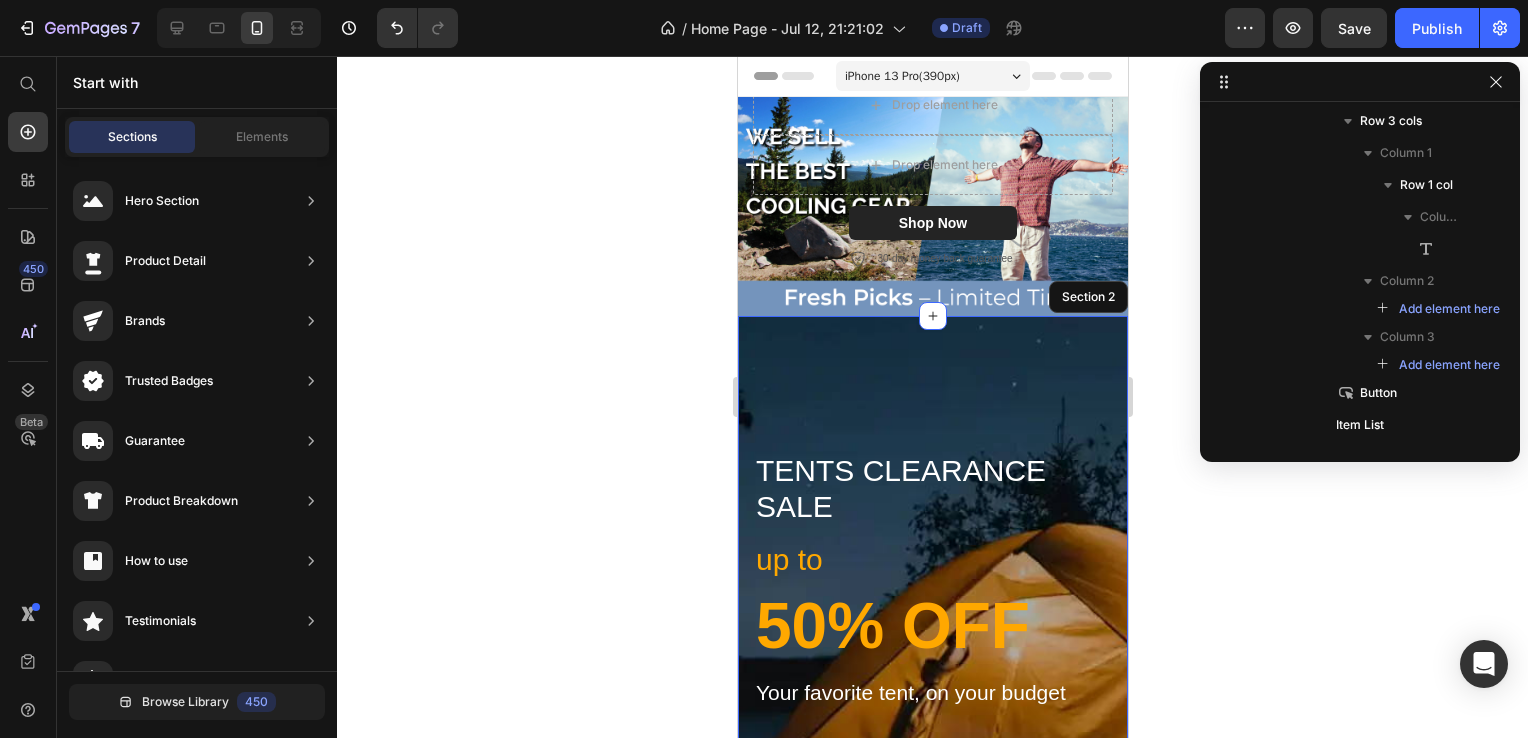 click on "Title Line tents clearance sale Text block Row up to Text block 50% OFF   Heading Your favorite tent, on your budget  Text block Explore our collection Button 00 Days 13 Hrs 01 Mins 00 Secs Countdown Timer Row Row Section 2" at bounding box center [932, 672] 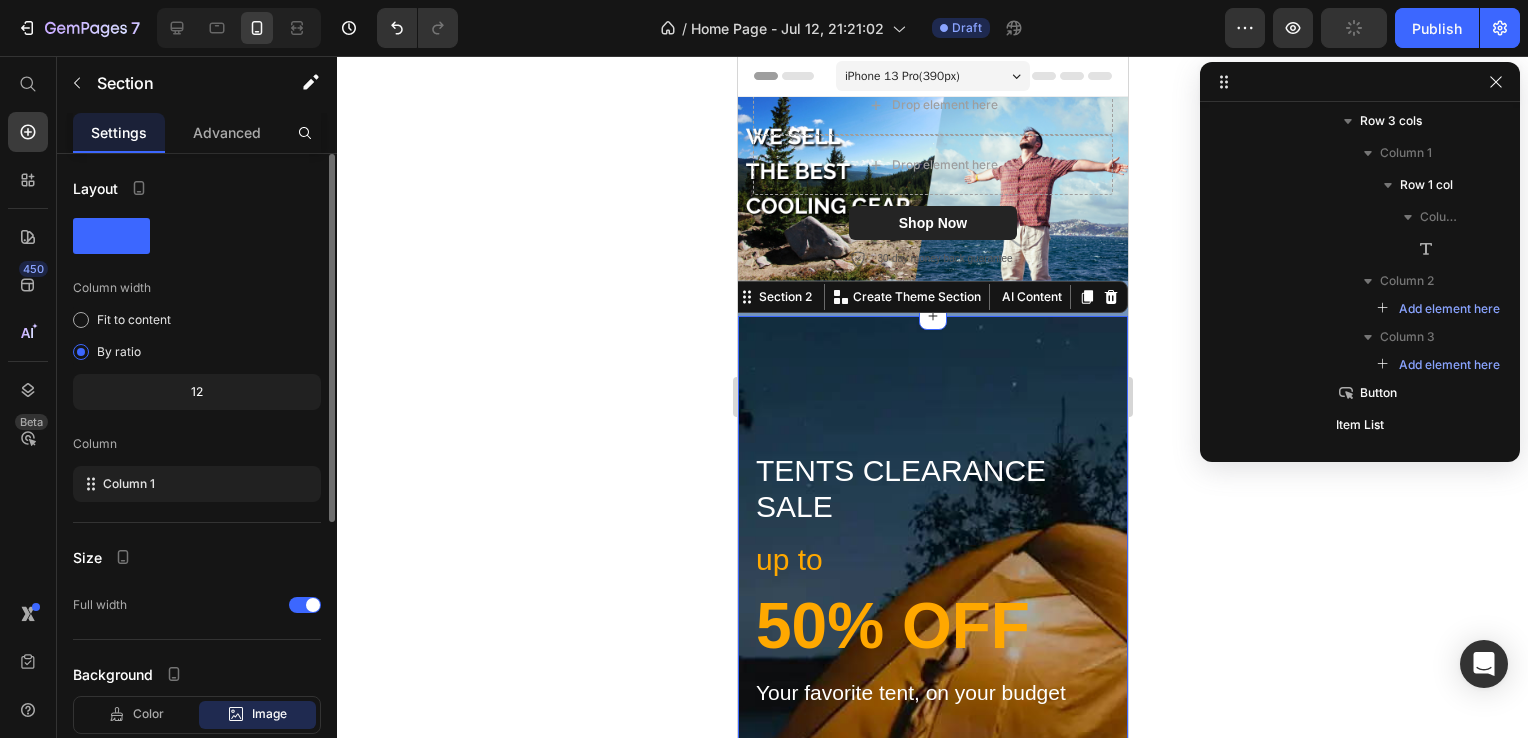 scroll, scrollTop: 400, scrollLeft: 0, axis: vertical 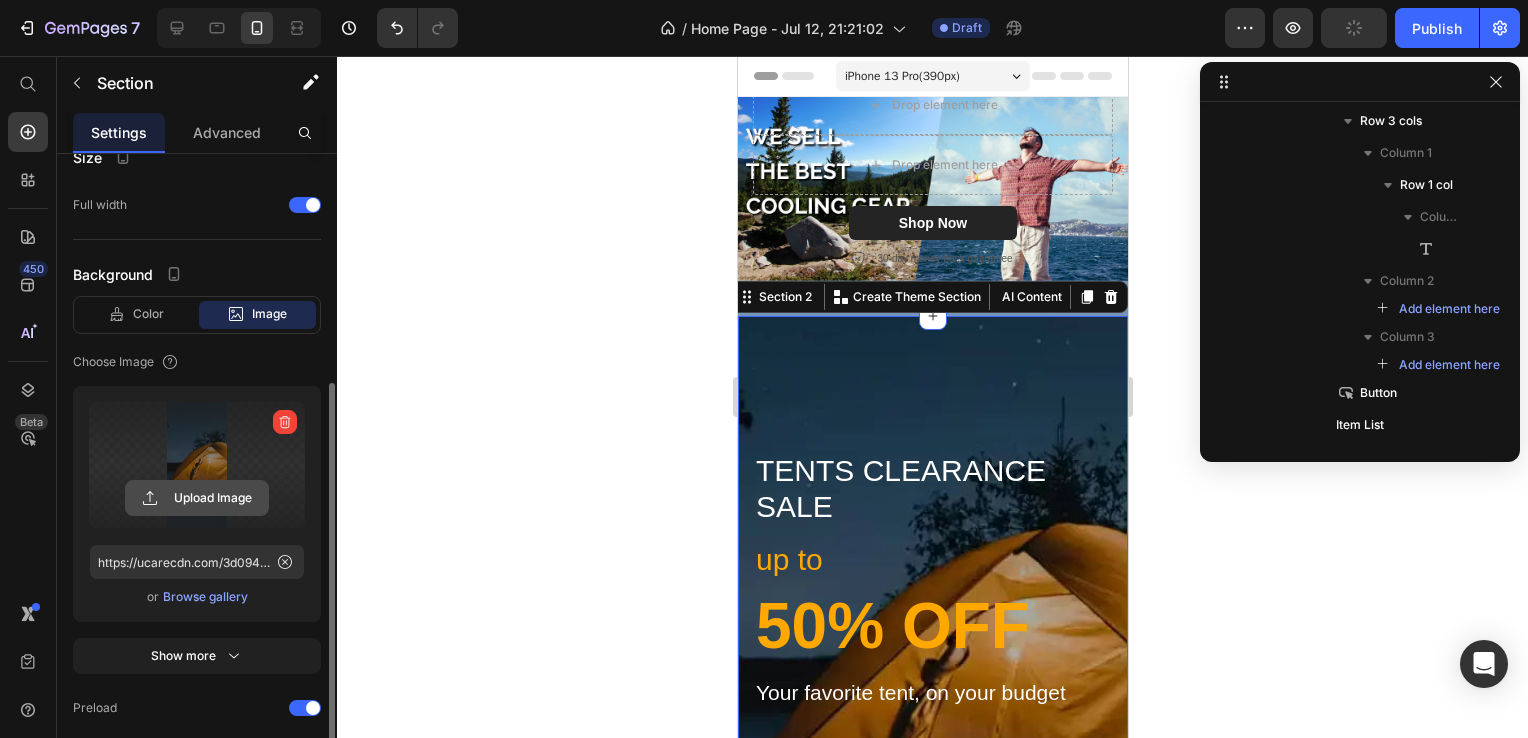 click 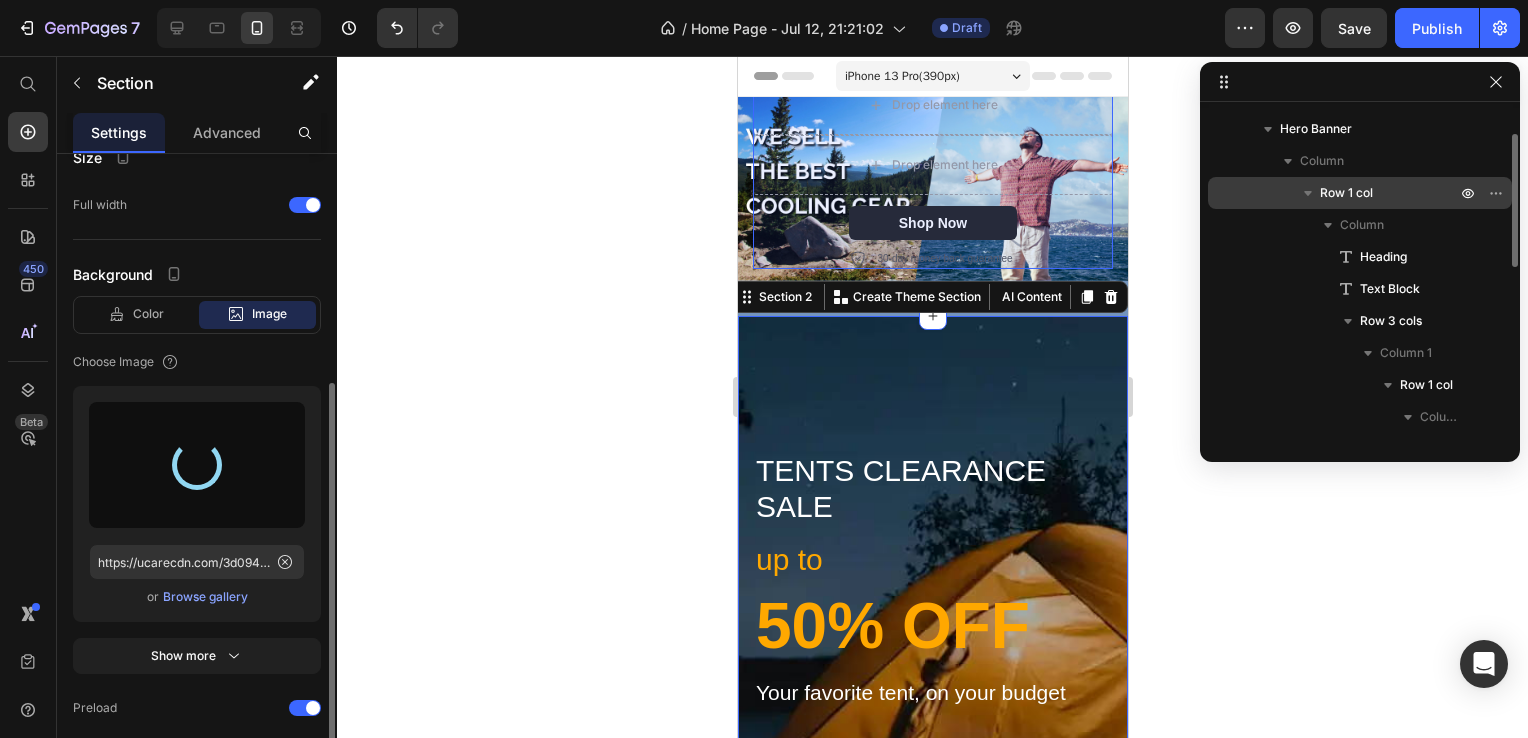 scroll, scrollTop: 0, scrollLeft: 0, axis: both 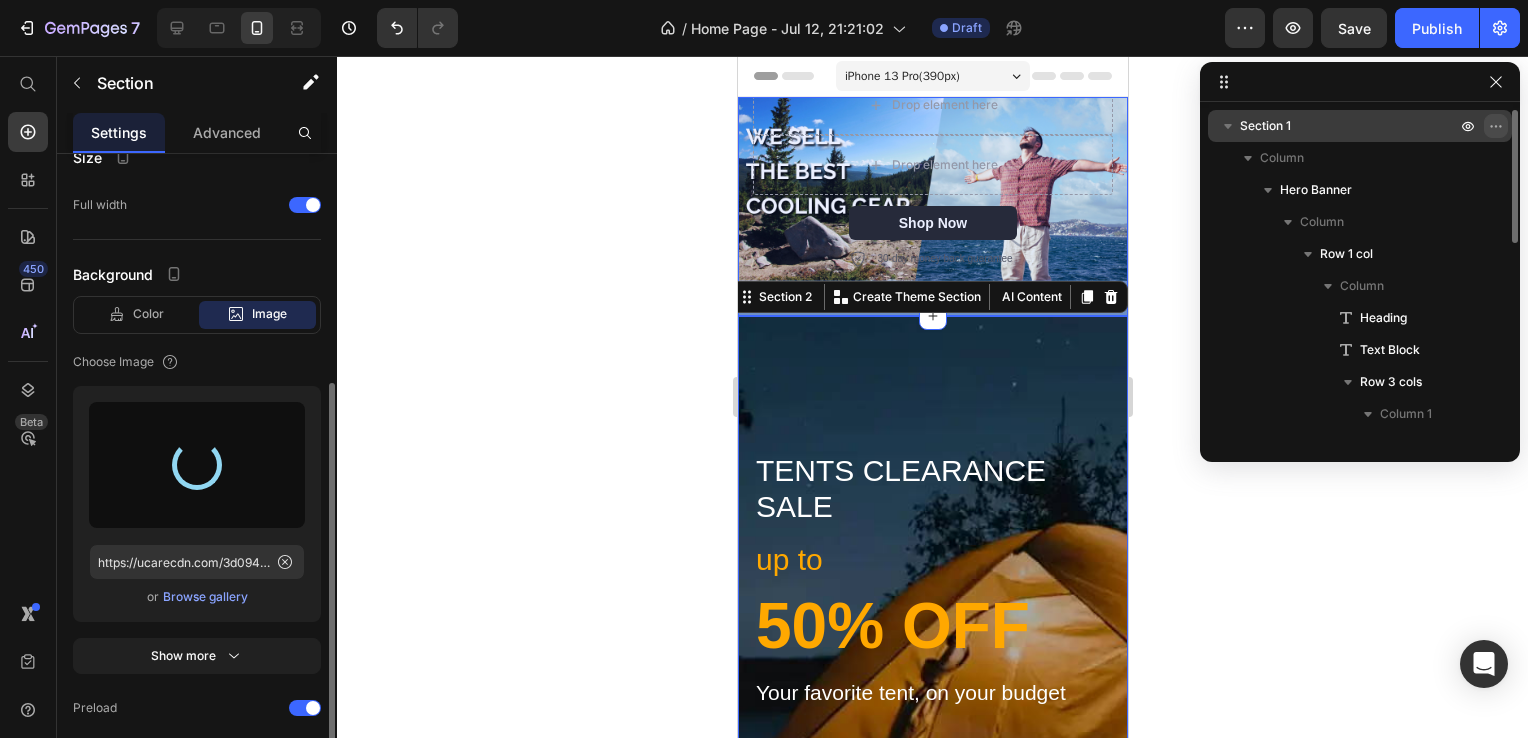 type on "https://cdn.shopify.com/s/files/1/0761/4686/8442/files/gempages_575105010711397220-afe59bb5-cda3-44d7-b695-57853a350d42.png" 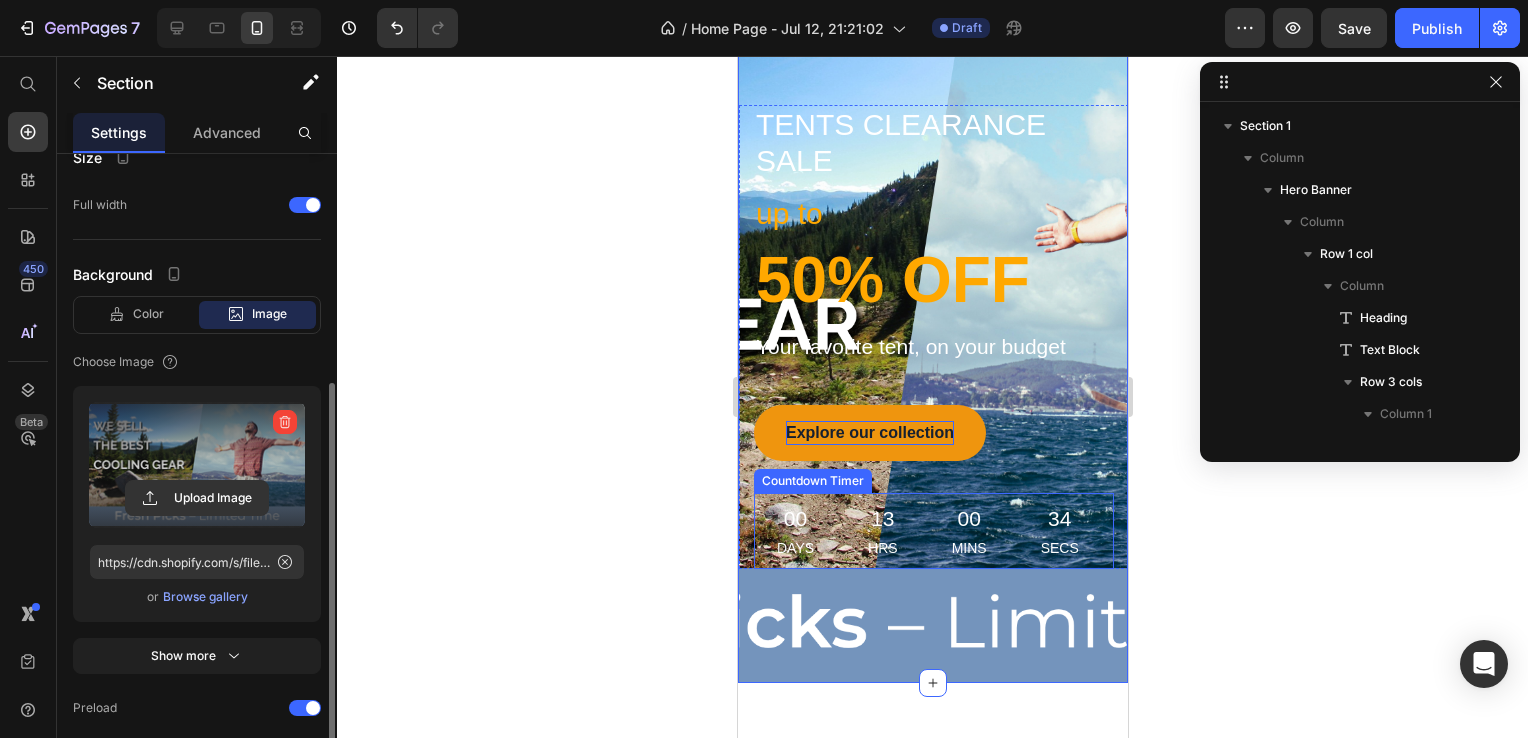 scroll, scrollTop: 300, scrollLeft: 0, axis: vertical 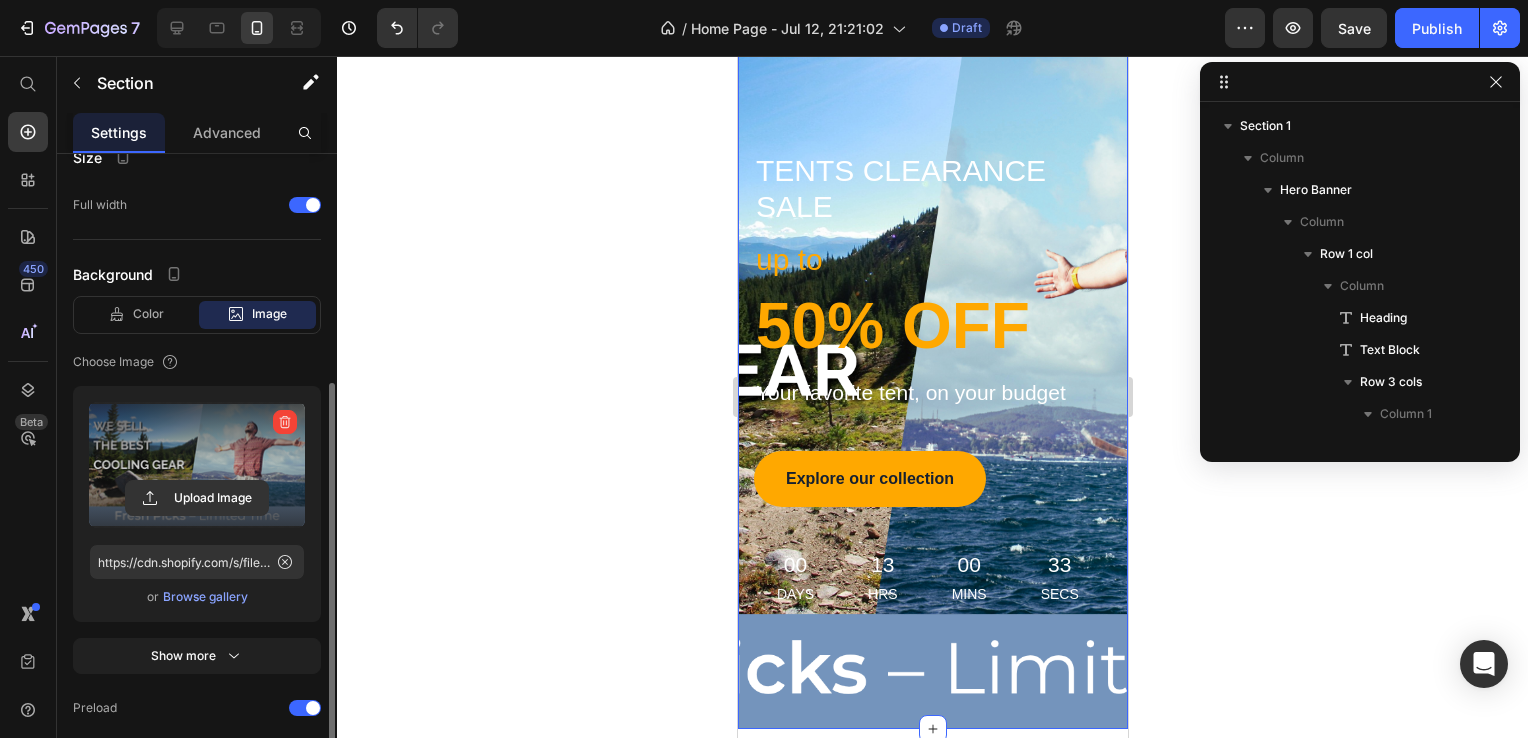 click 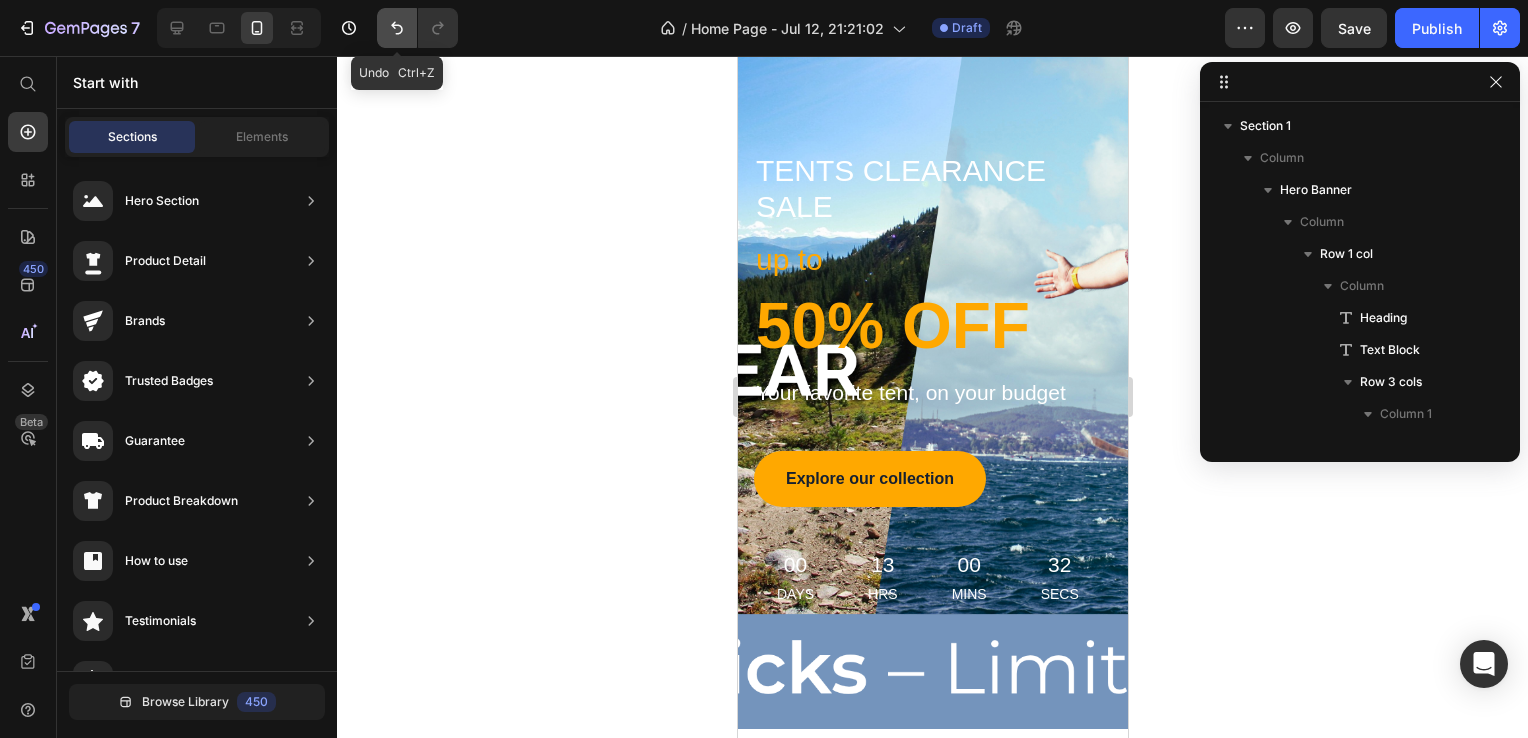 click 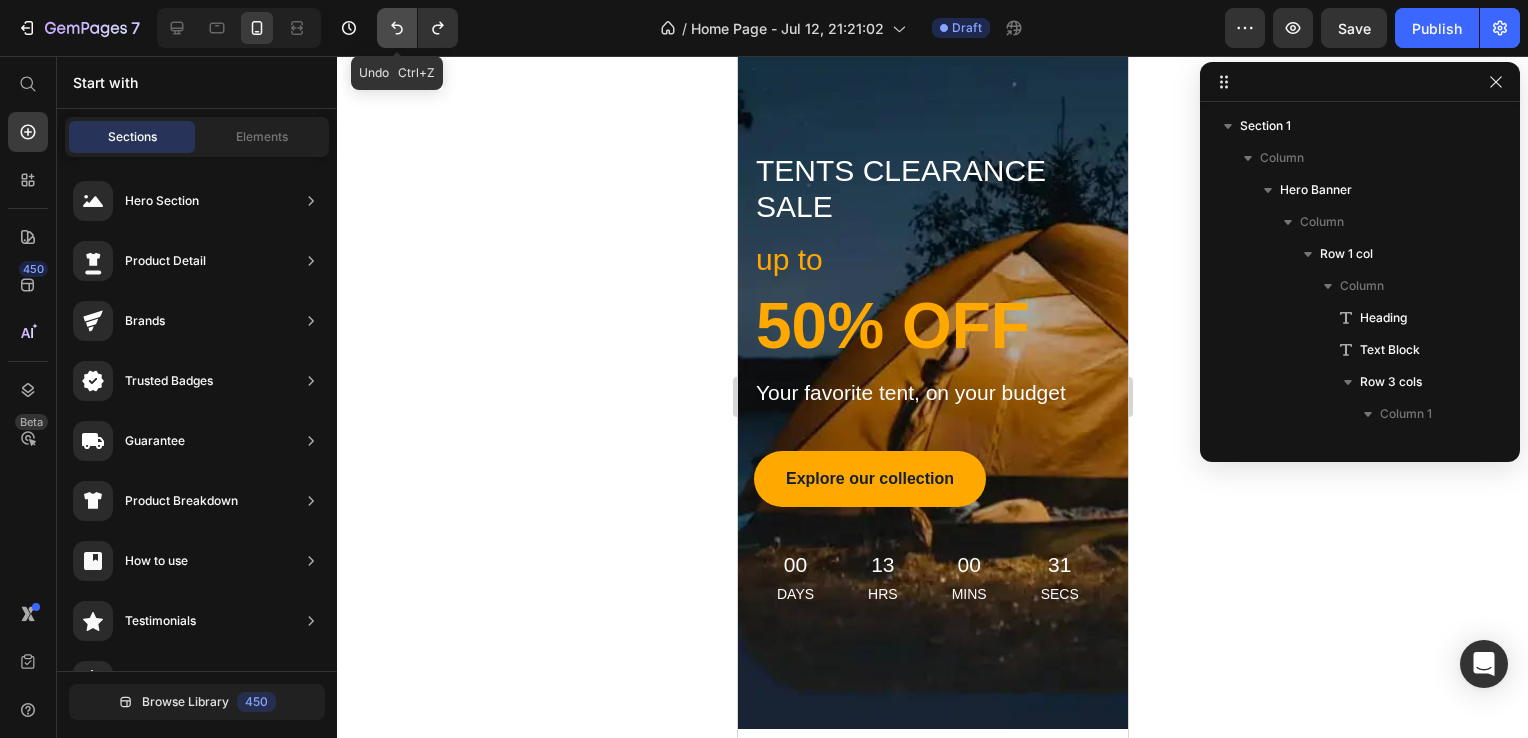 click 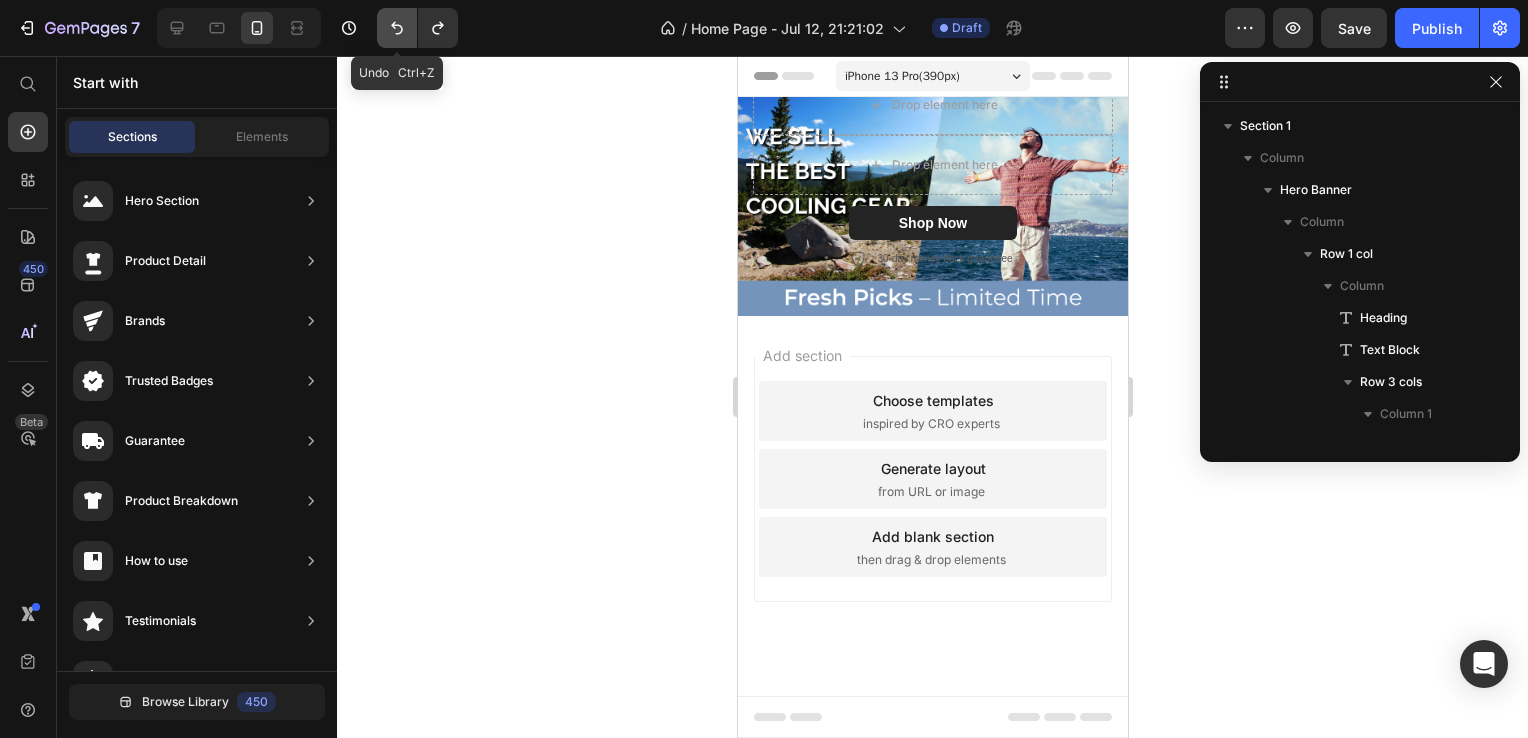 scroll, scrollTop: 0, scrollLeft: 0, axis: both 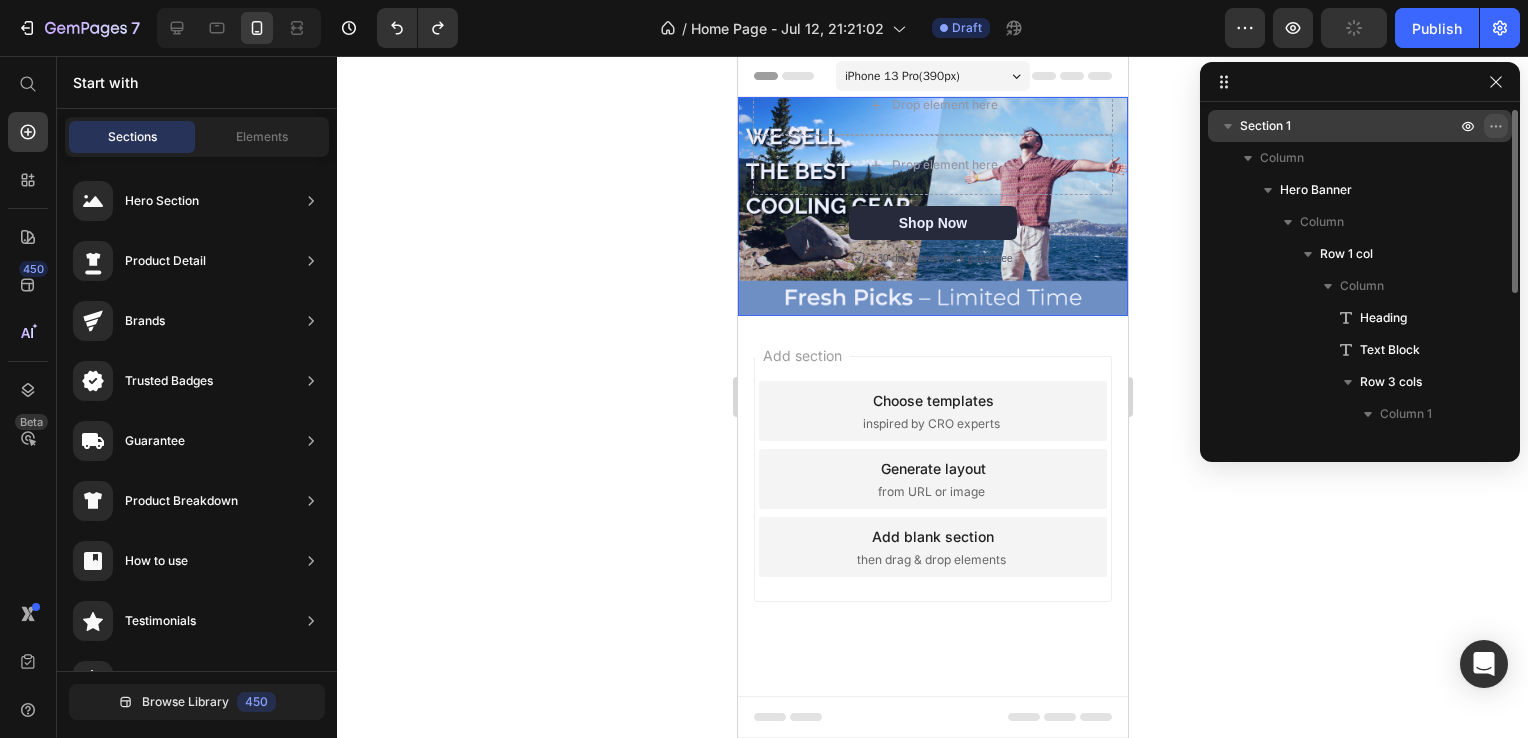 click 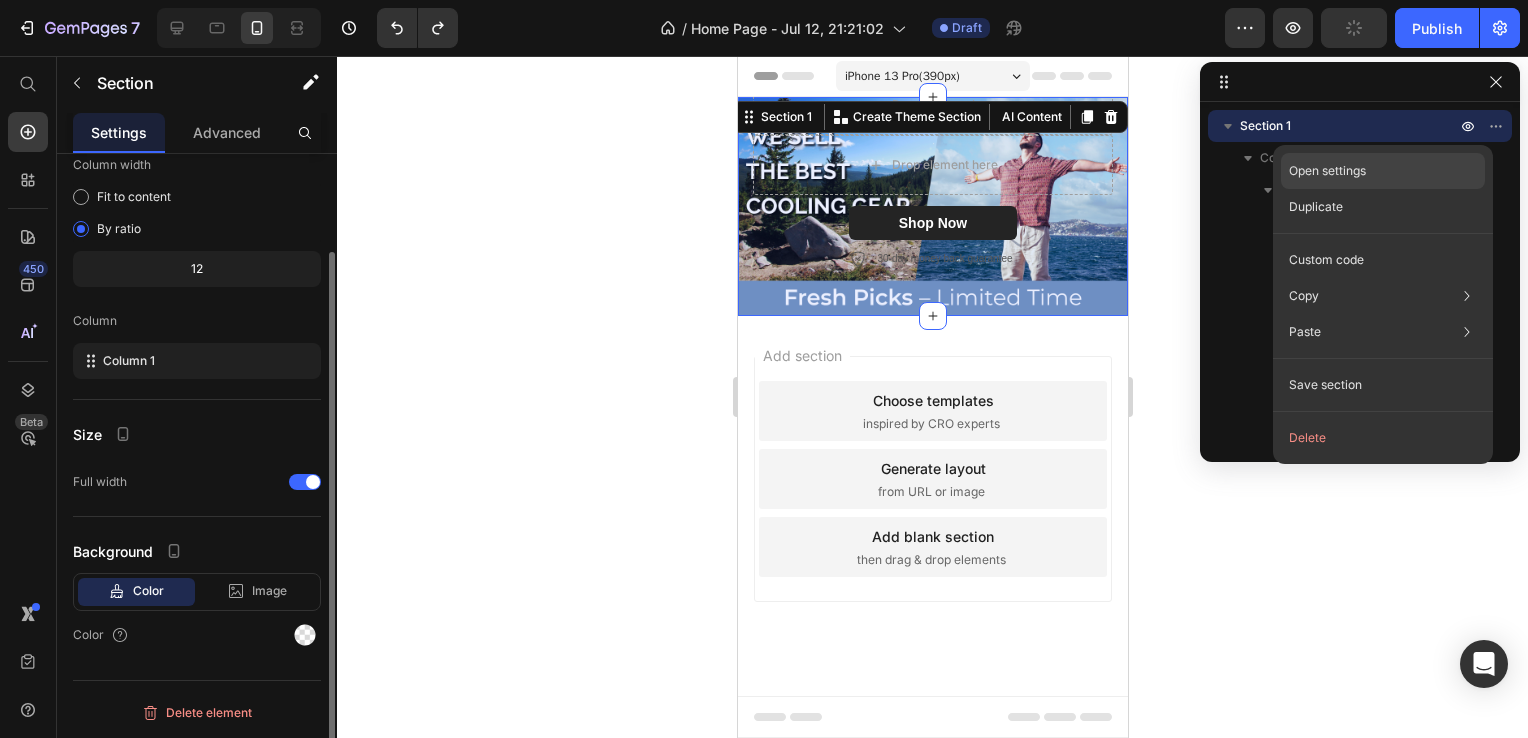scroll, scrollTop: 120, scrollLeft: 0, axis: vertical 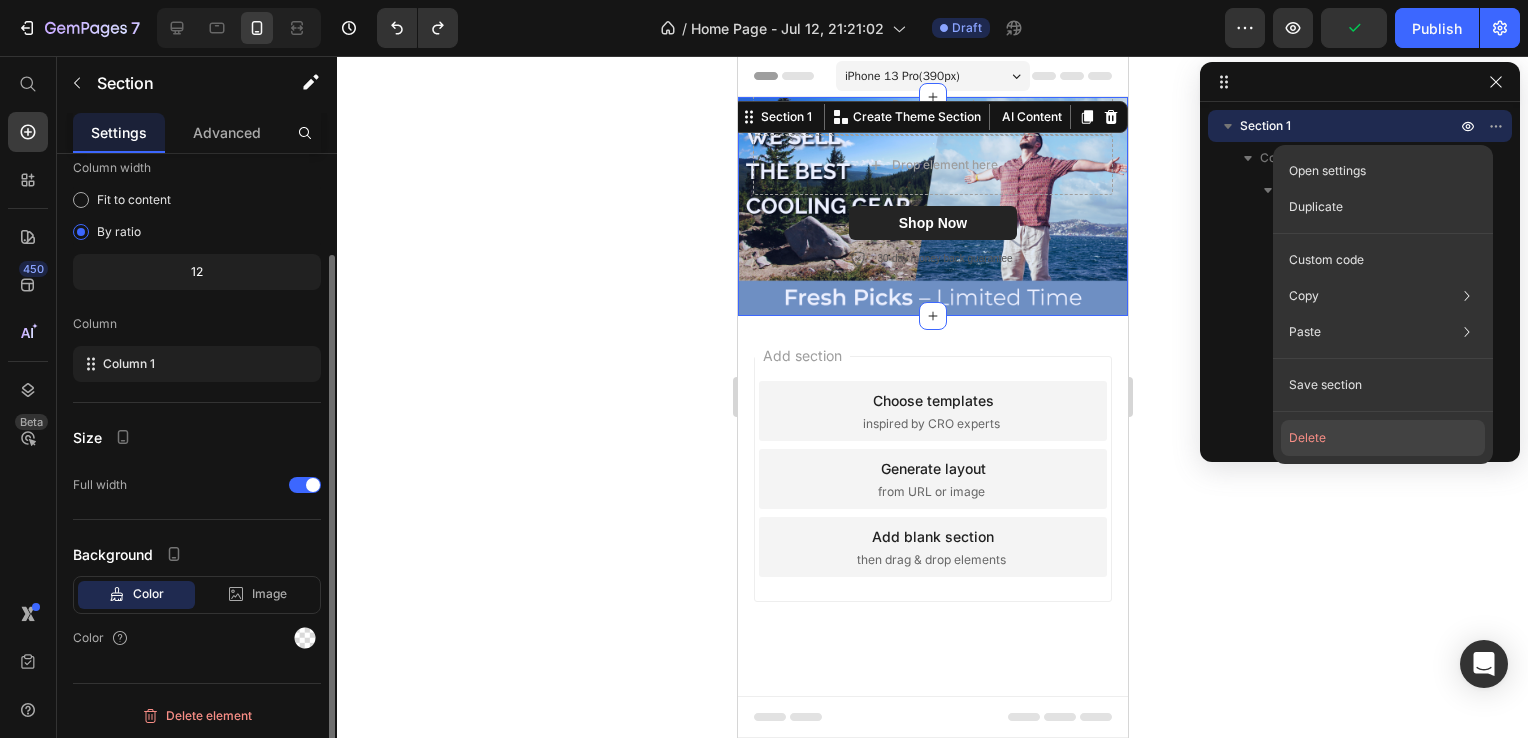 click on "Delete" 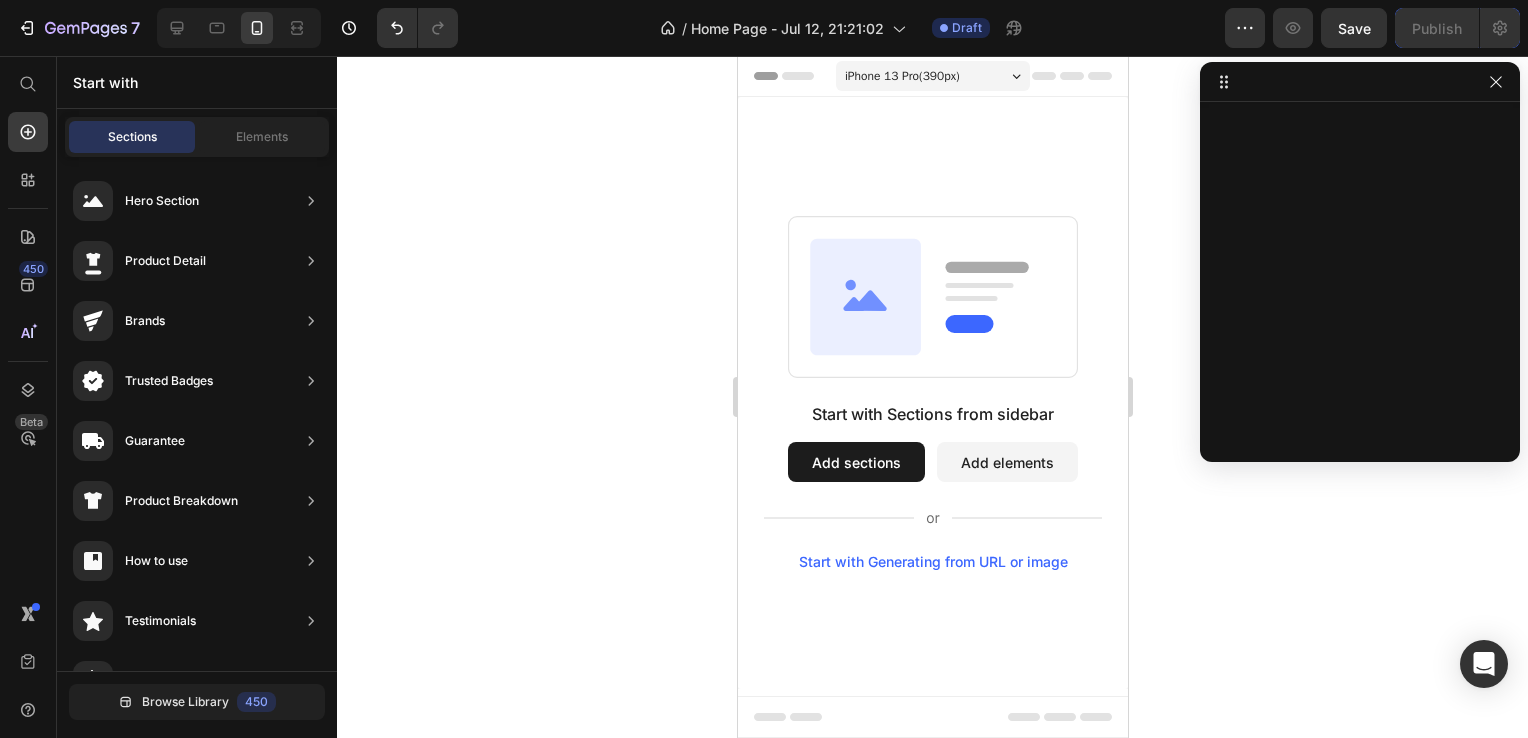 click on "Add sections" at bounding box center [855, 462] 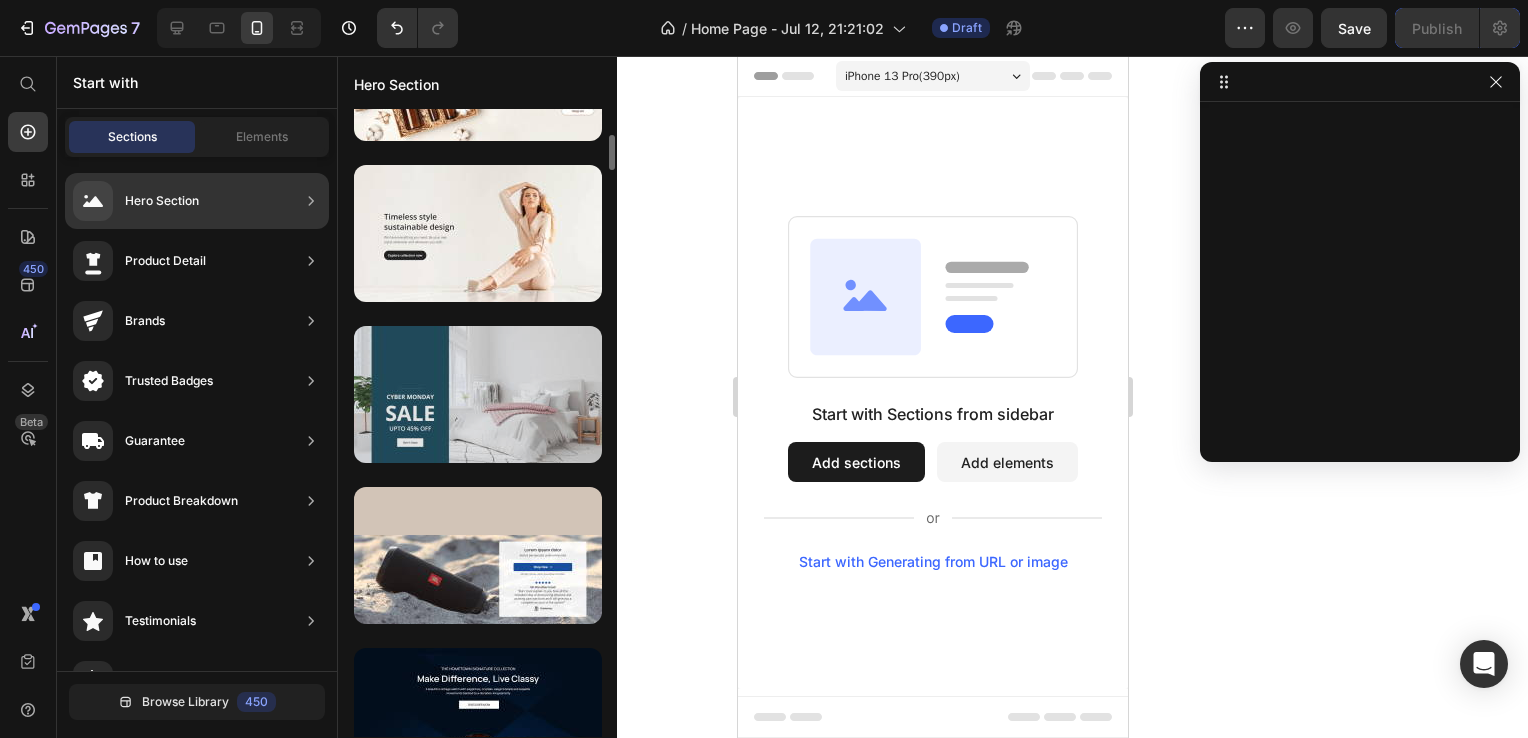 scroll, scrollTop: 6168, scrollLeft: 0, axis: vertical 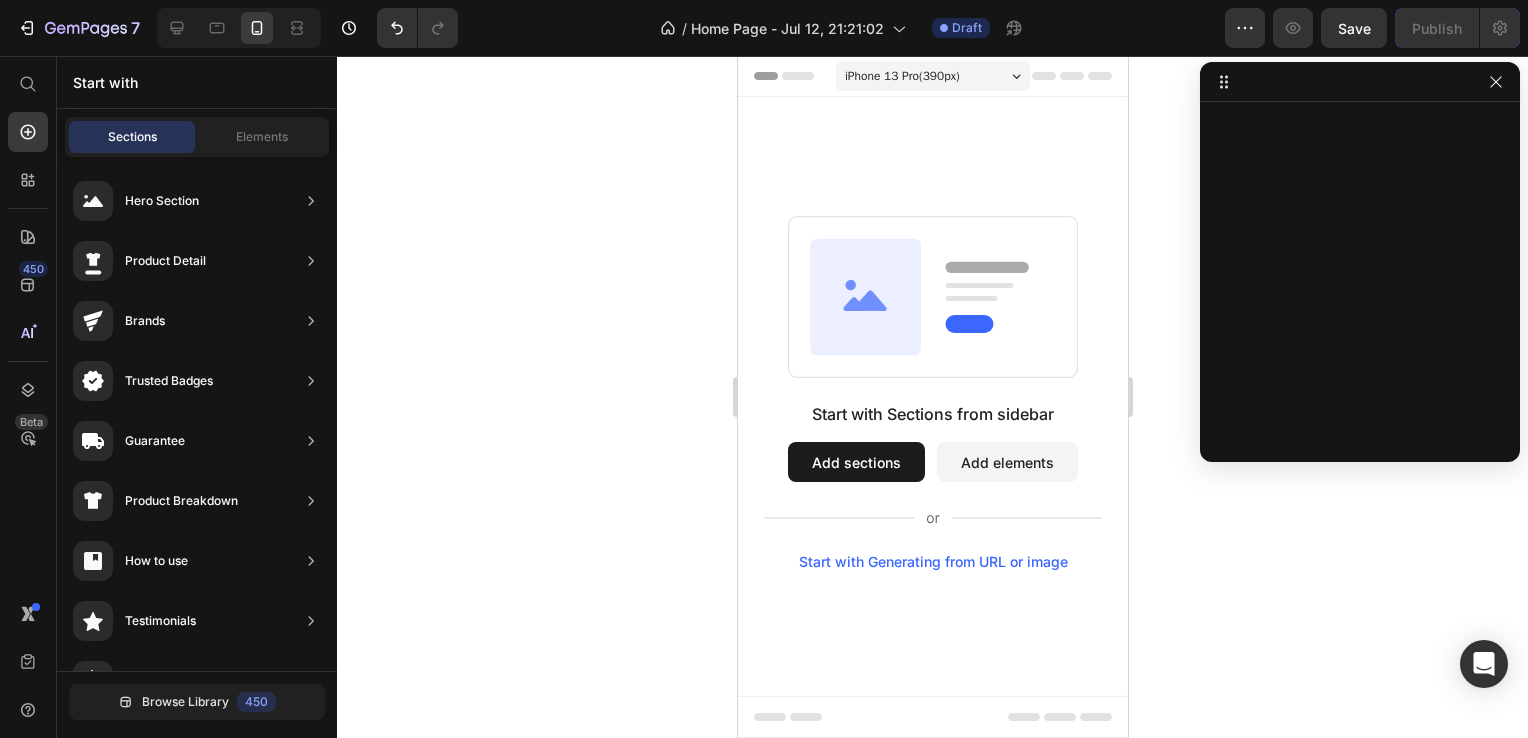 click on "Start with Sections from sidebar Add sections Add elements Start with Generating from URL or image" at bounding box center [932, 393] 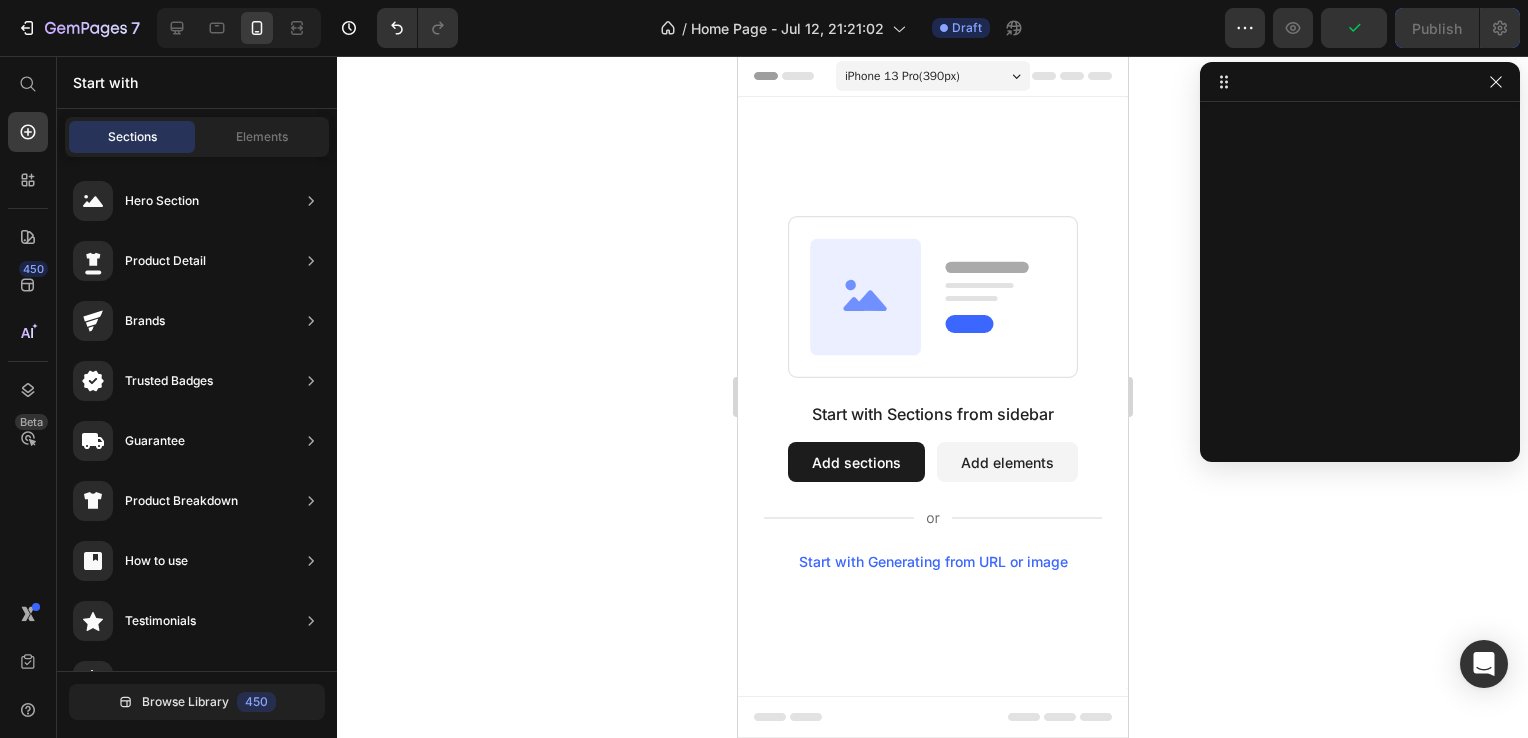 drag, startPoint x: 961, startPoint y: 565, endPoint x: 660, endPoint y: 567, distance: 301.00665 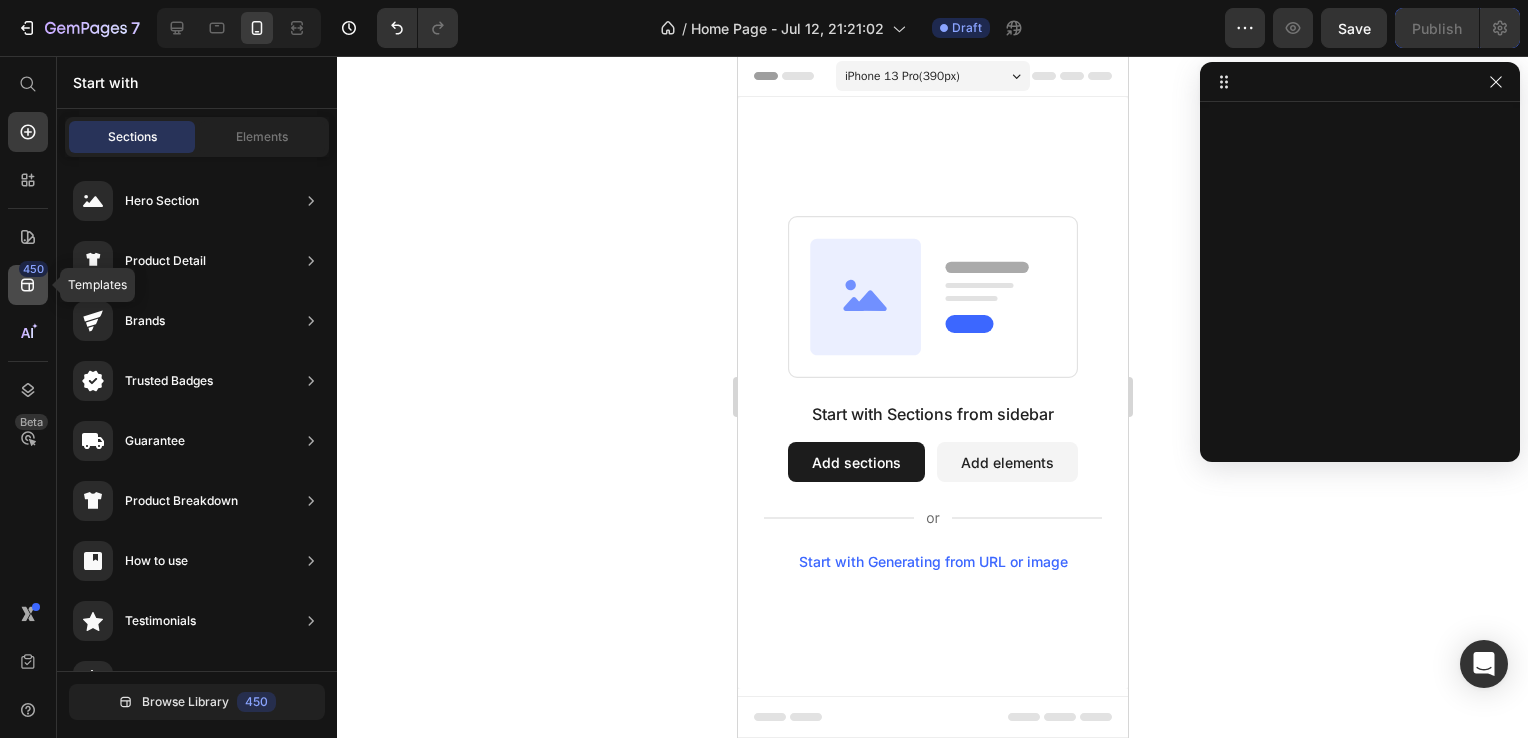 click 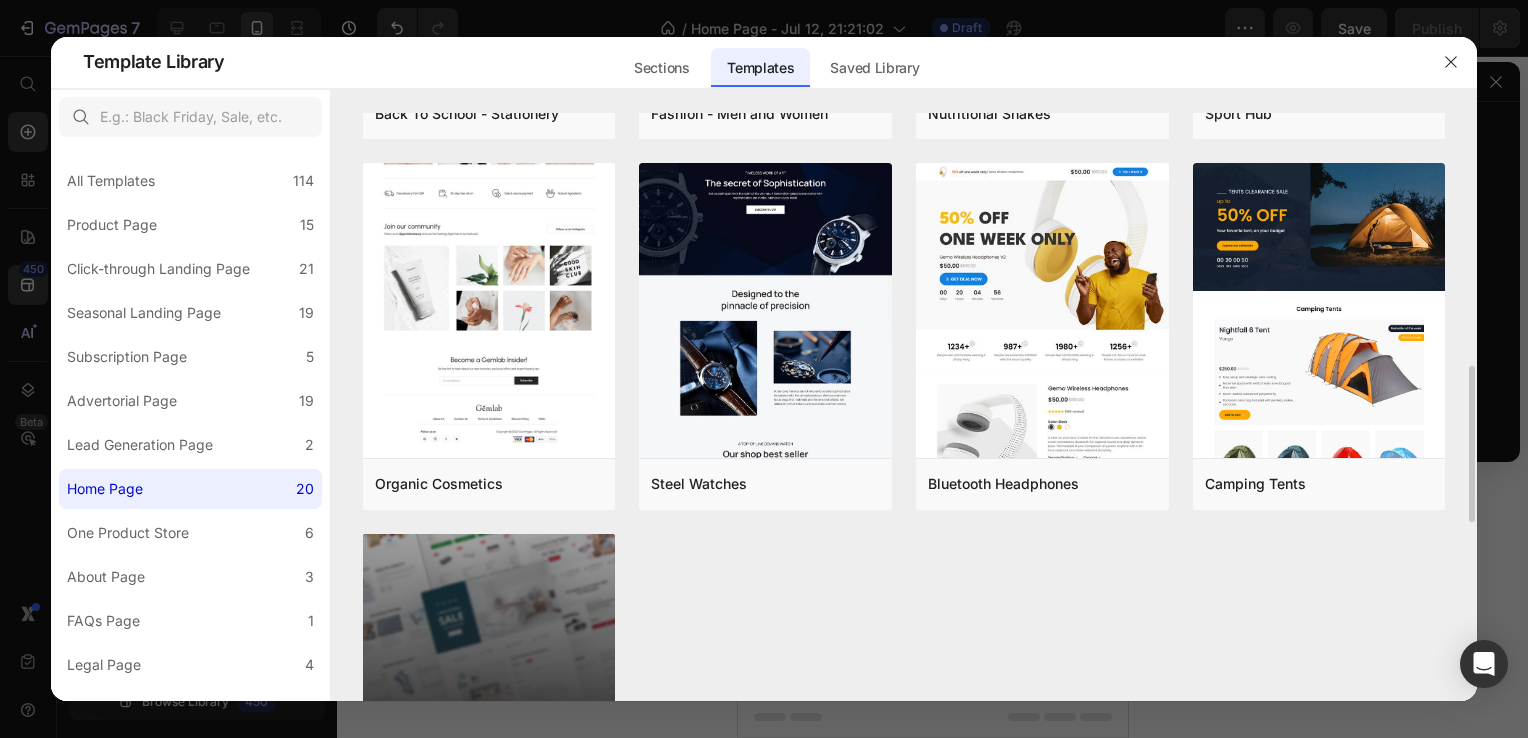 scroll, scrollTop: 1332, scrollLeft: 0, axis: vertical 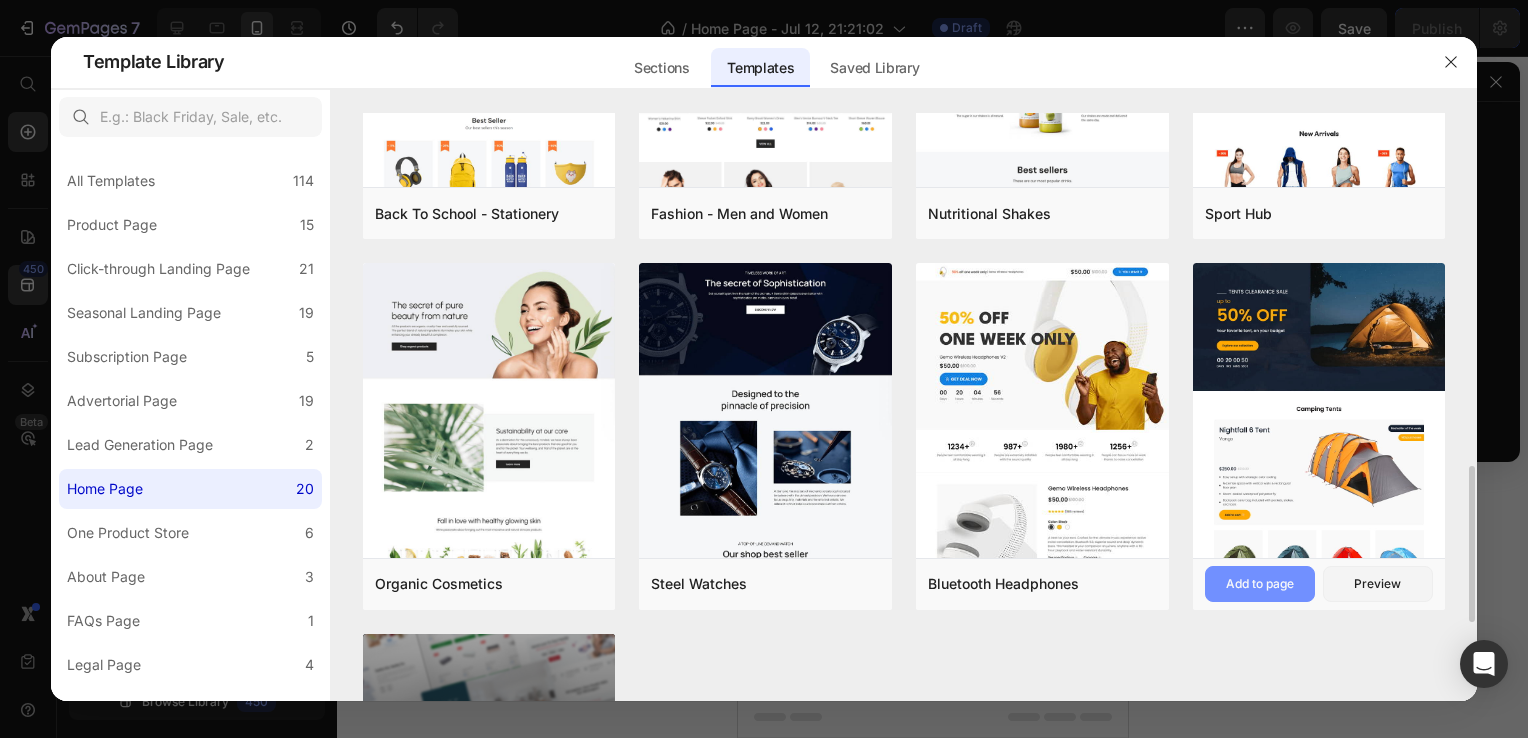 click on "Add to page" at bounding box center (1260, 584) 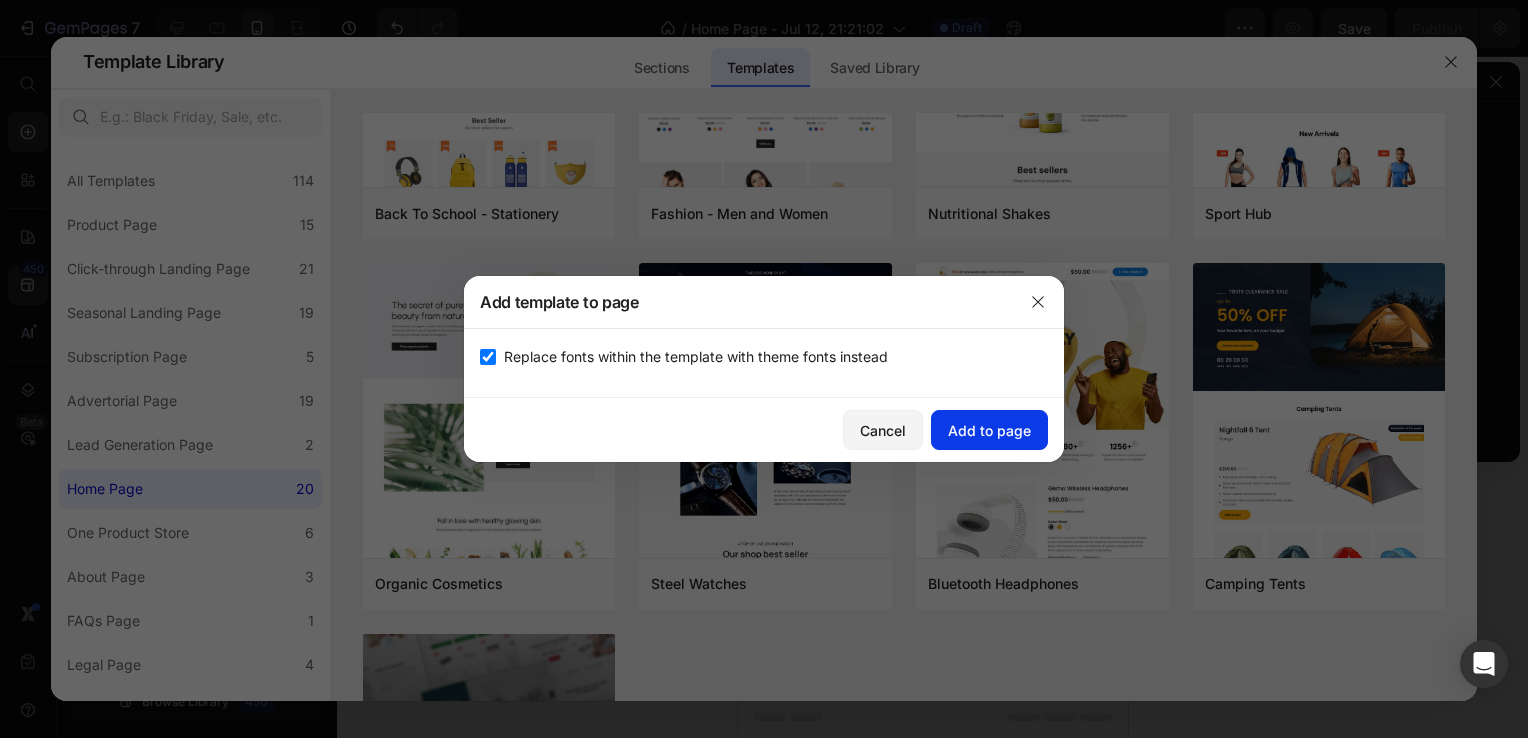 click on "Add to page" at bounding box center [989, 430] 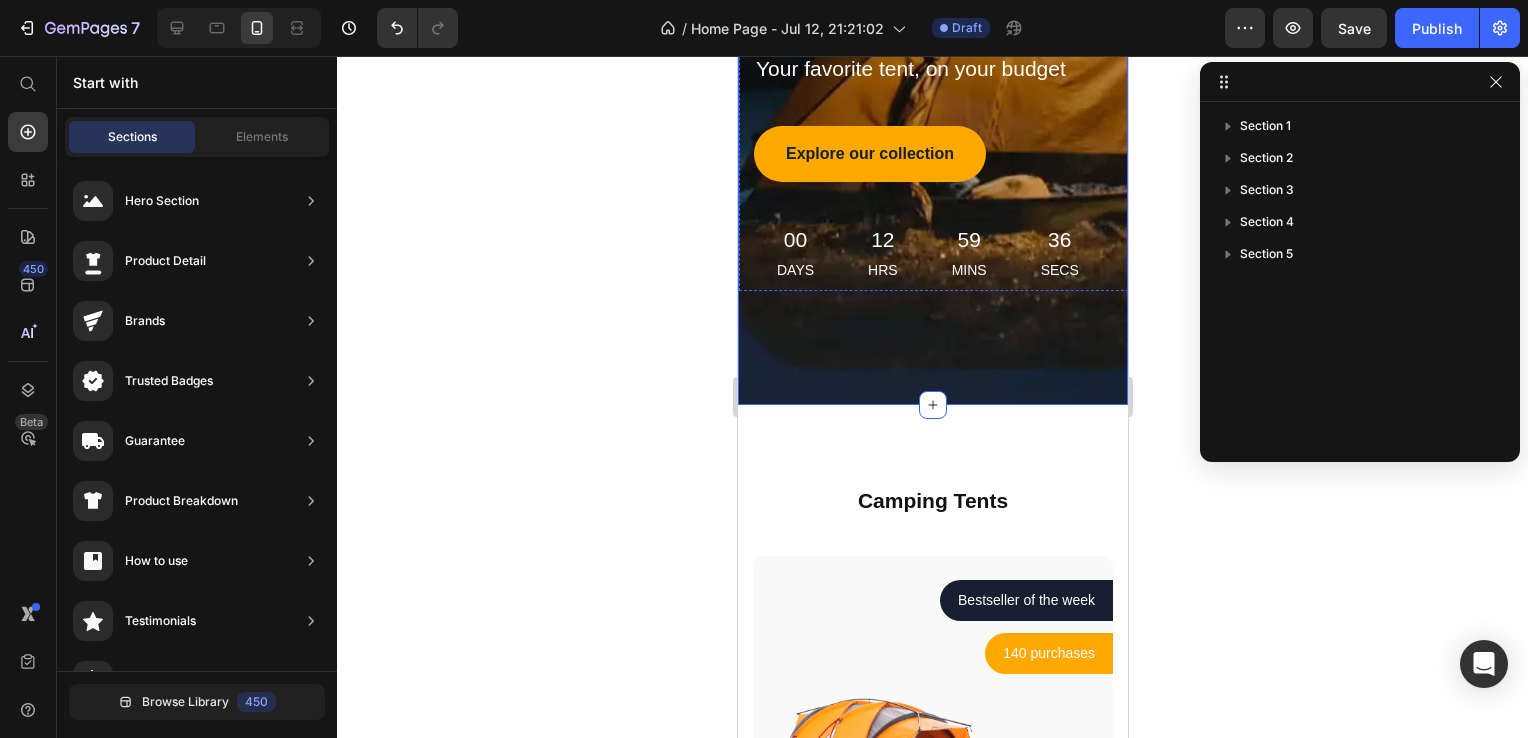 scroll, scrollTop: 440, scrollLeft: 0, axis: vertical 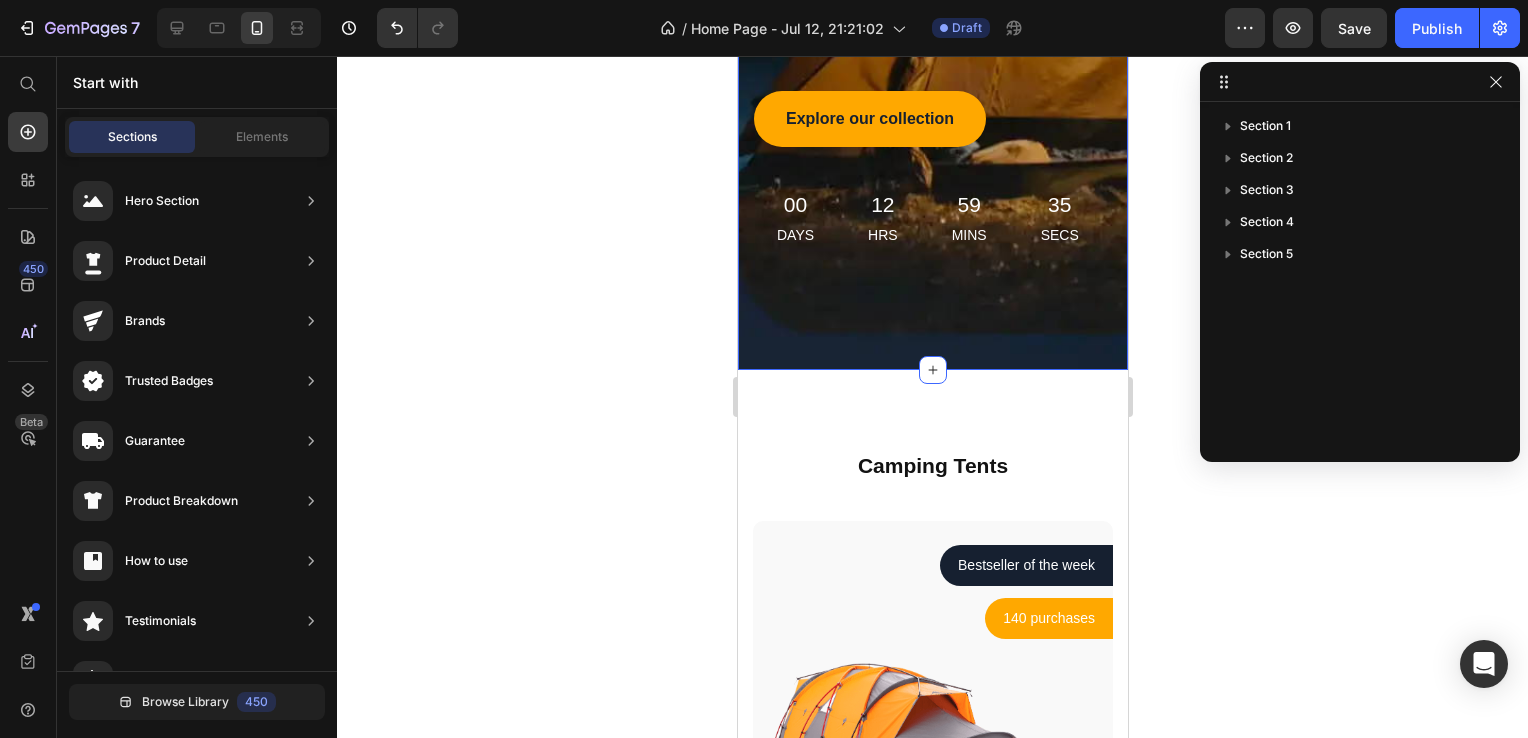 click on "Title Line tents clearance sale Text block Row up to Text block 50% OFF   Heading Your favorite tent, on your budget  Text block Explore our collection Button 00 Days 12 Hrs 59 Mins 35 Secs Countdown Timer Row Row Section 1" at bounding box center [932, 13] 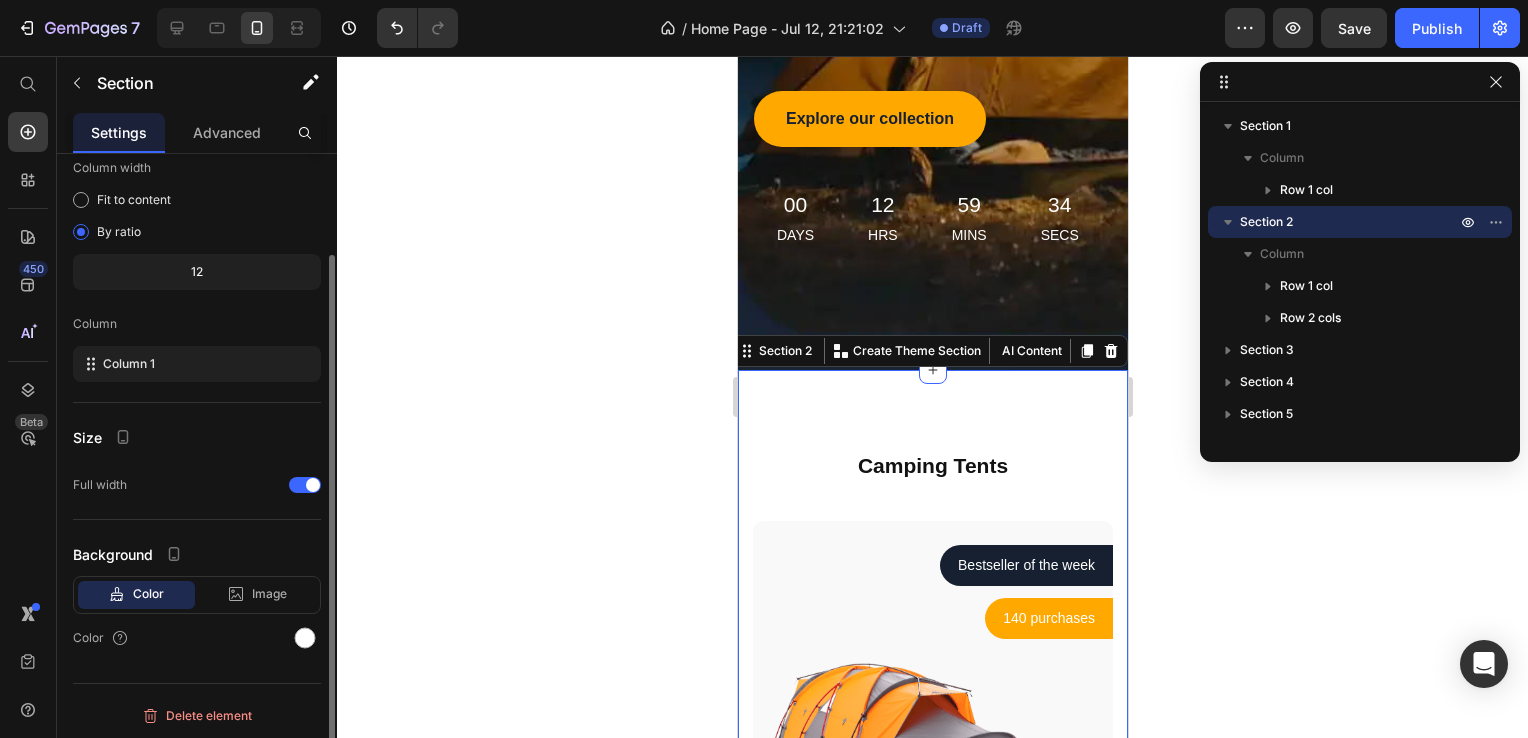 scroll, scrollTop: 120, scrollLeft: 0, axis: vertical 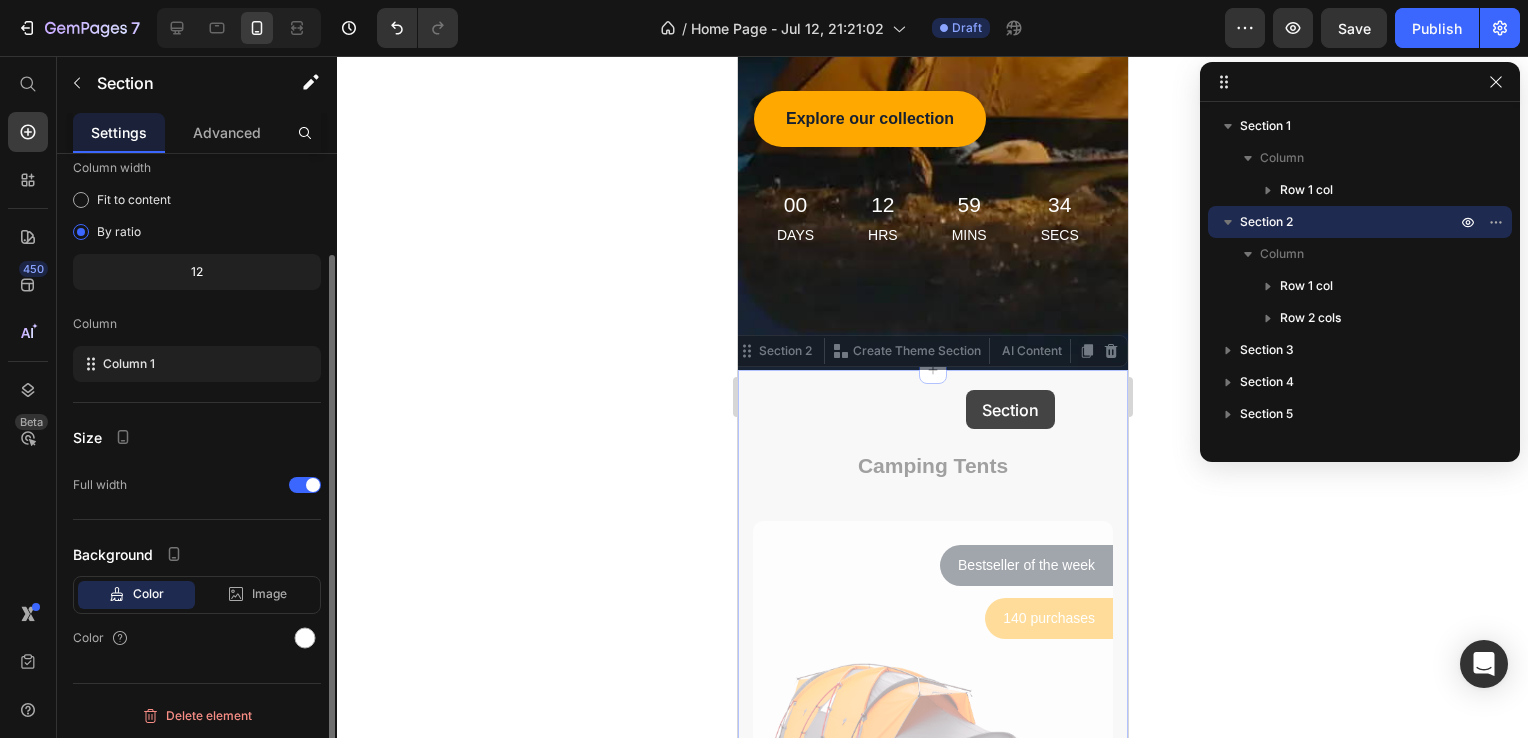 drag, startPoint x: 957, startPoint y: 454, endPoint x: 966, endPoint y: 387, distance: 67.601776 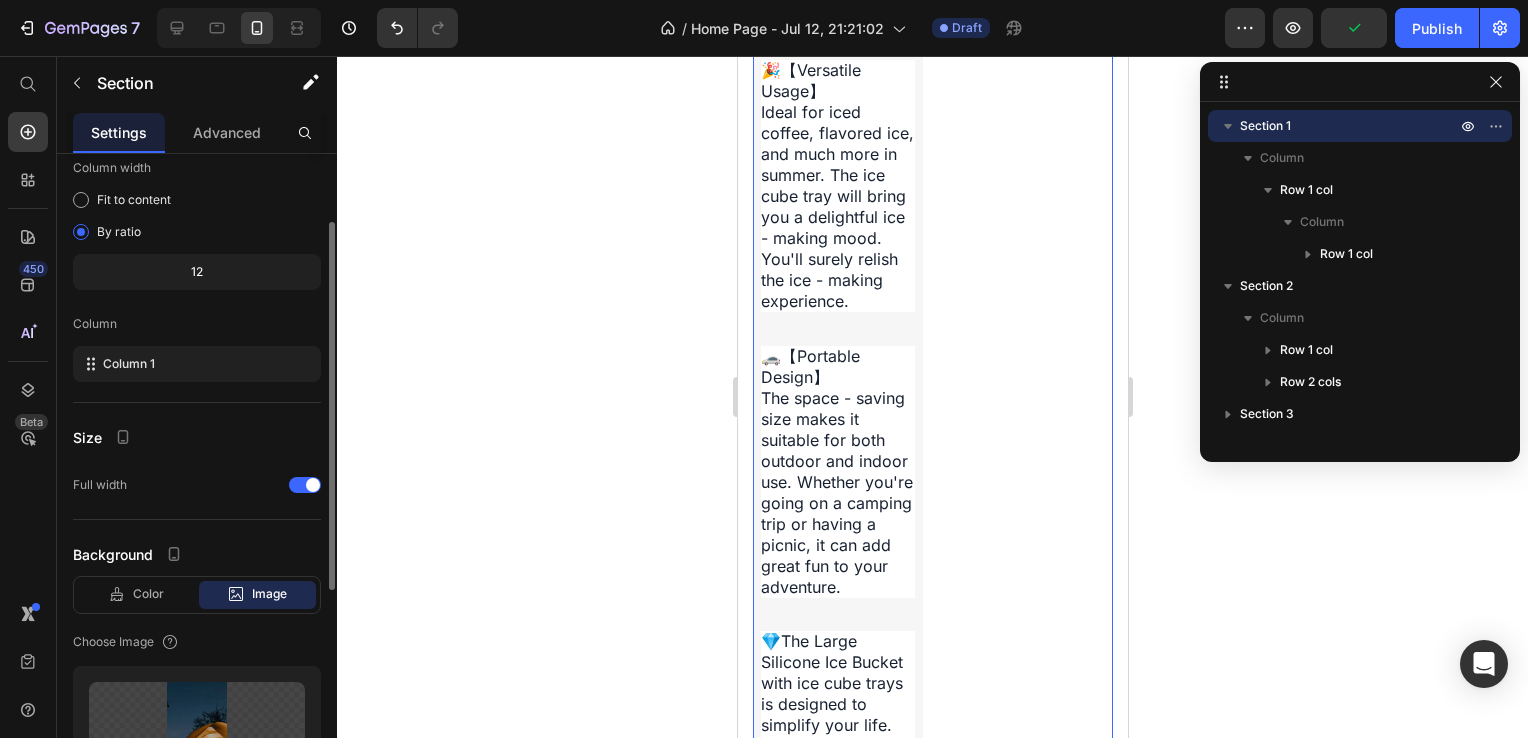 scroll, scrollTop: 6500, scrollLeft: 0, axis: vertical 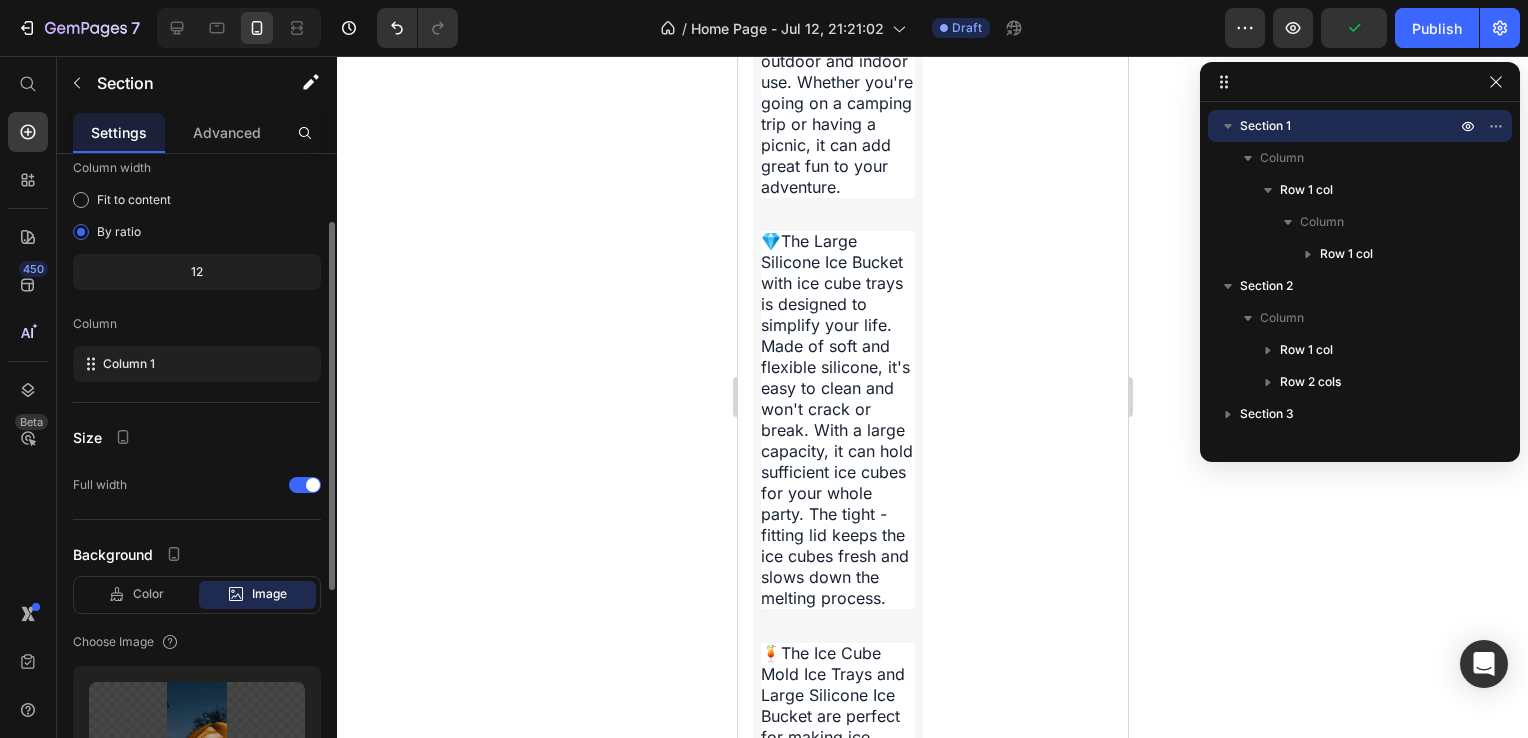 click 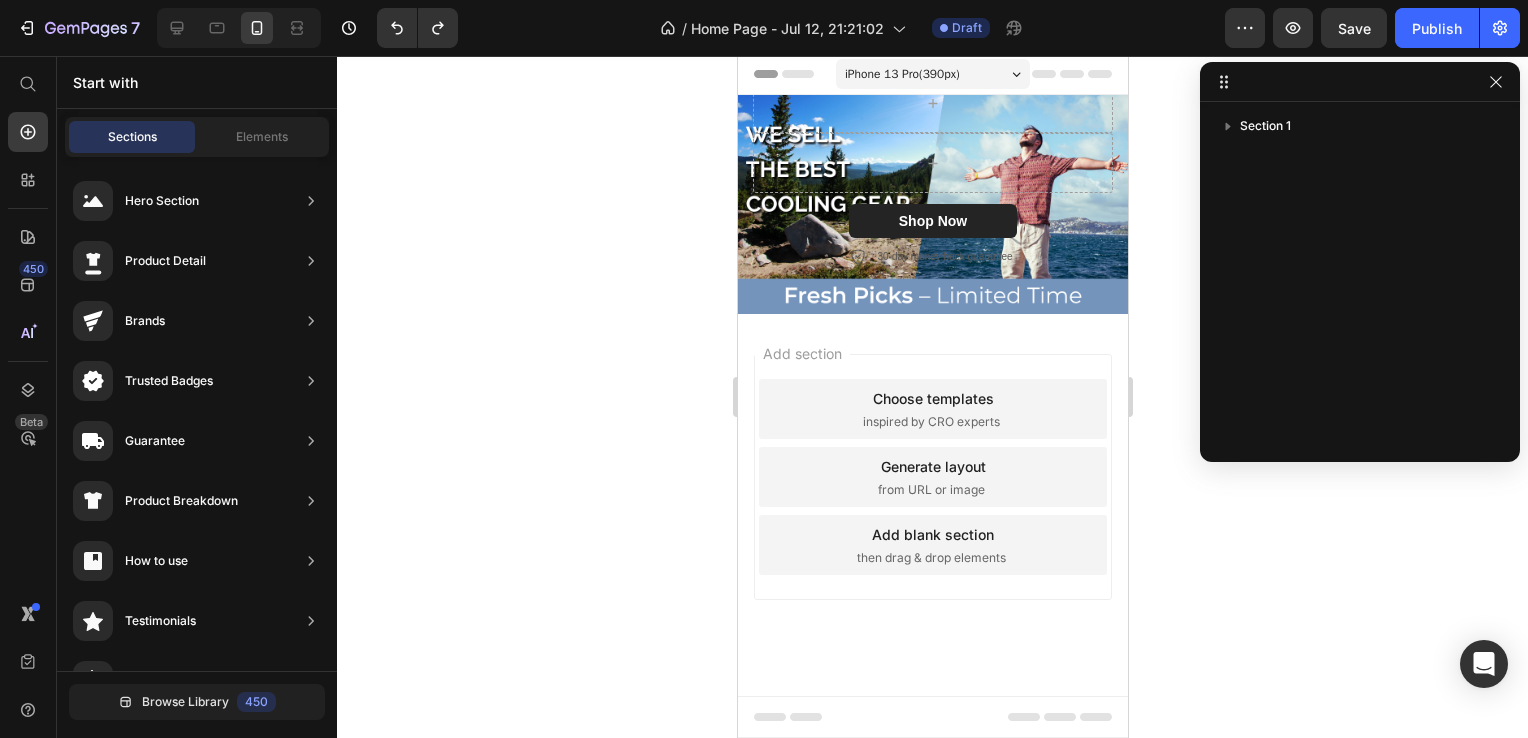 scroll, scrollTop: 0, scrollLeft: 0, axis: both 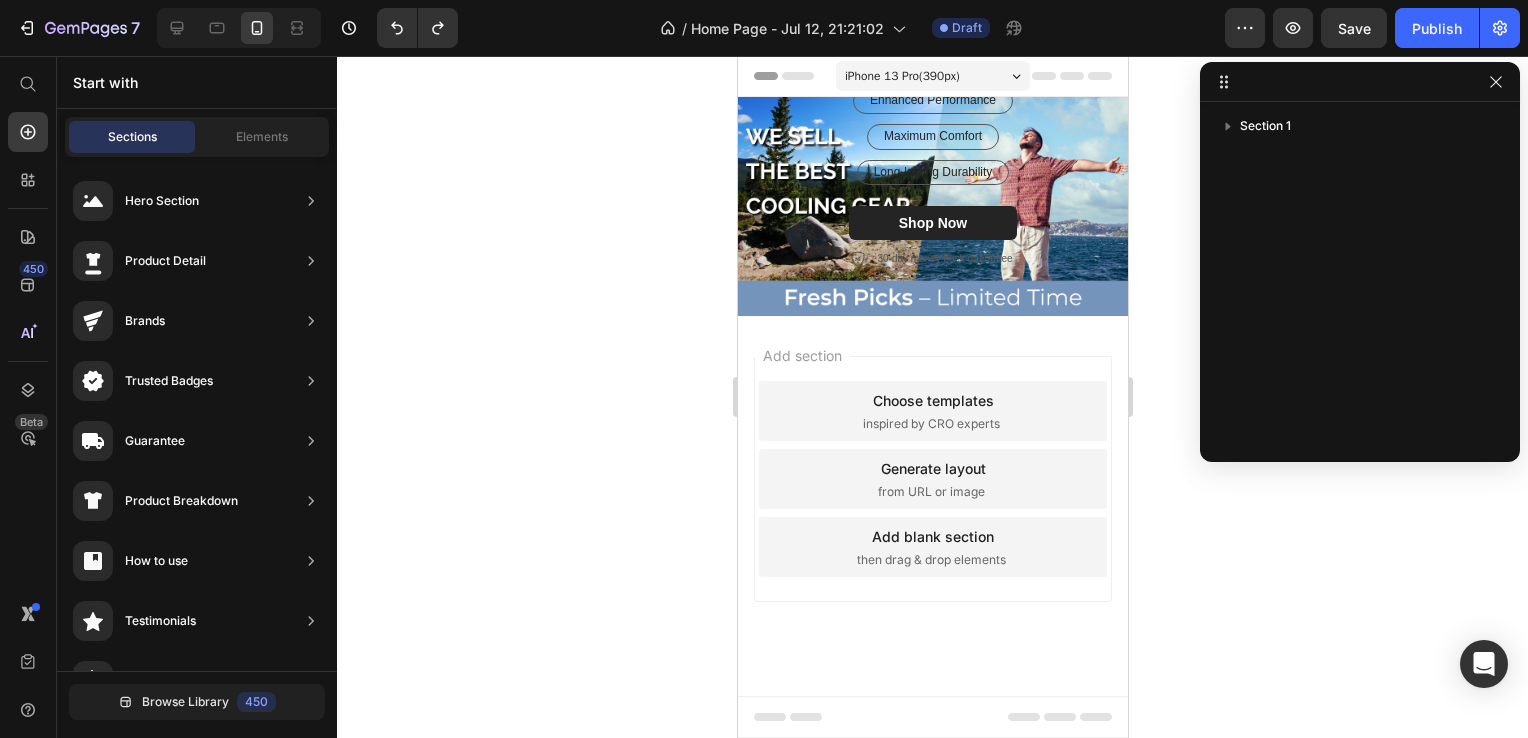 click on "Generate layout from URL or image" at bounding box center [932, 479] 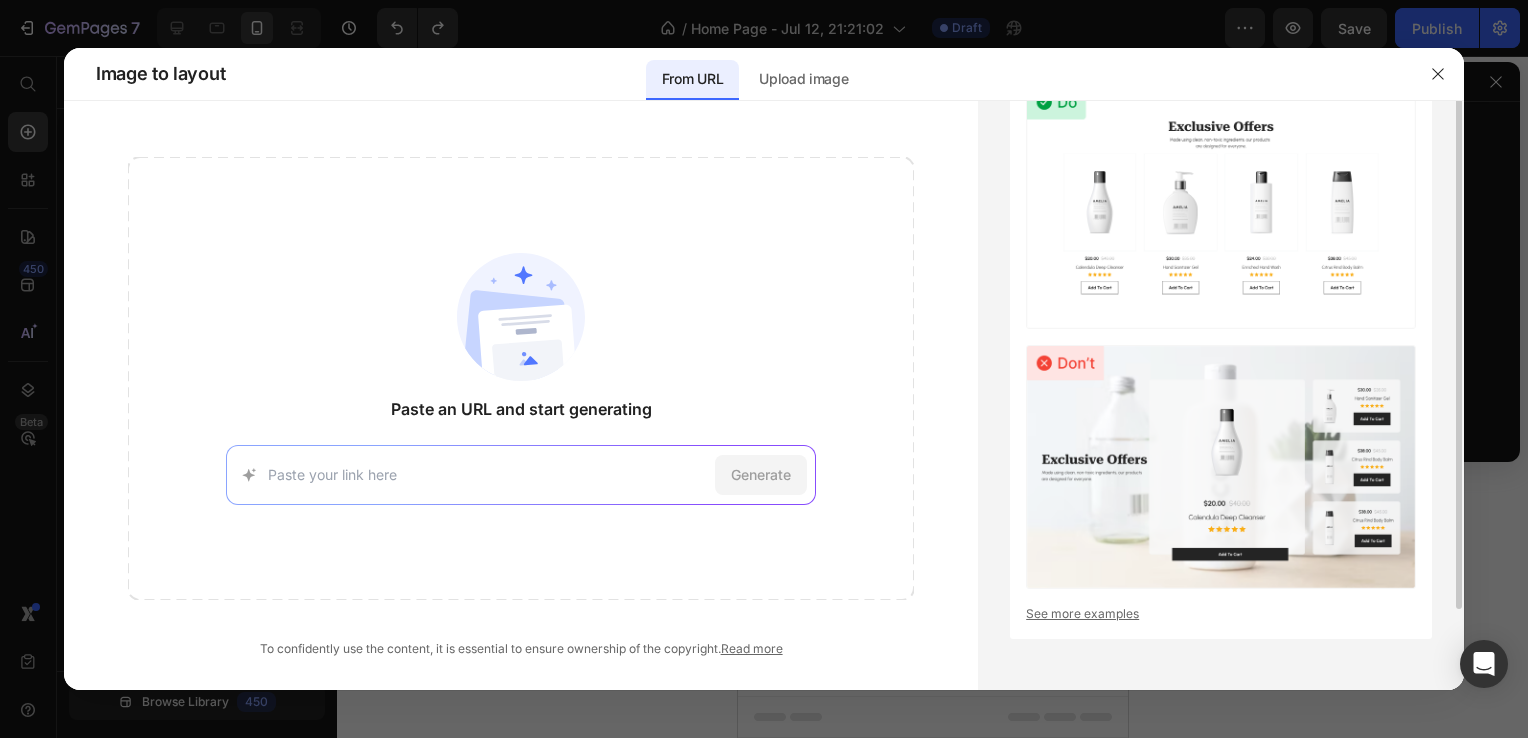 scroll, scrollTop: 0, scrollLeft: 0, axis: both 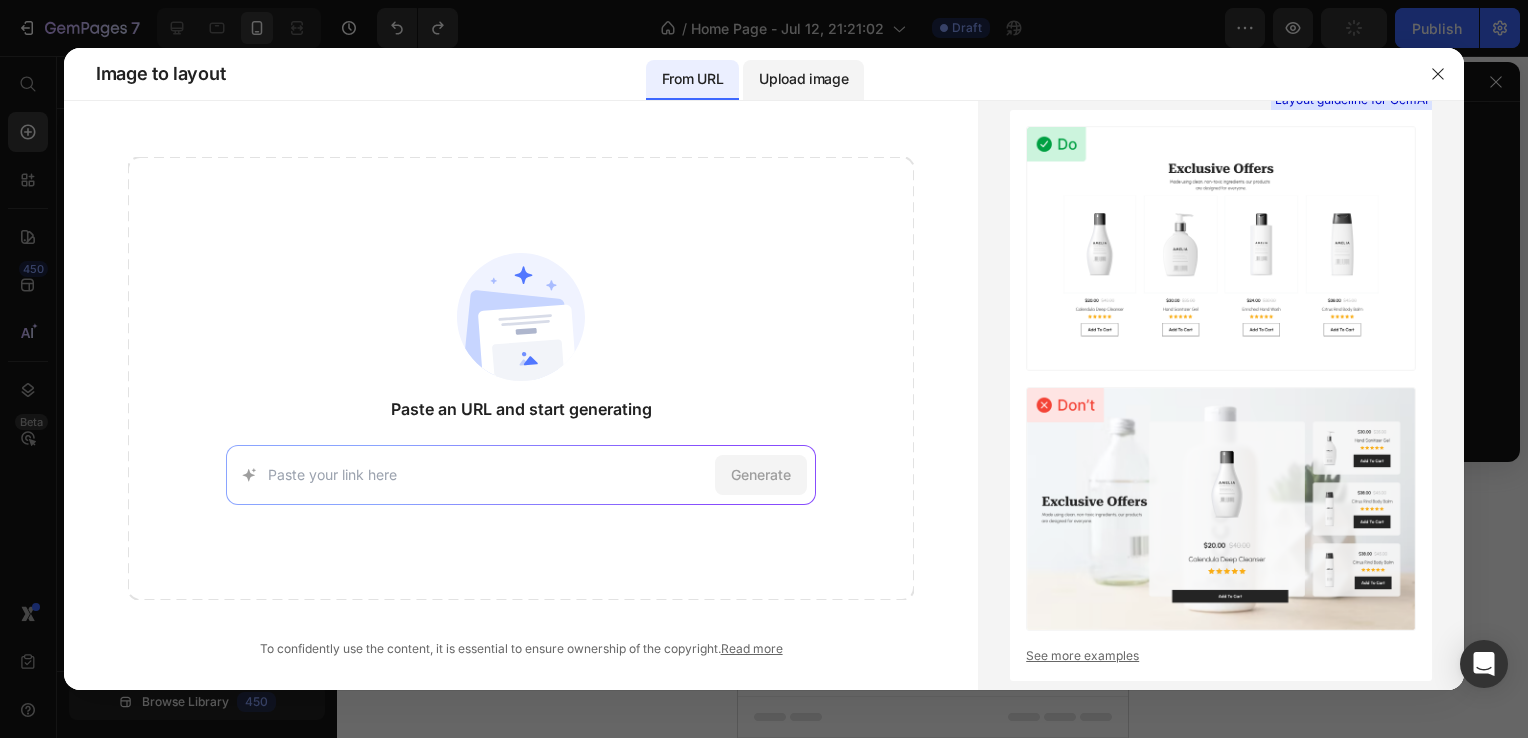 click on "Upload image" at bounding box center (803, 79) 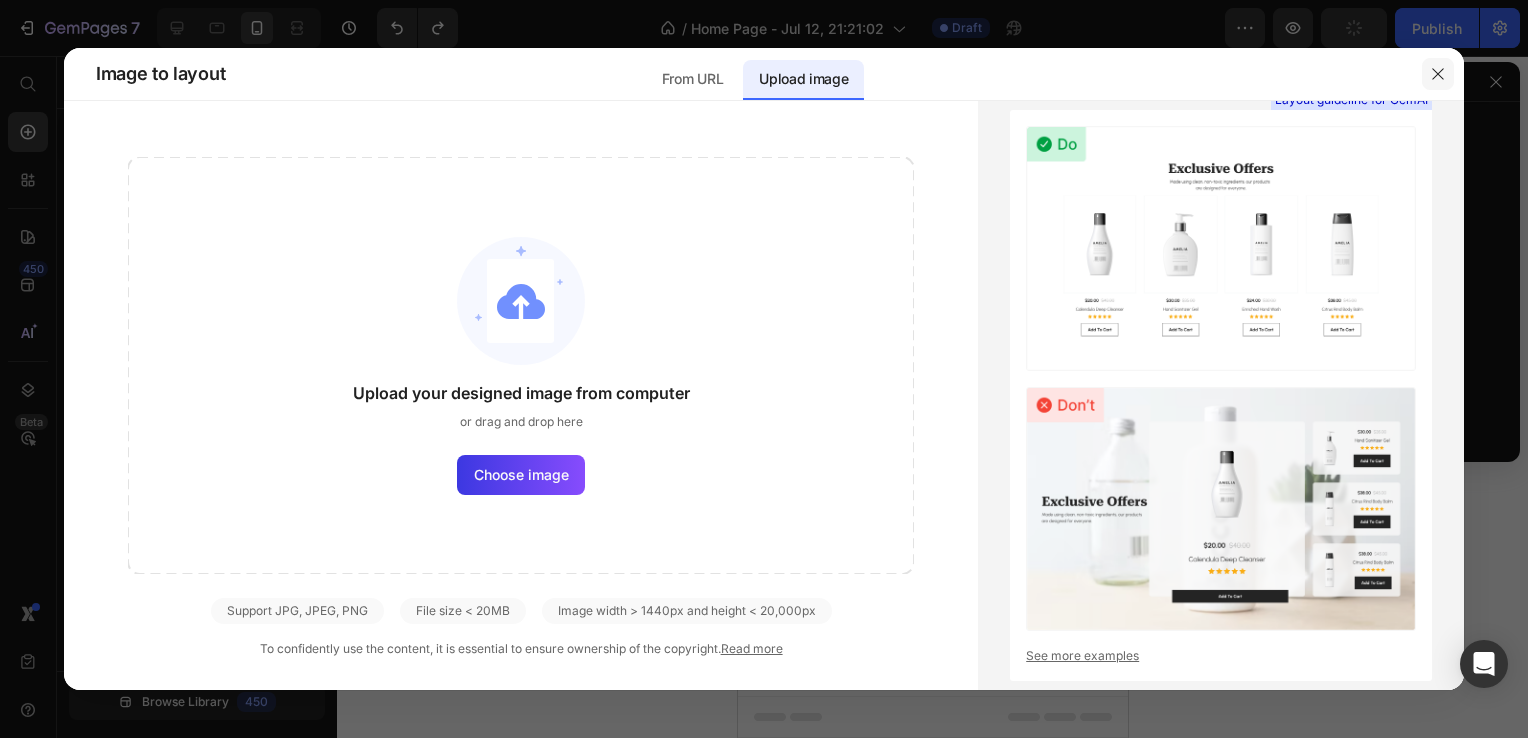 click at bounding box center [1438, 74] 